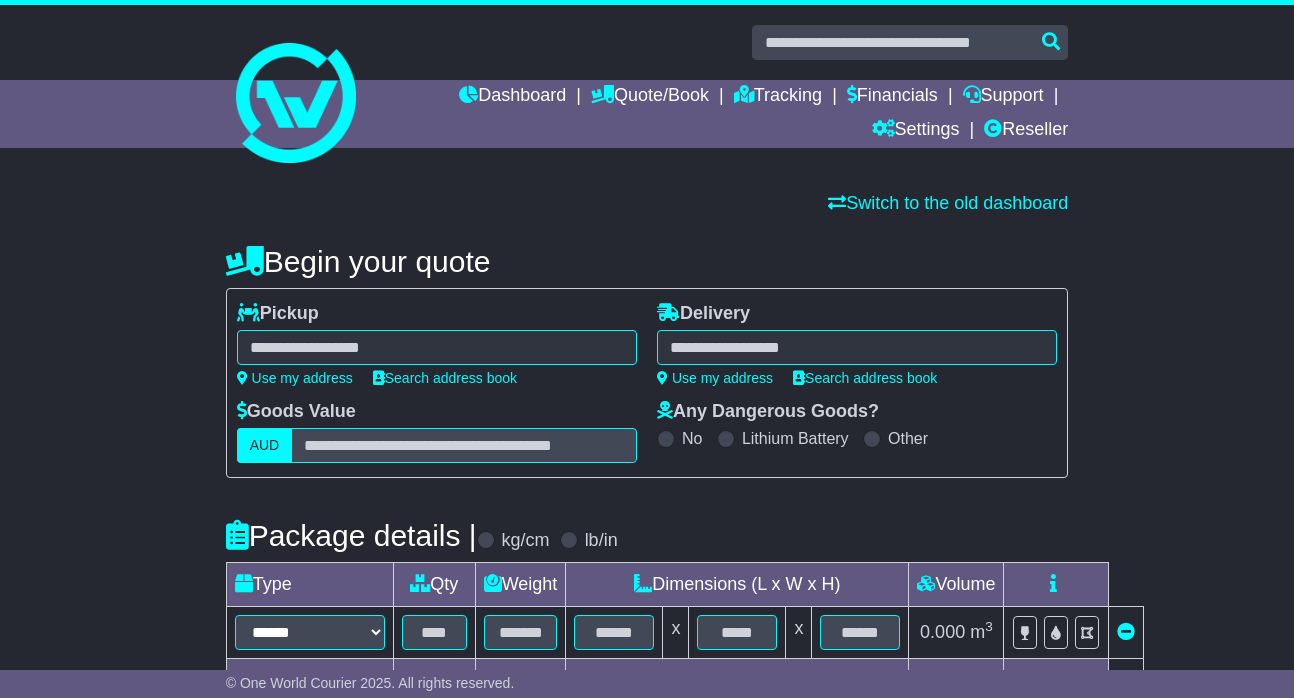 scroll, scrollTop: 0, scrollLeft: 0, axis: both 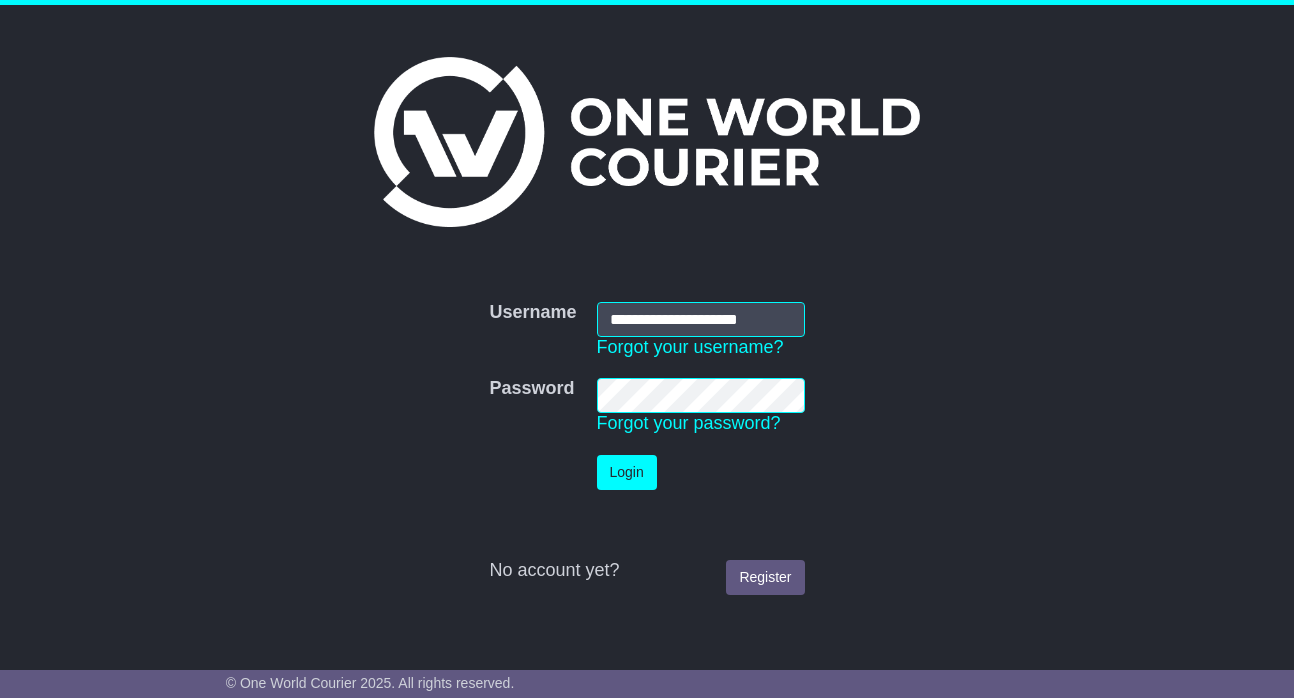 click on "Login" at bounding box center [627, 472] 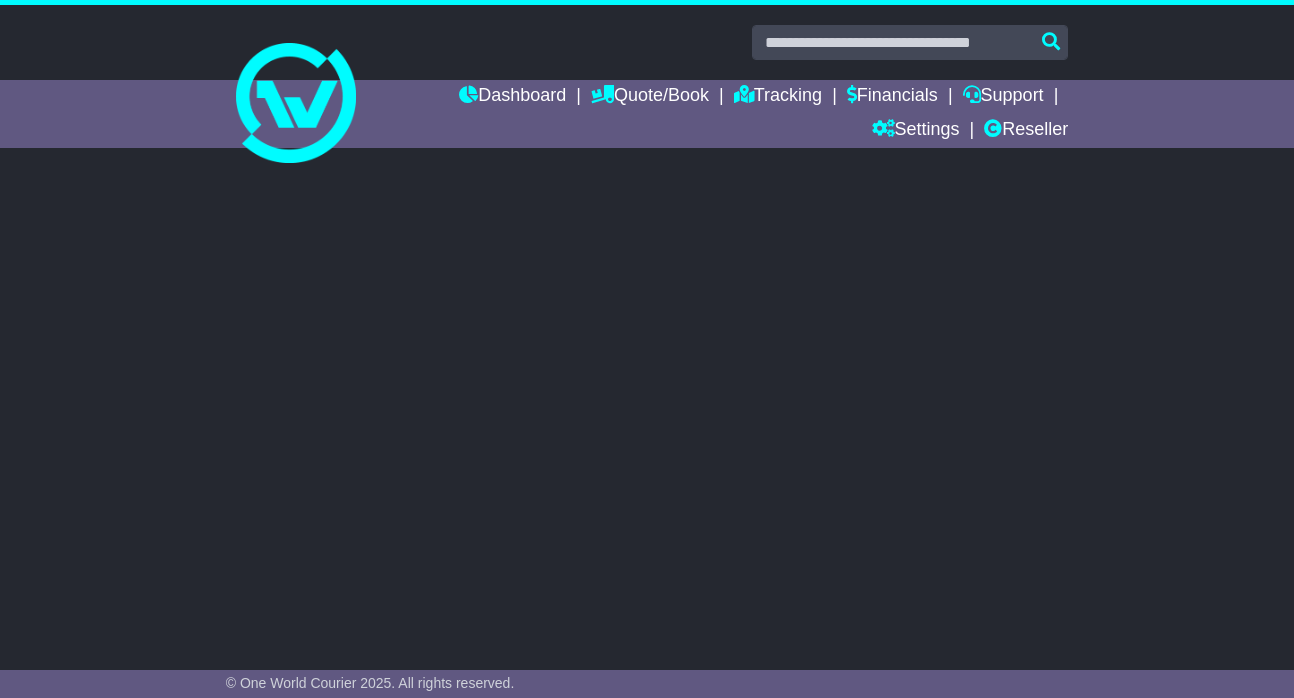 scroll, scrollTop: 0, scrollLeft: 0, axis: both 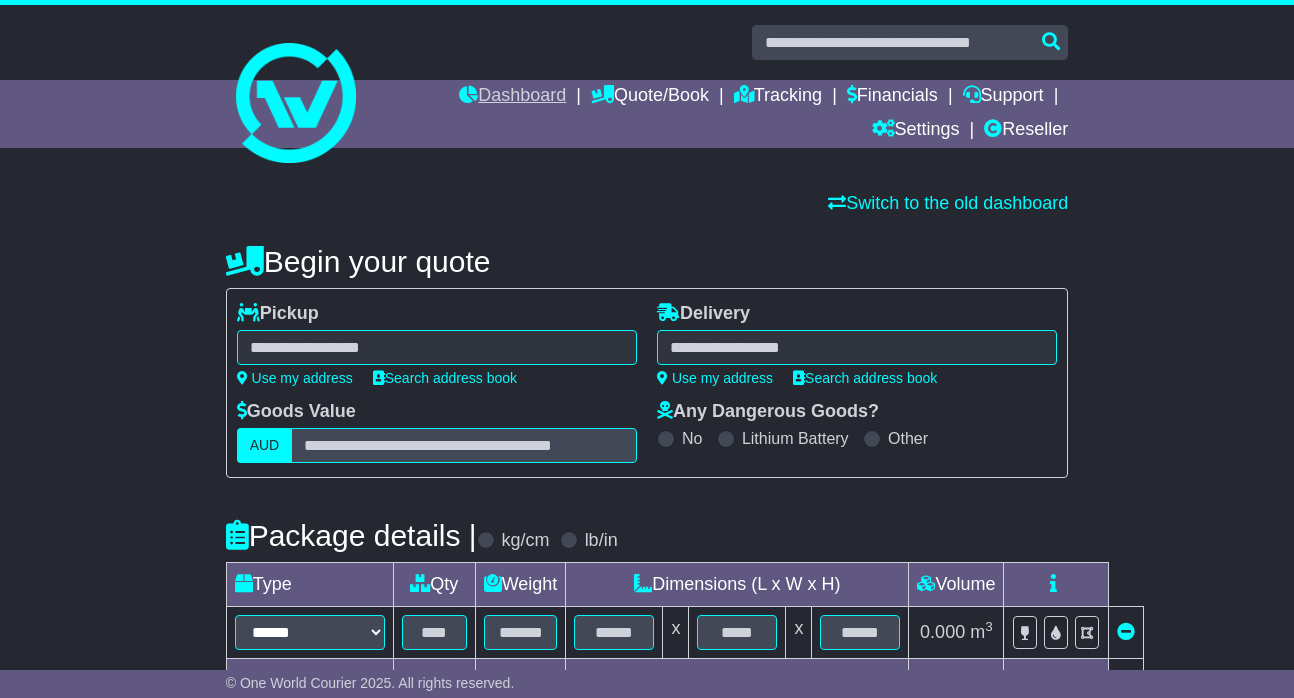 click on "Dashboard" at bounding box center (512, 97) 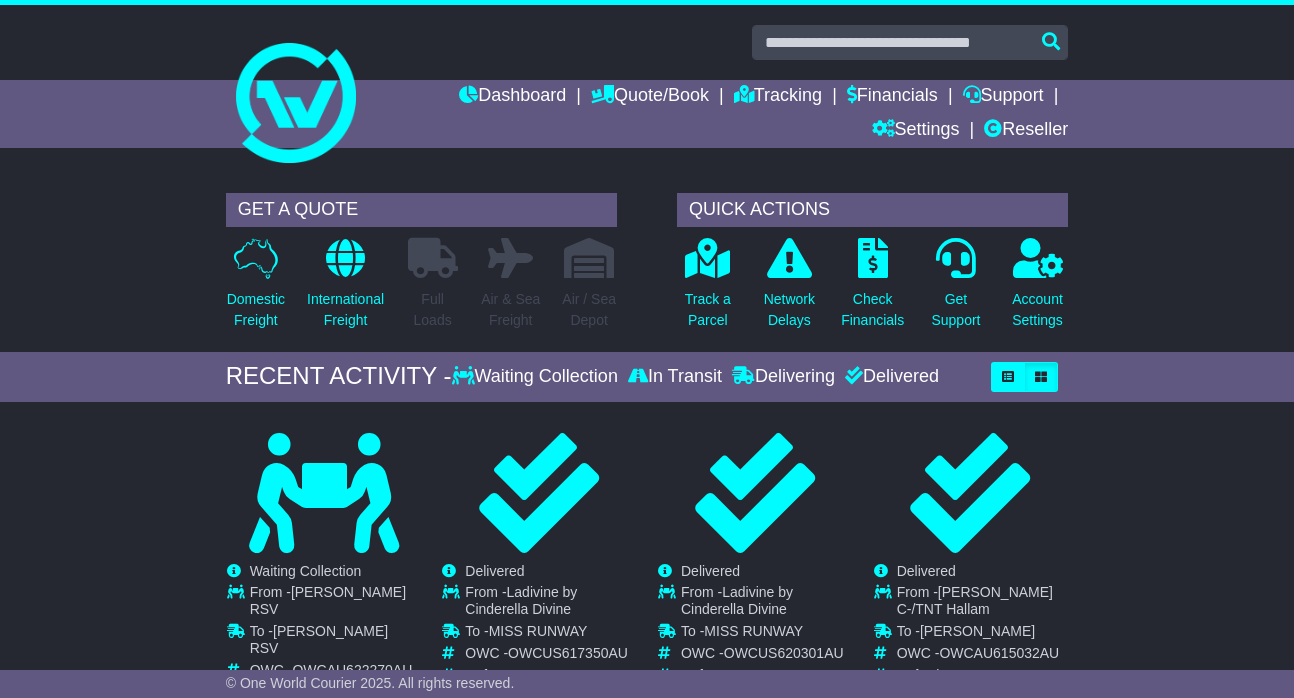 scroll, scrollTop: 0, scrollLeft: 0, axis: both 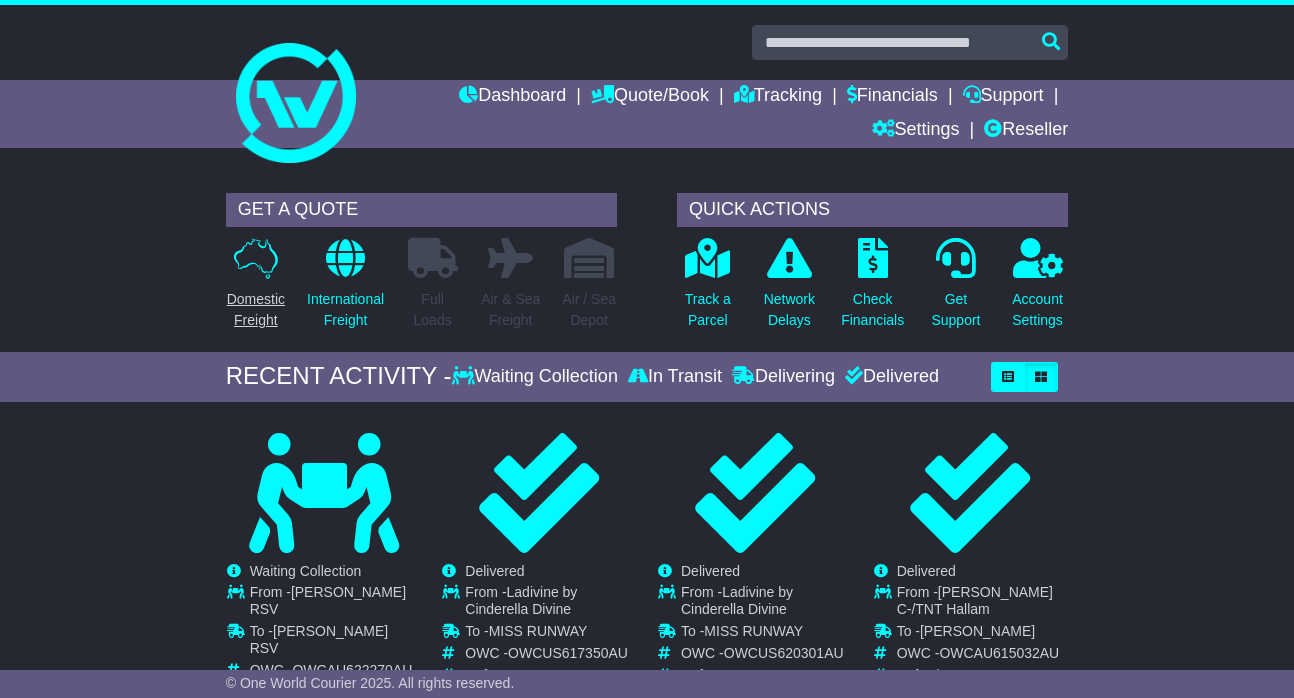 click on "Domestic Freight" at bounding box center (256, 310) 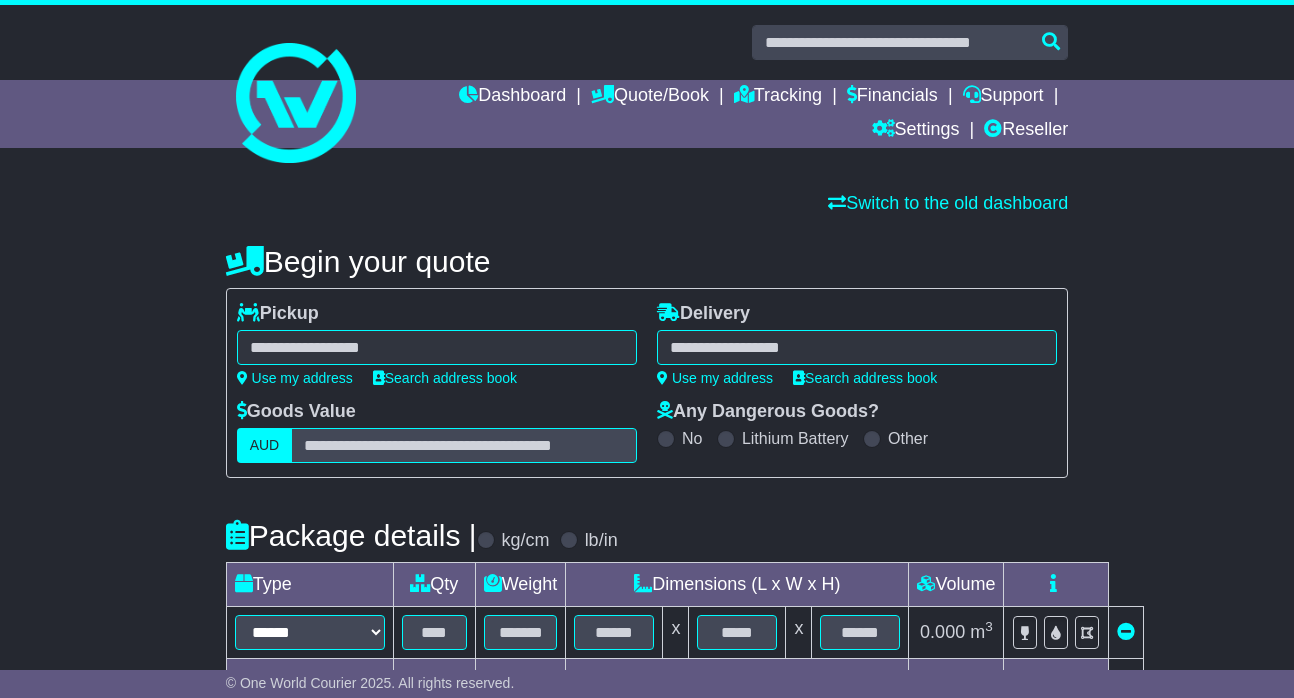 scroll, scrollTop: 0, scrollLeft: 0, axis: both 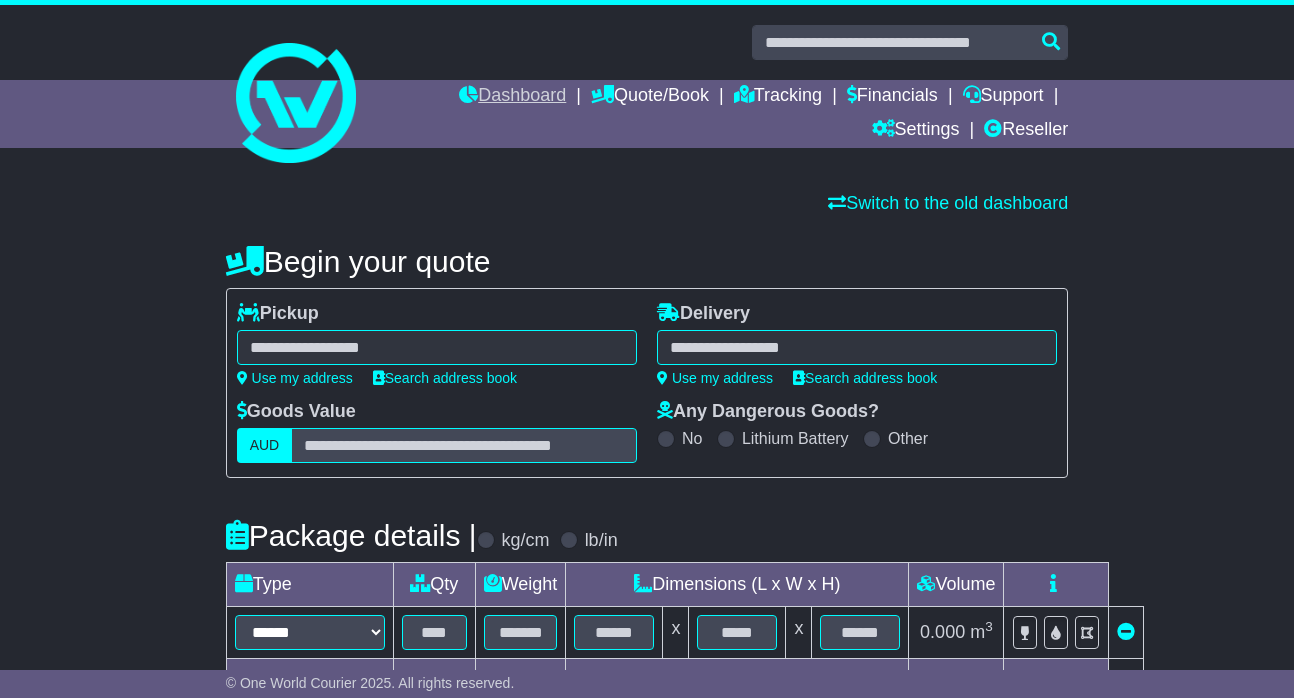 click on "Dashboard" at bounding box center (512, 97) 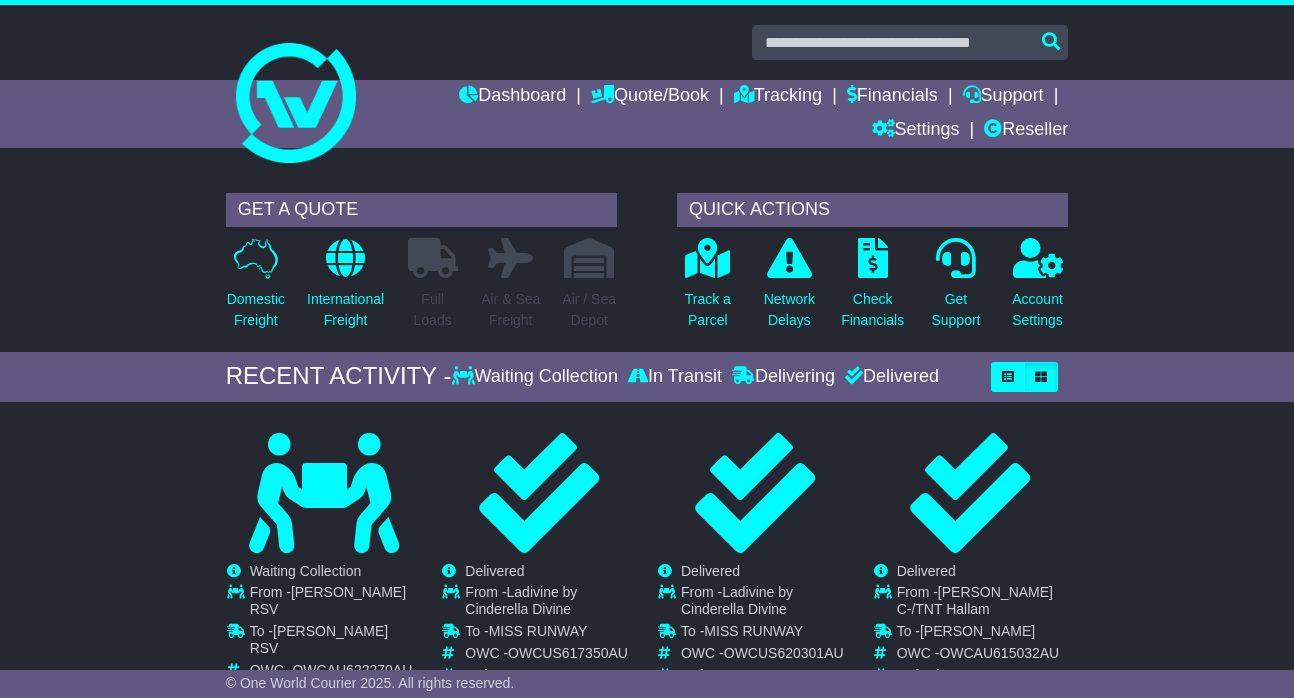 scroll, scrollTop: 0, scrollLeft: 0, axis: both 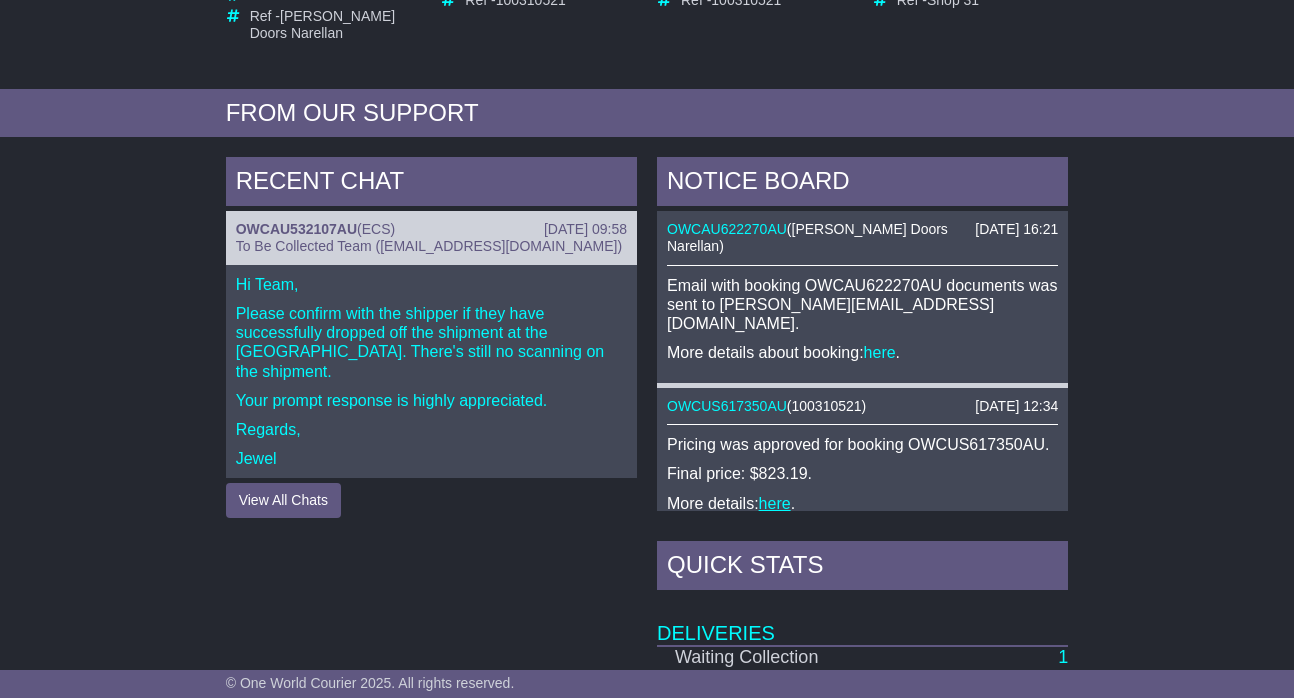 click on "here" at bounding box center (775, 503) 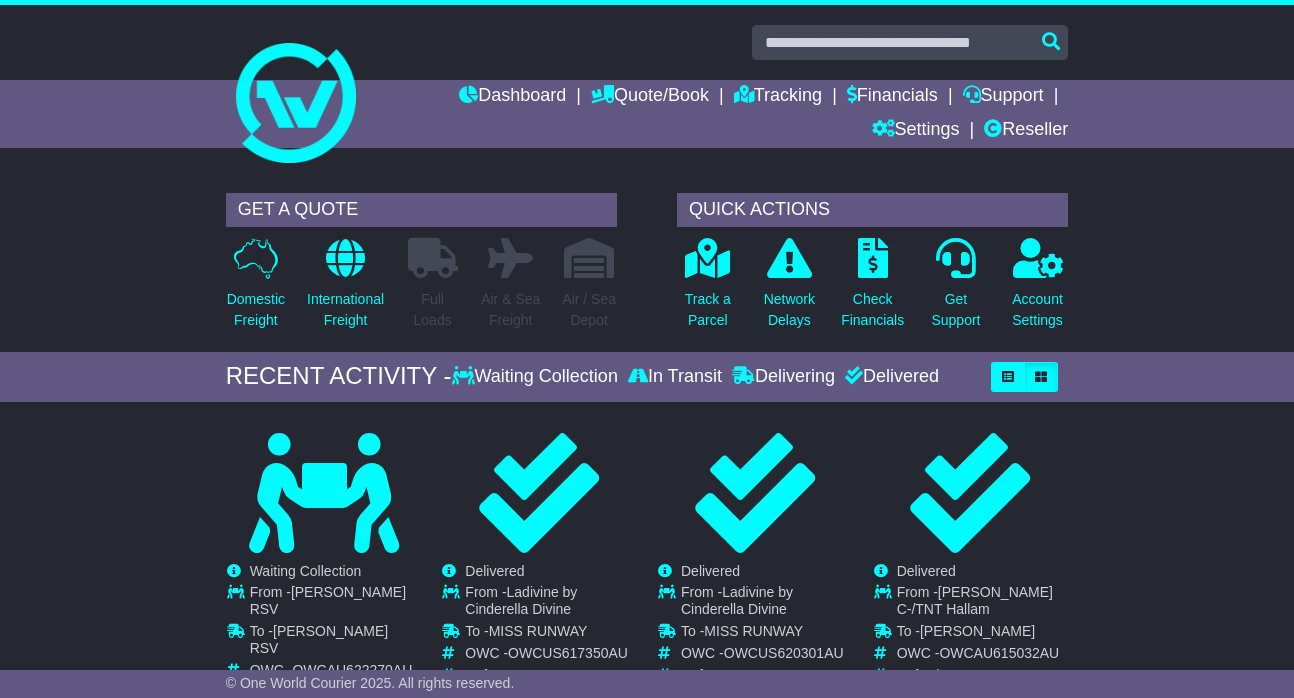 scroll, scrollTop: 0, scrollLeft: 0, axis: both 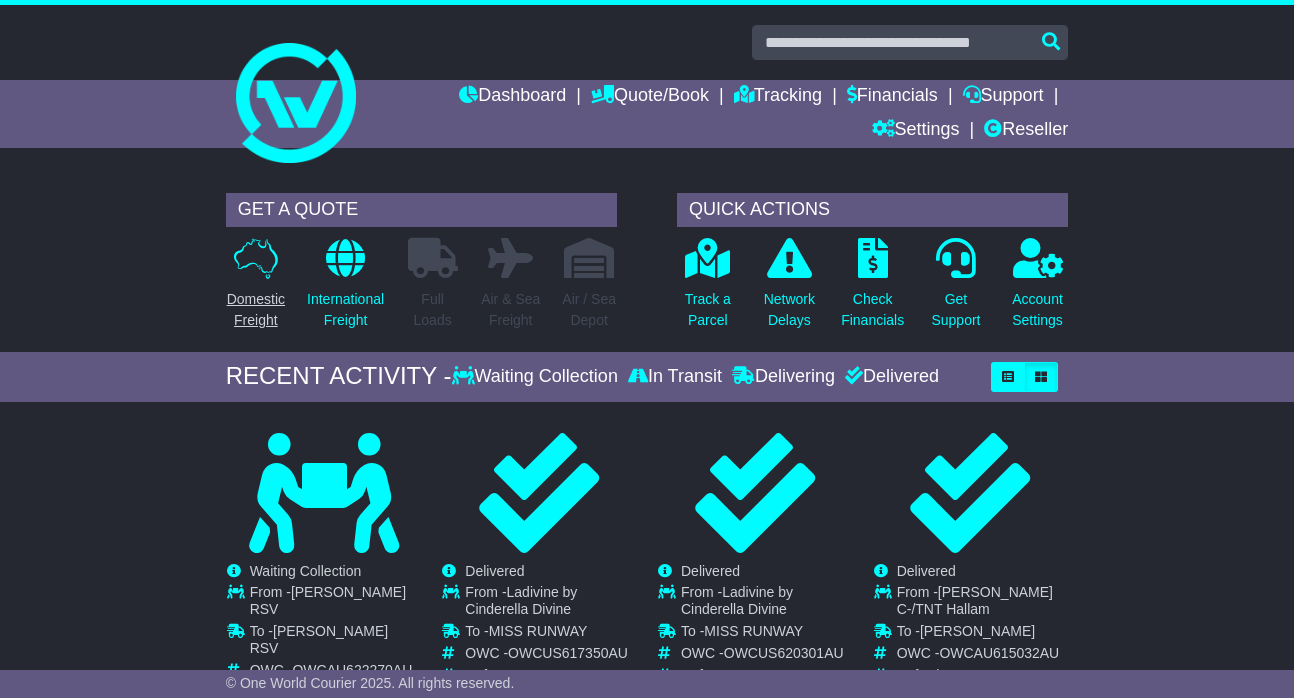 click on "Domestic Freight" at bounding box center (256, 310) 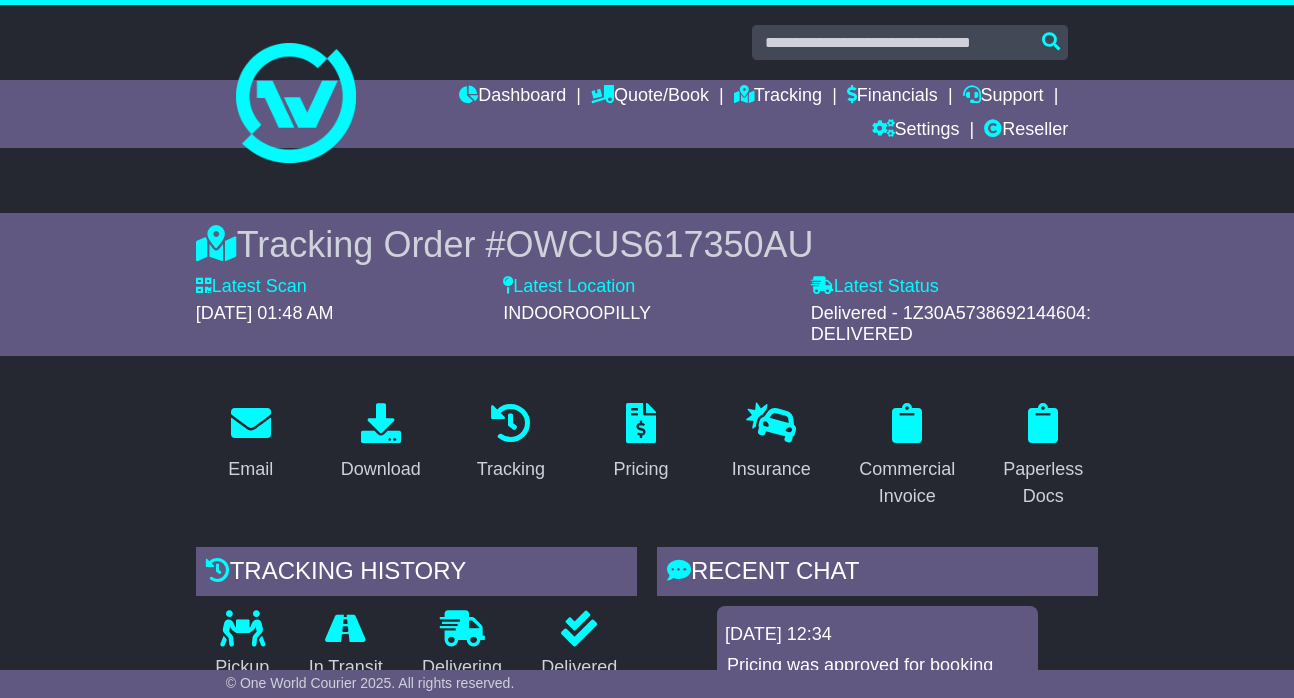 scroll, scrollTop: 696, scrollLeft: 0, axis: vertical 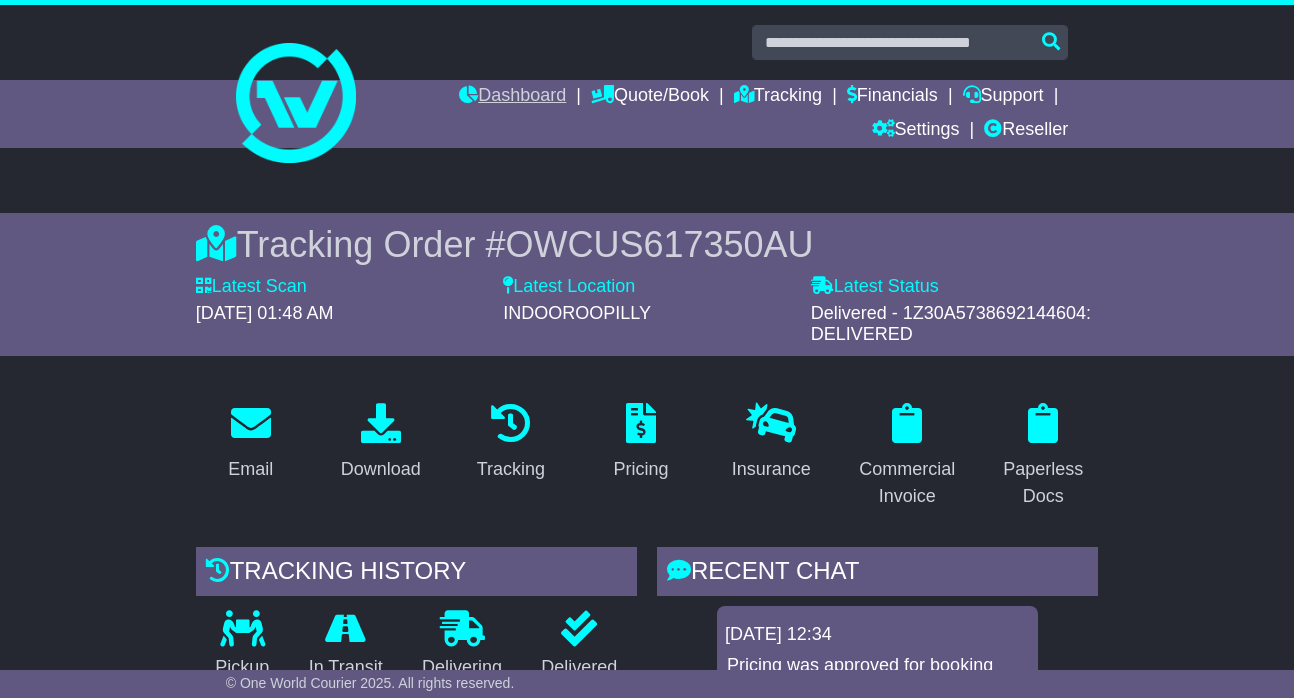 click on "Dashboard" at bounding box center [512, 97] 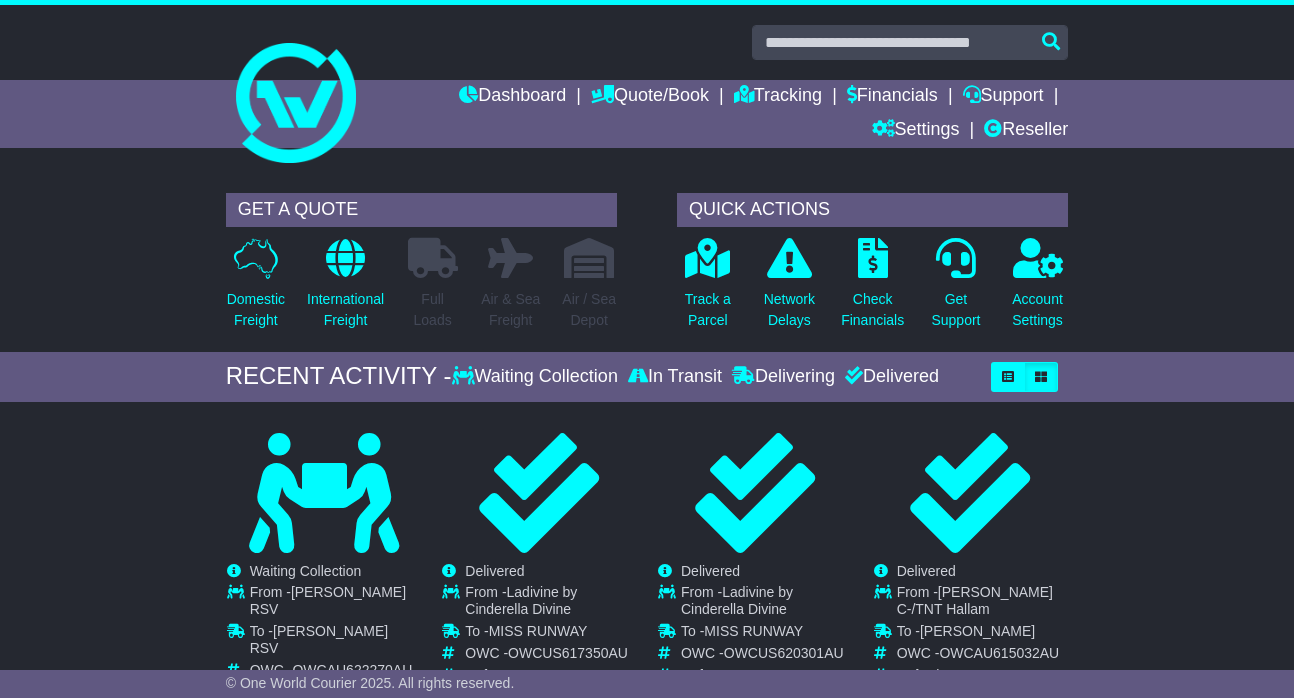 scroll, scrollTop: 0, scrollLeft: 0, axis: both 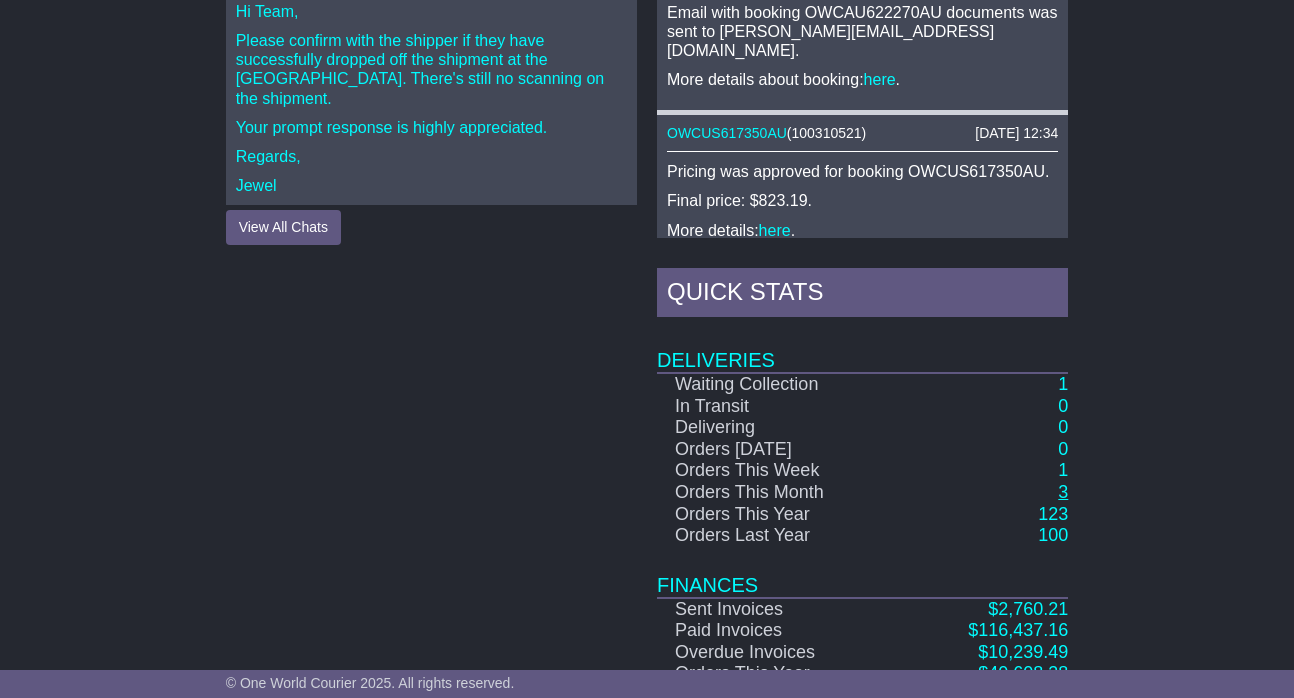 click on "3" at bounding box center (1063, 492) 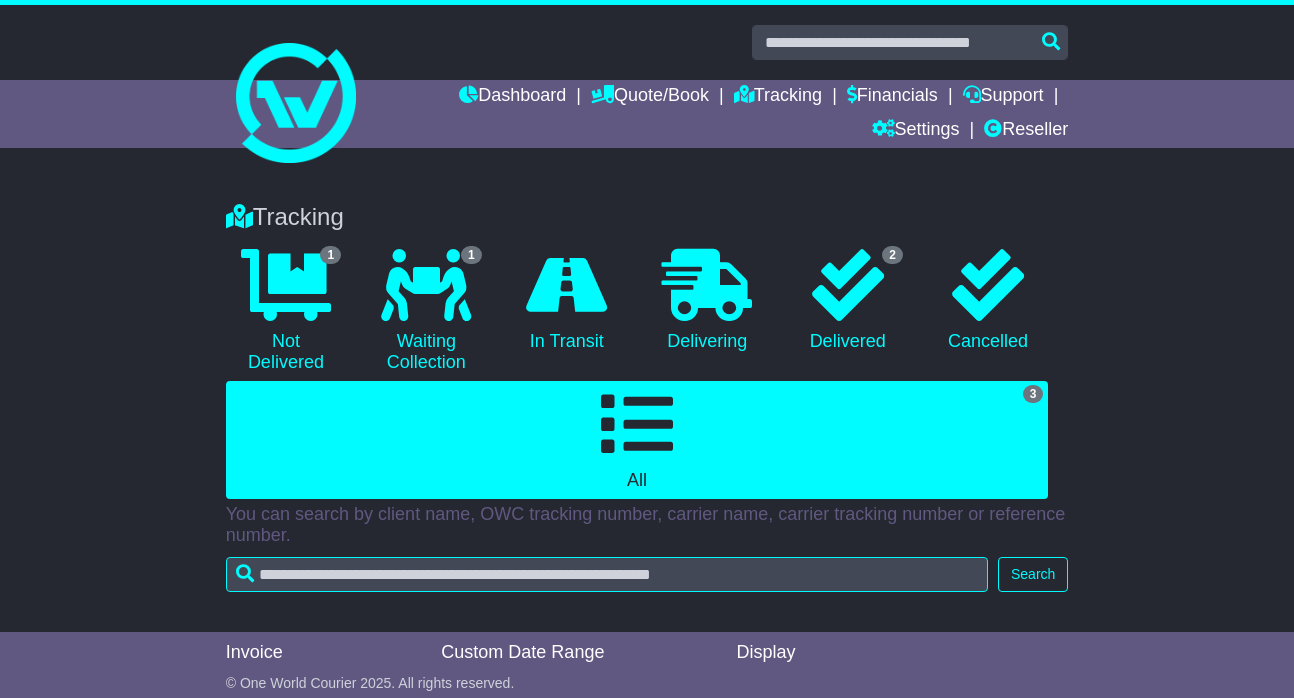 scroll, scrollTop: 0, scrollLeft: 0, axis: both 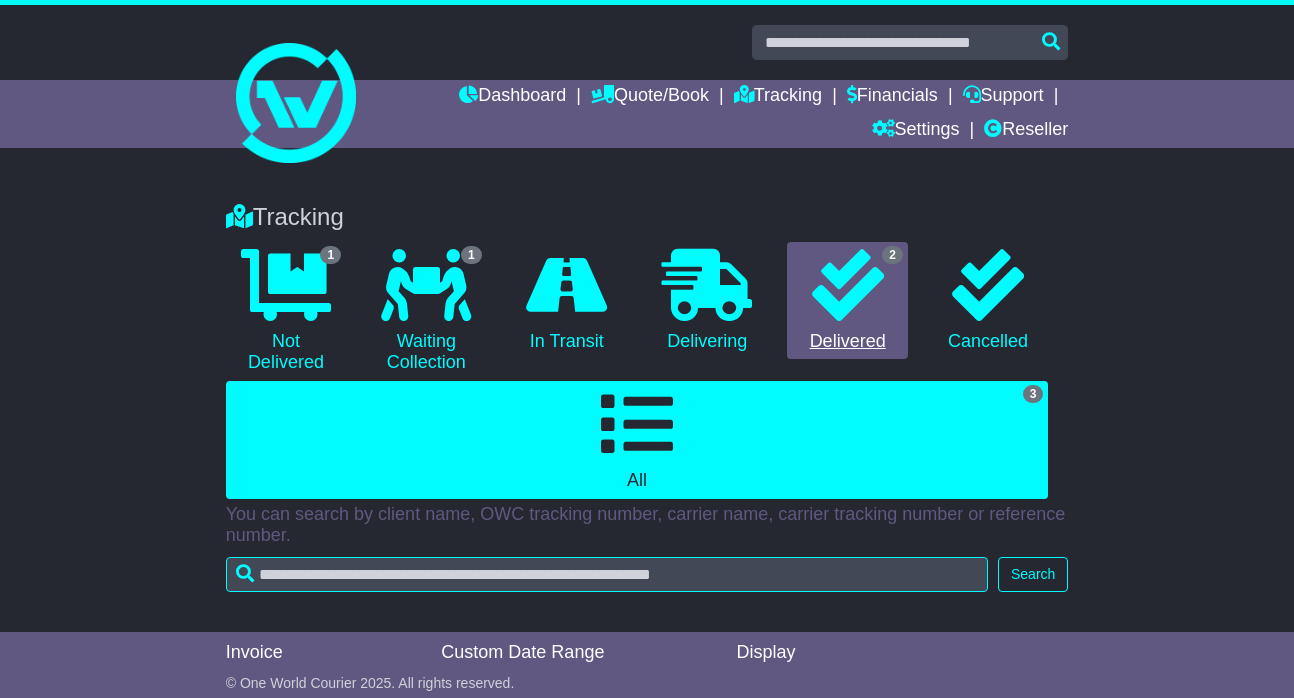 click on "2
Delivered" at bounding box center (847, 301) 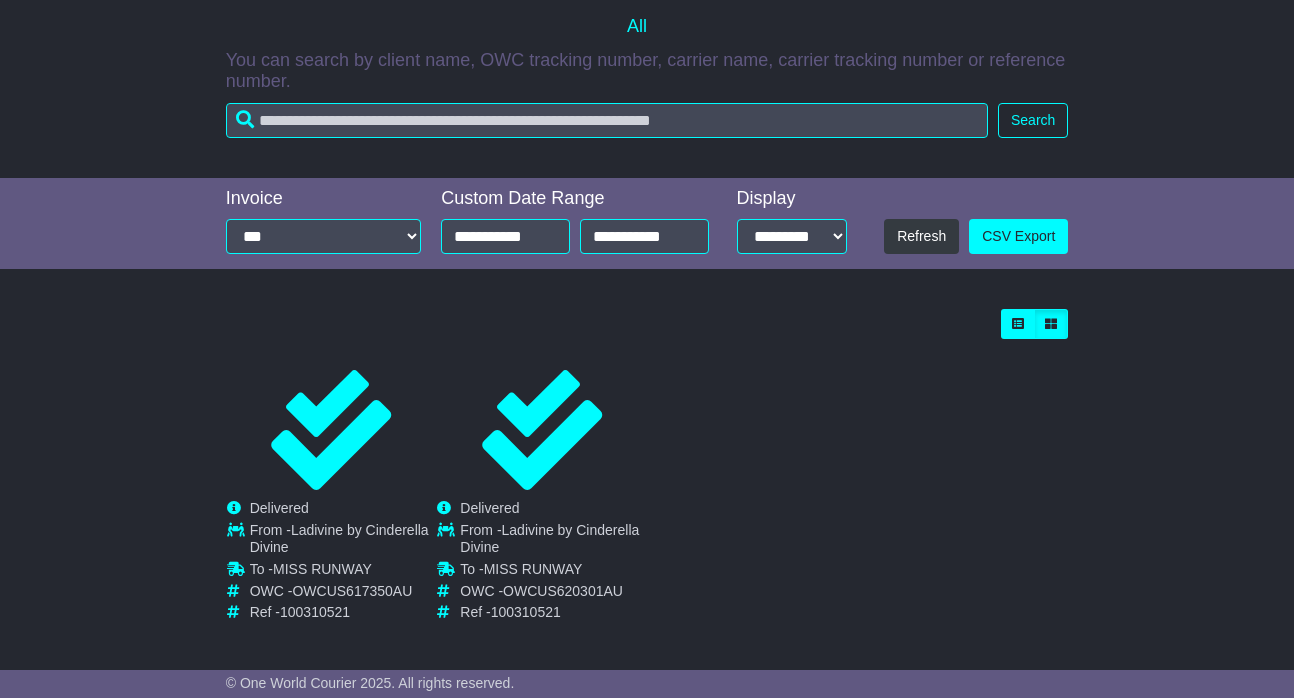 scroll, scrollTop: 453, scrollLeft: 0, axis: vertical 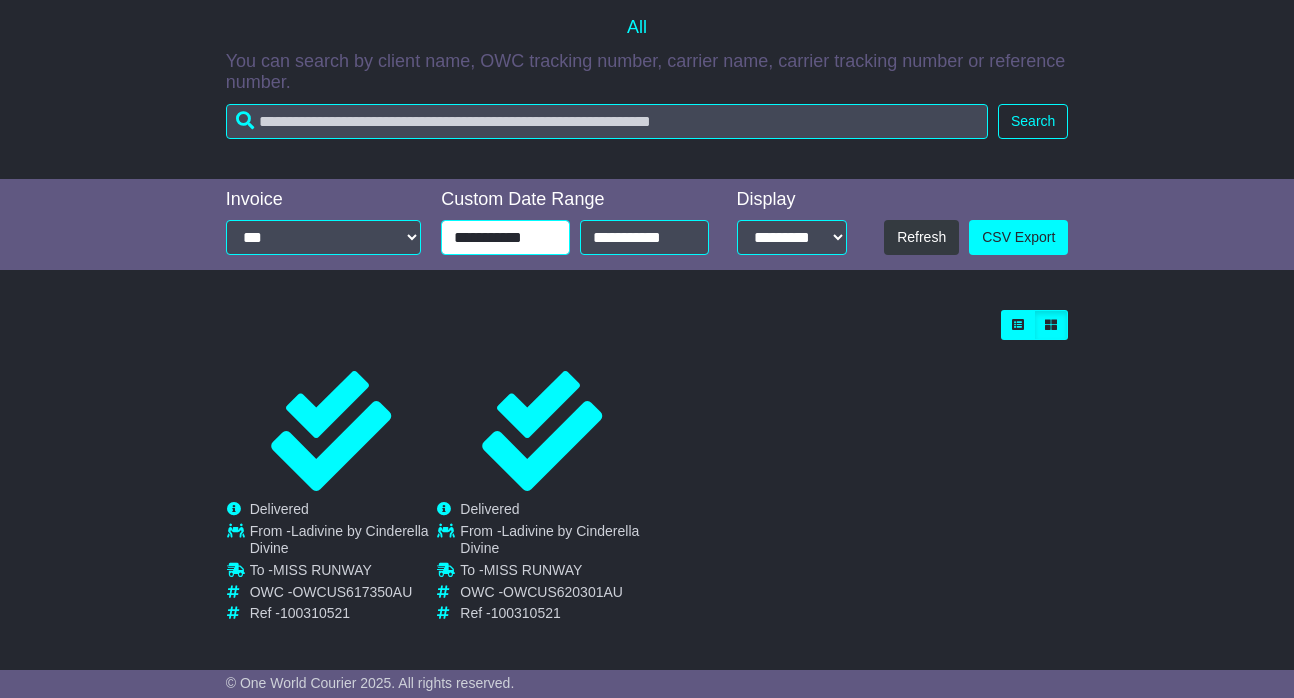 click on "**********" at bounding box center (505, 237) 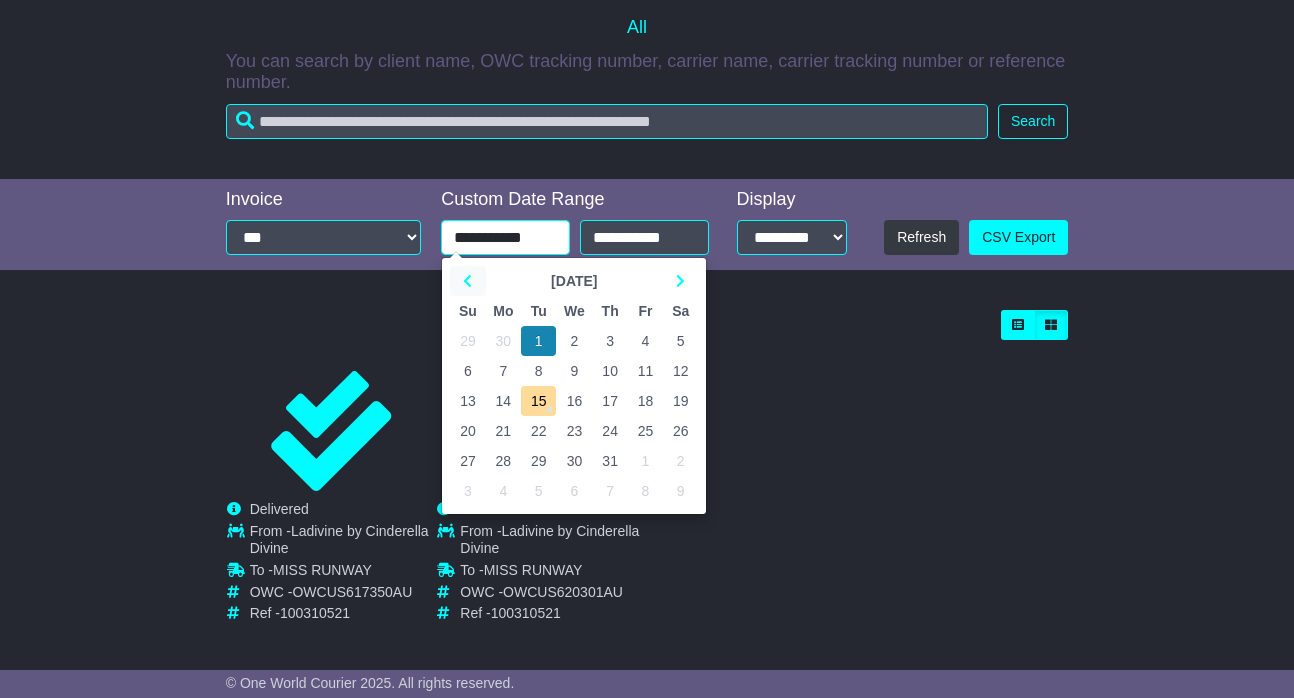 click at bounding box center (467, 281) 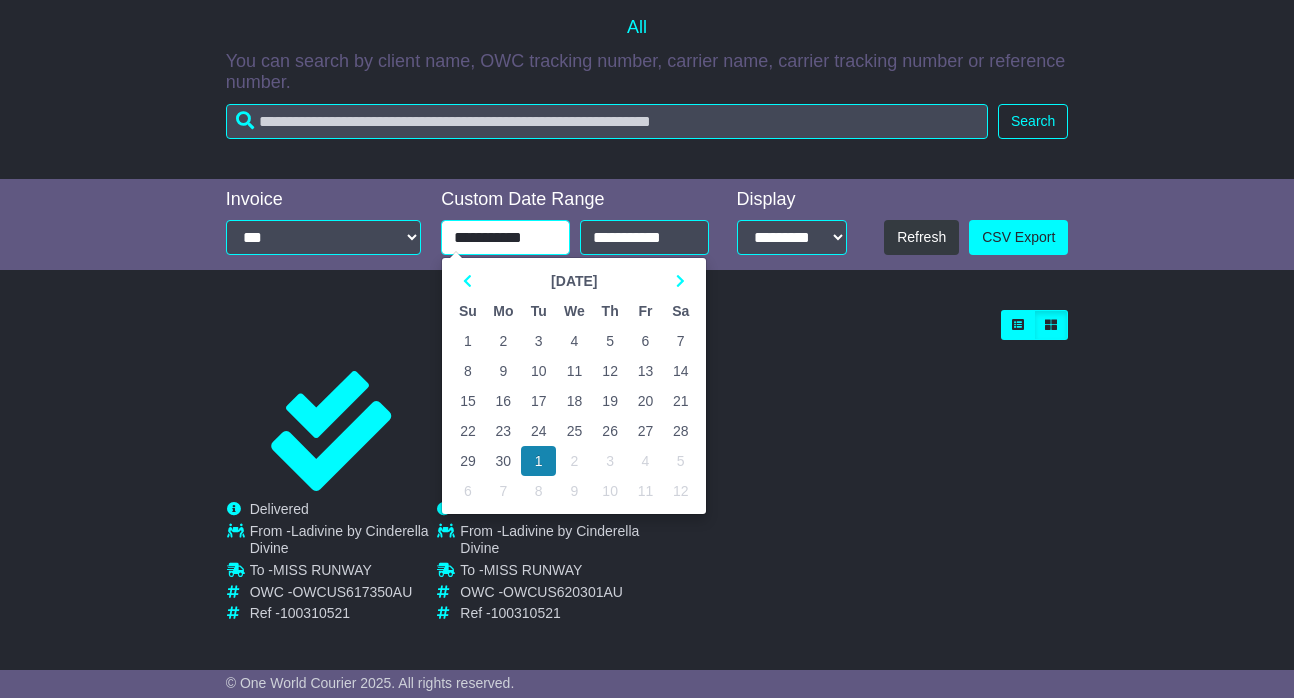 click on "1" at bounding box center (467, 341) 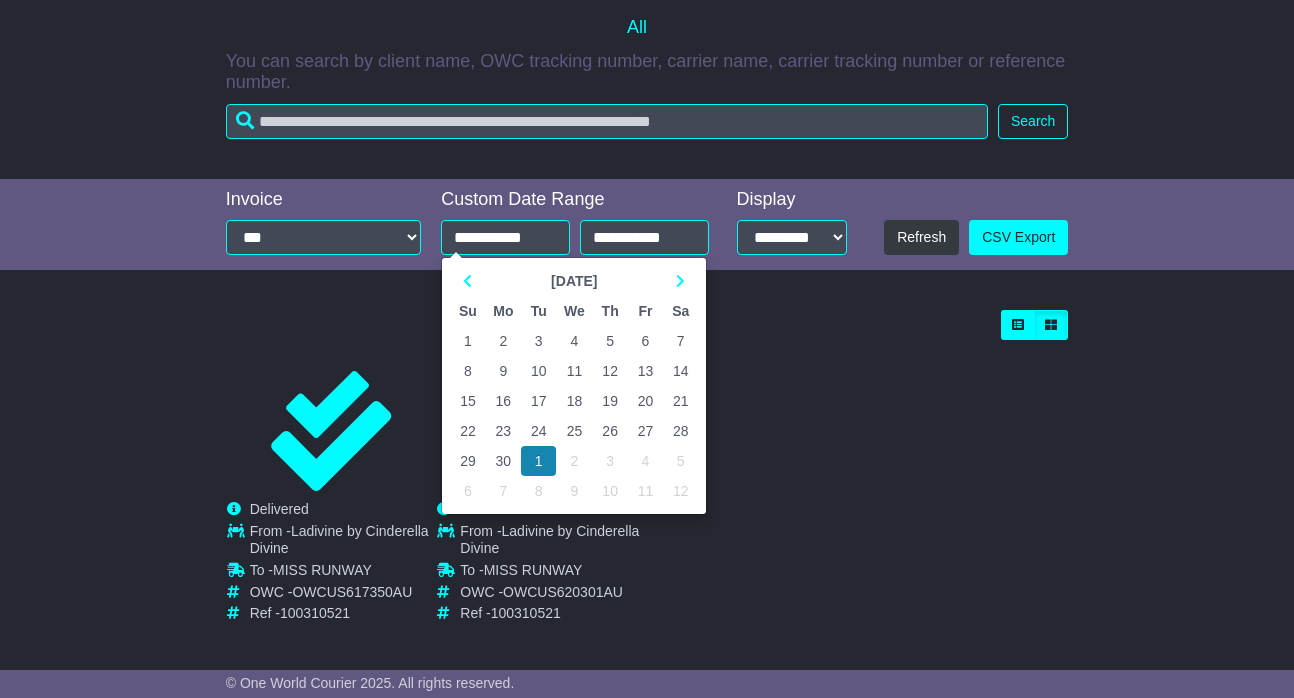 type on "**********" 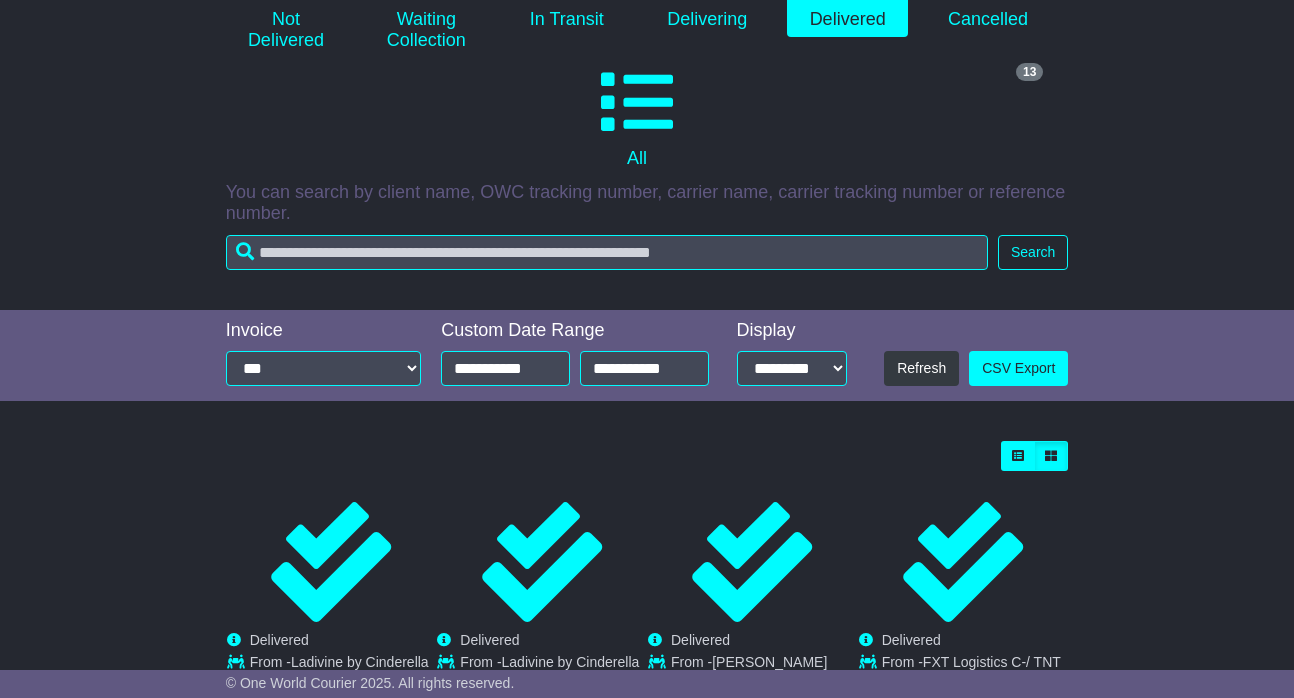 scroll, scrollTop: 326, scrollLeft: 0, axis: vertical 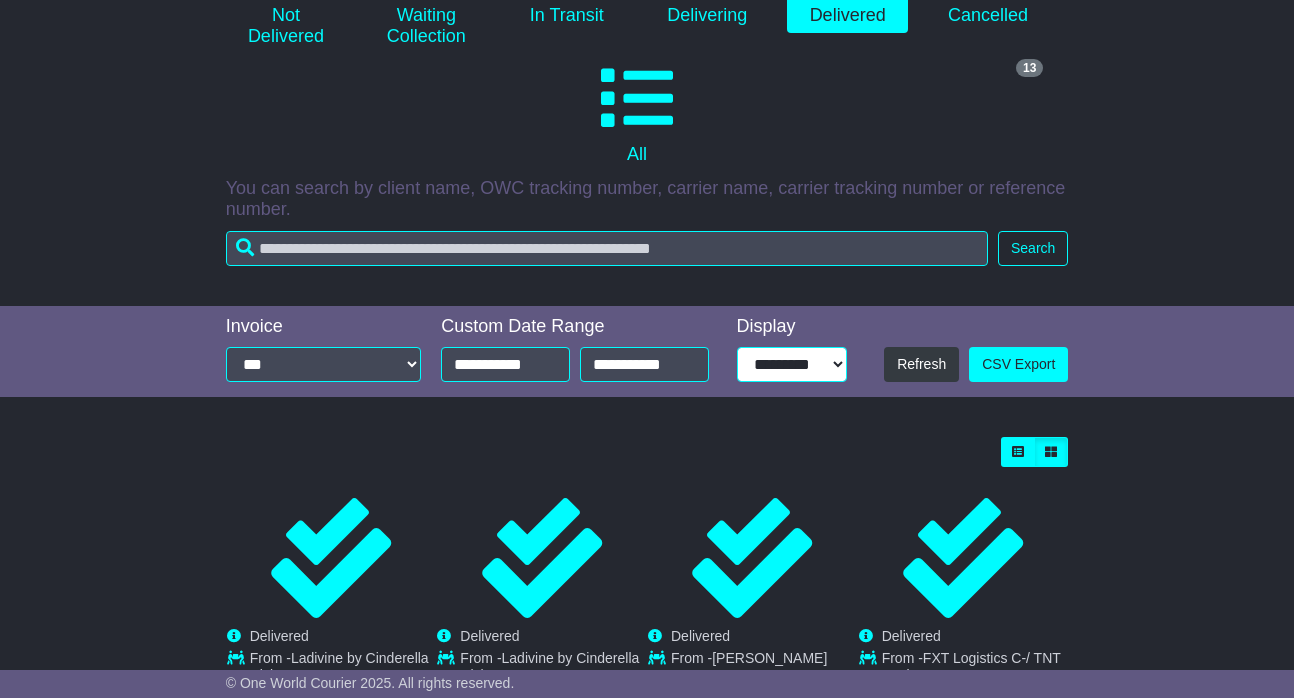click on "**********" at bounding box center [792, 364] 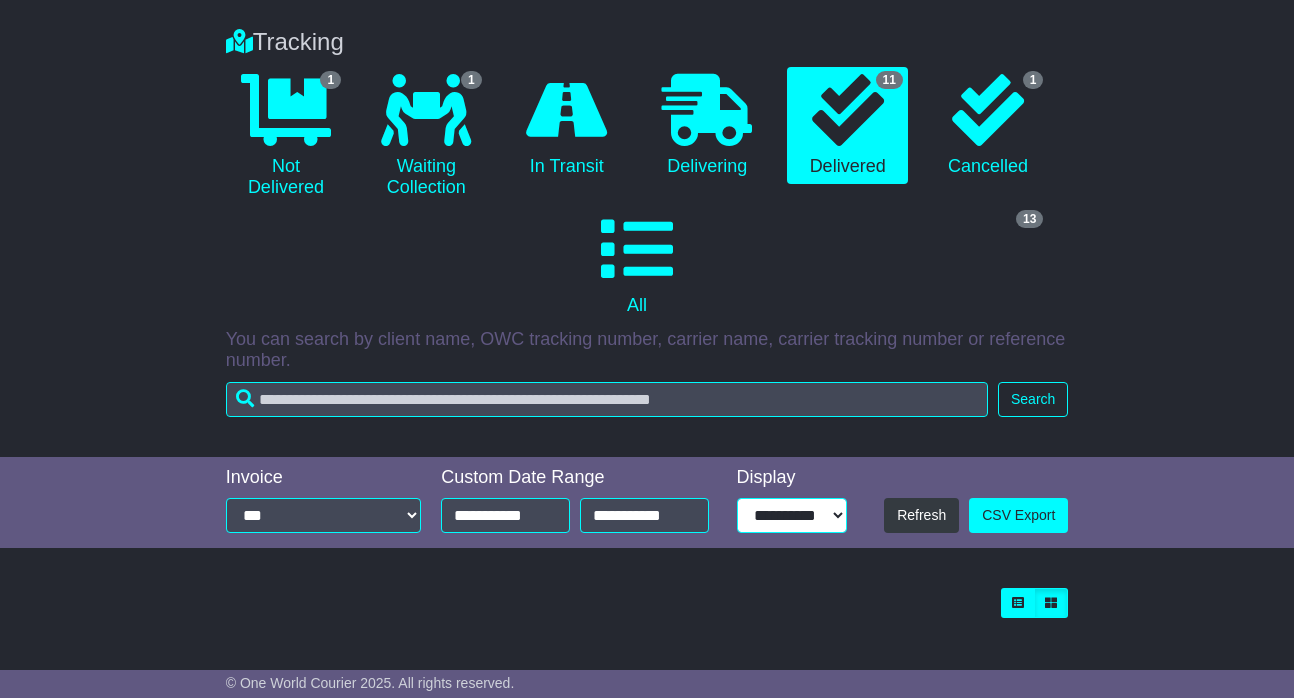 scroll, scrollTop: 171, scrollLeft: 0, axis: vertical 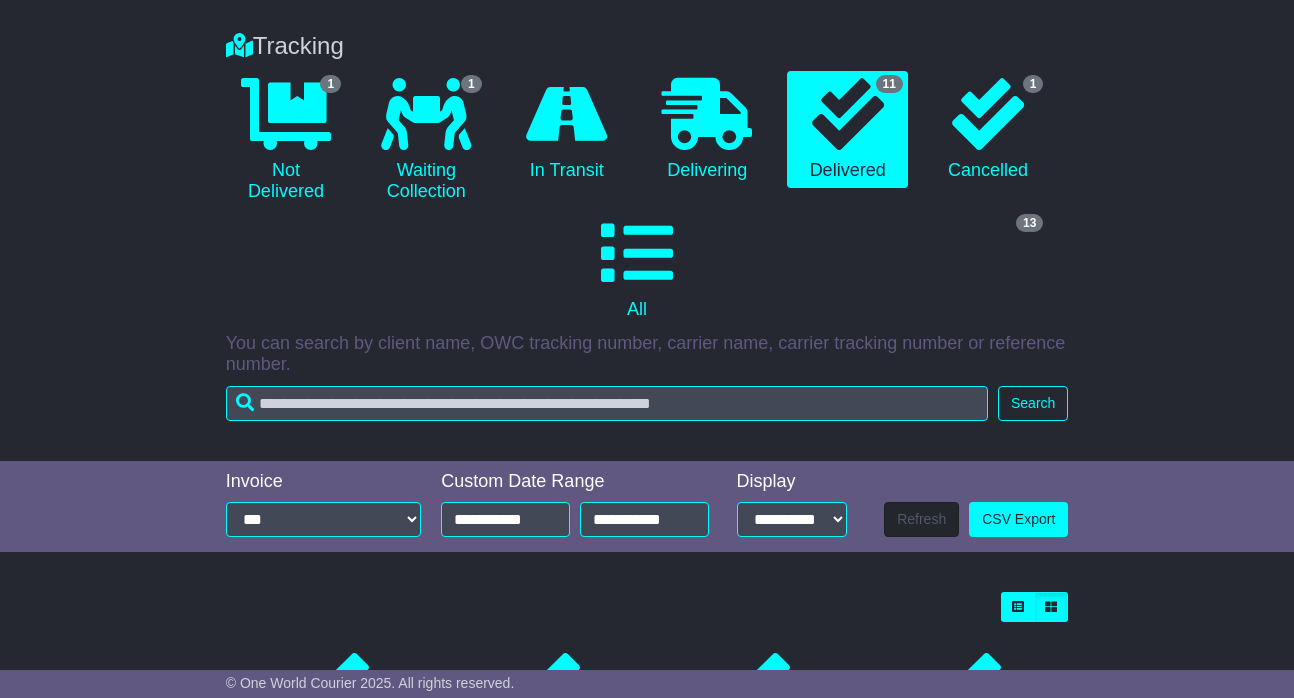 click on "Refresh" at bounding box center (921, 519) 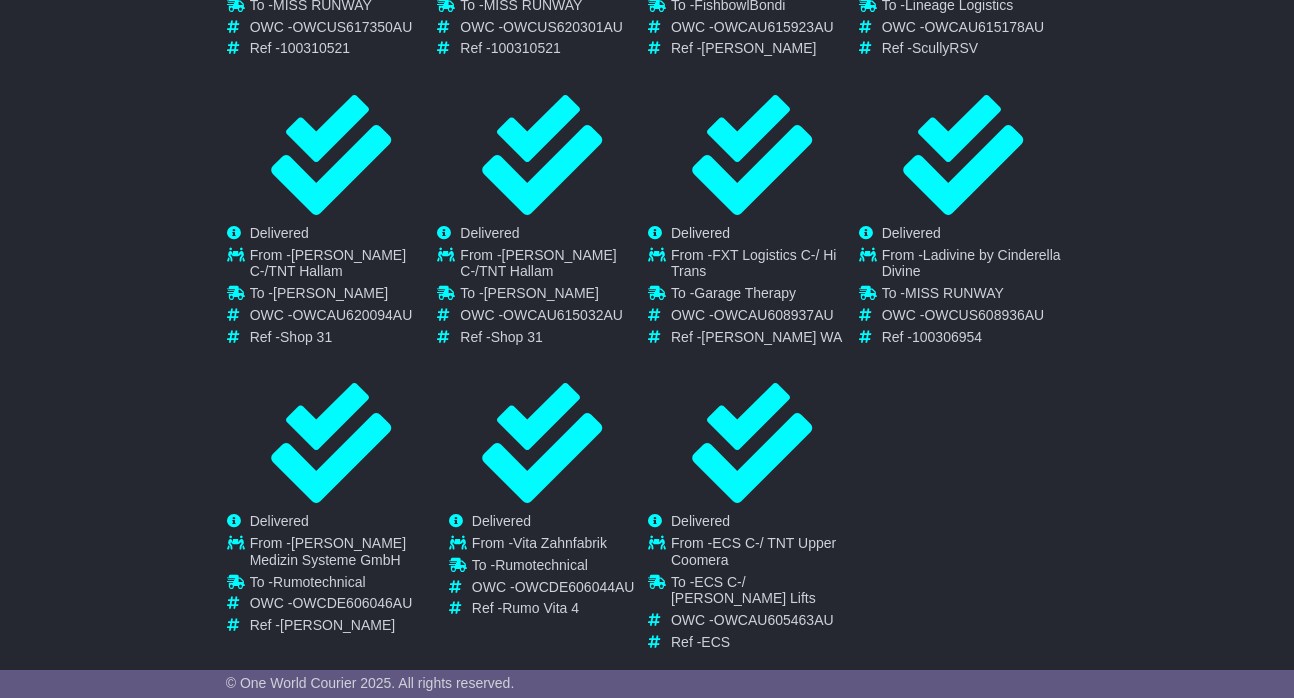 scroll, scrollTop: 1017, scrollLeft: 0, axis: vertical 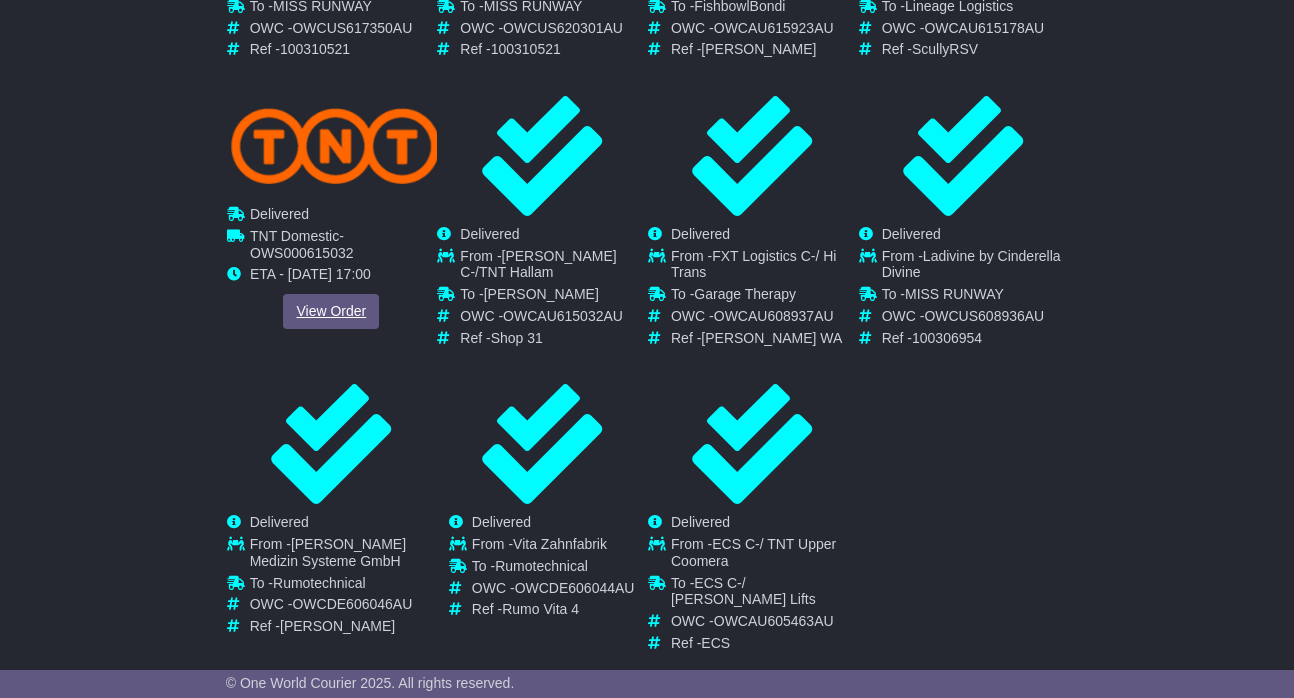 click on "View Order" at bounding box center [331, 311] 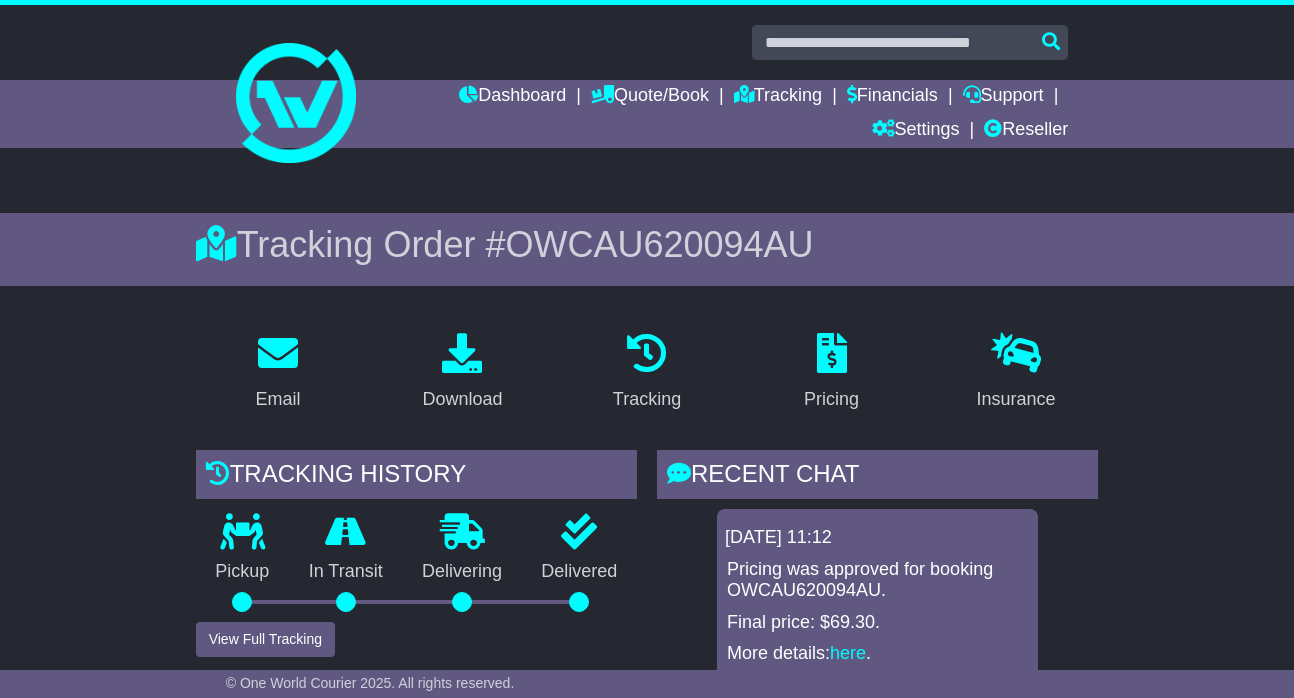 scroll, scrollTop: 0, scrollLeft: 0, axis: both 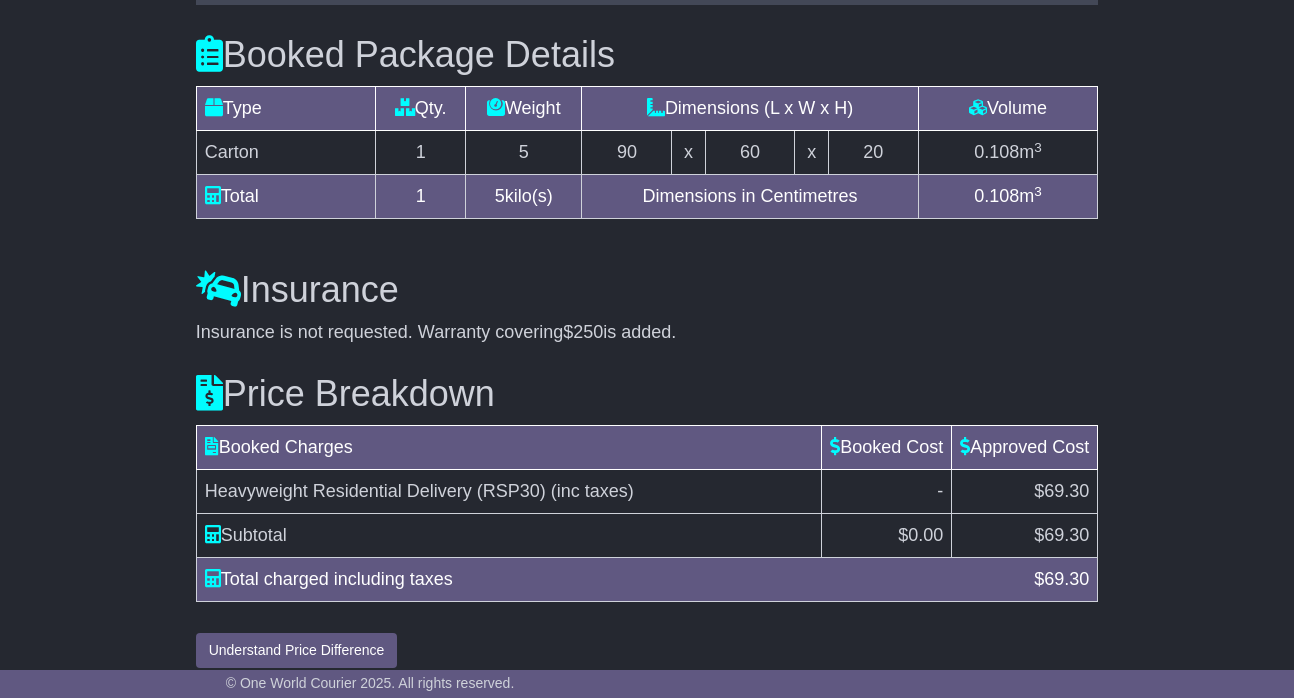 click on "Understand Price Difference" at bounding box center (297, 650) 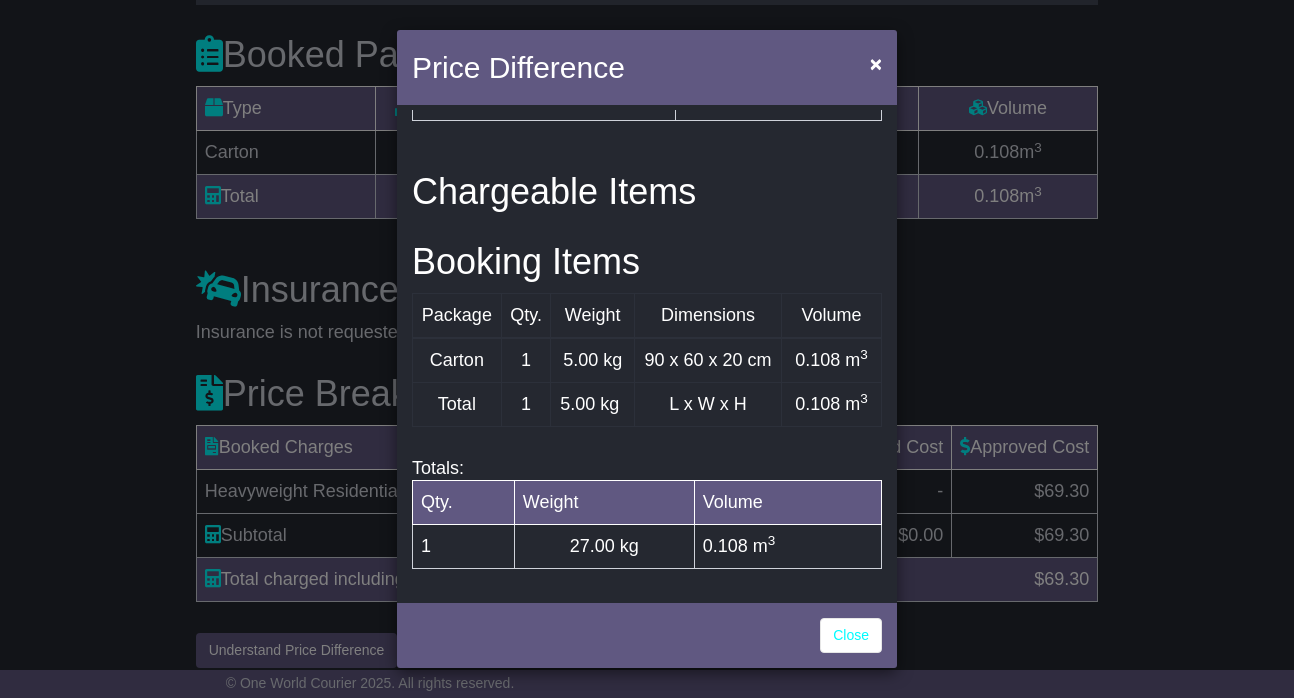 scroll, scrollTop: 527, scrollLeft: 0, axis: vertical 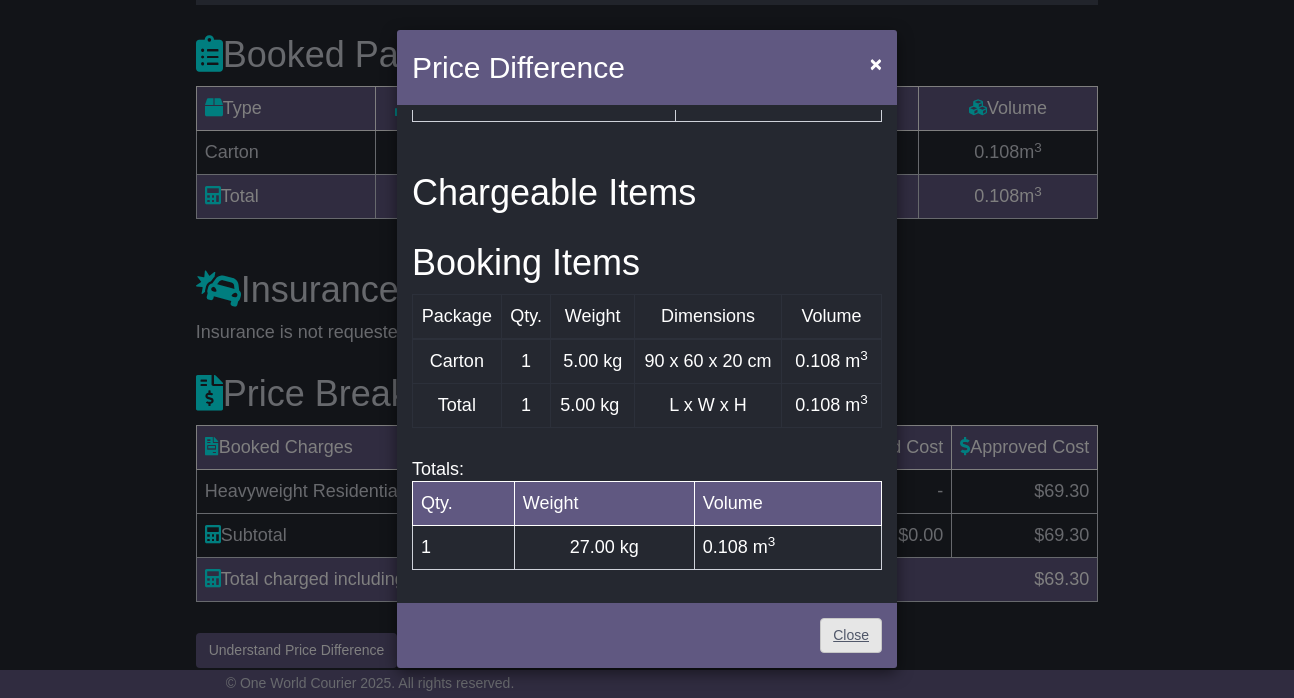 click on "Close" at bounding box center [851, 635] 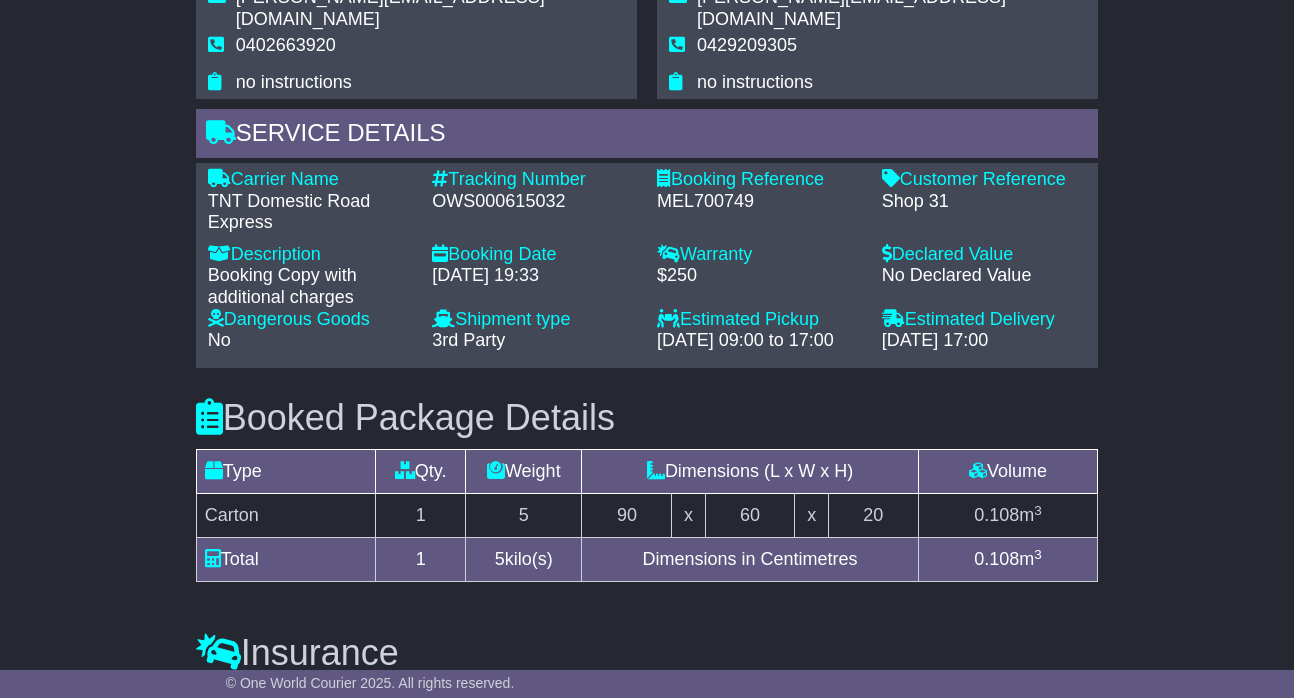 scroll, scrollTop: 1167, scrollLeft: 0, axis: vertical 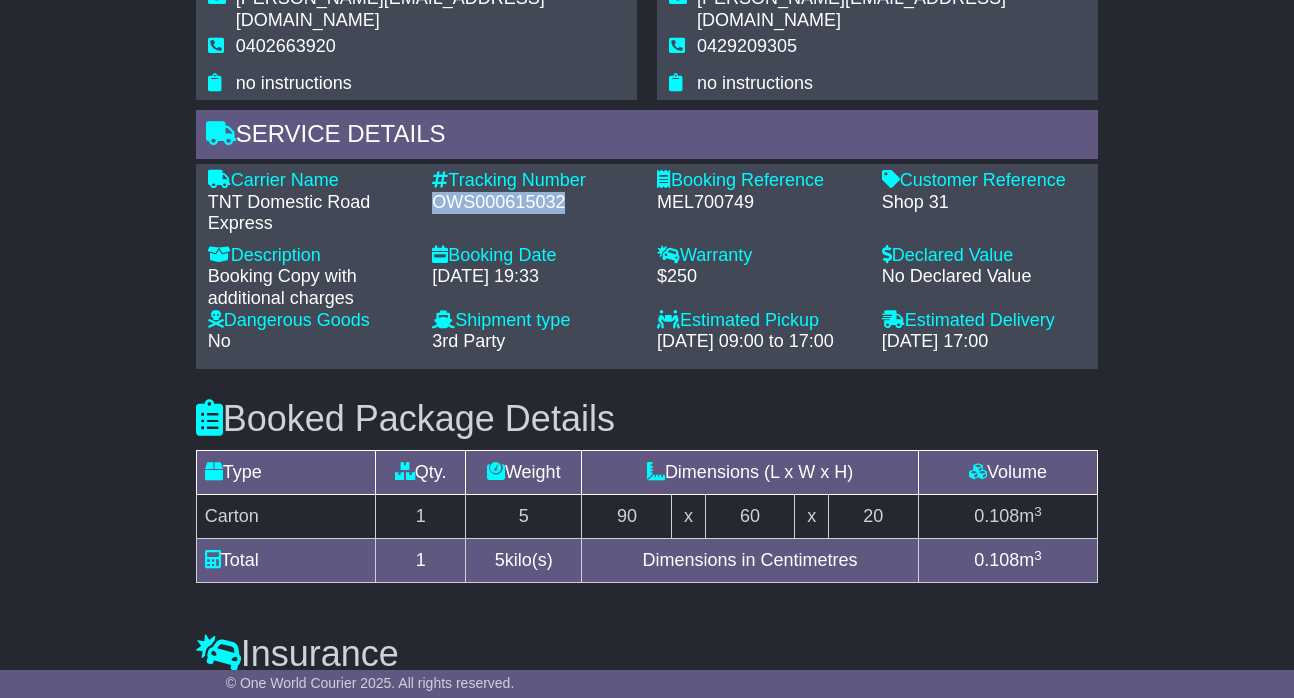 drag, startPoint x: 433, startPoint y: 162, endPoint x: 578, endPoint y: 164, distance: 145.0138 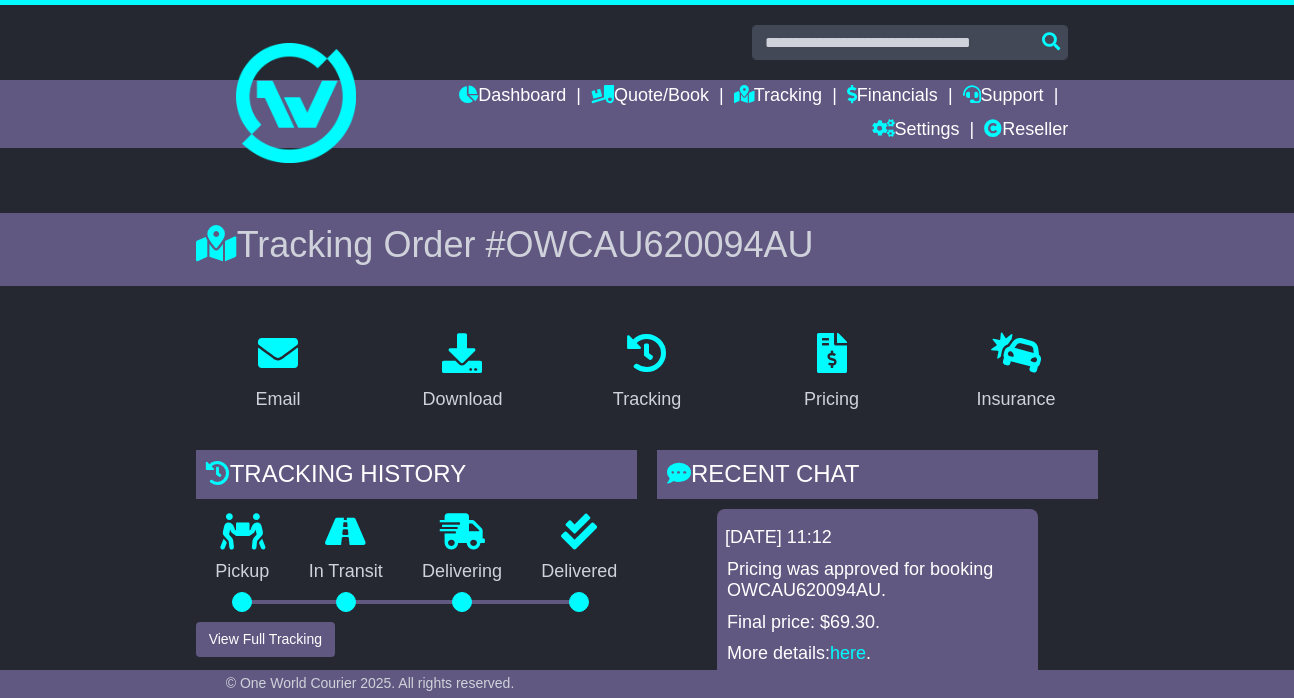 scroll, scrollTop: 0, scrollLeft: 0, axis: both 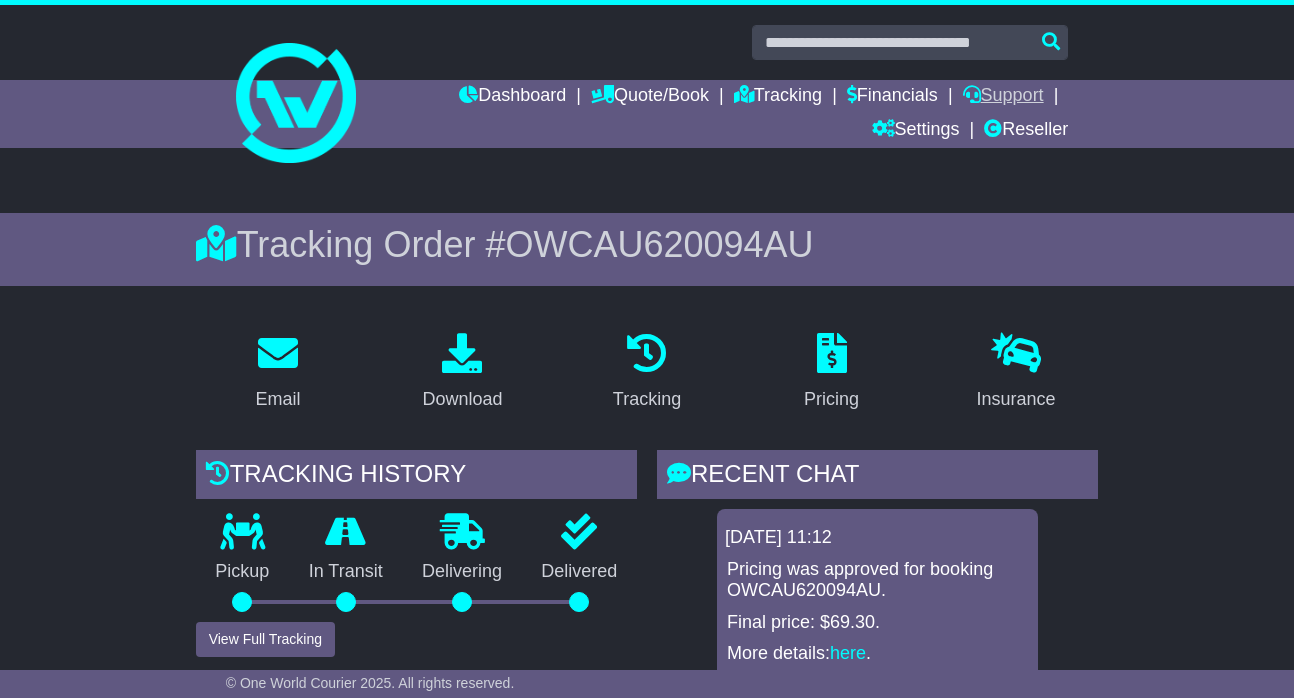 click on "Support" at bounding box center (1003, 97) 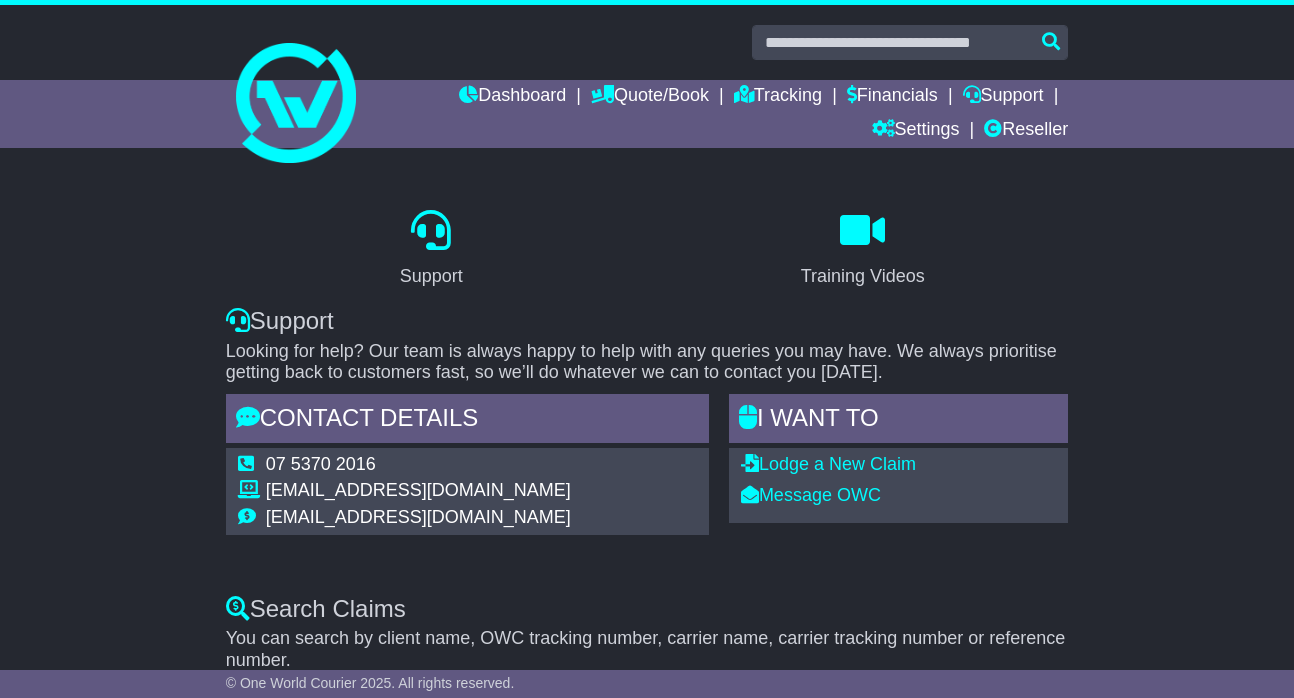 scroll, scrollTop: 0, scrollLeft: 0, axis: both 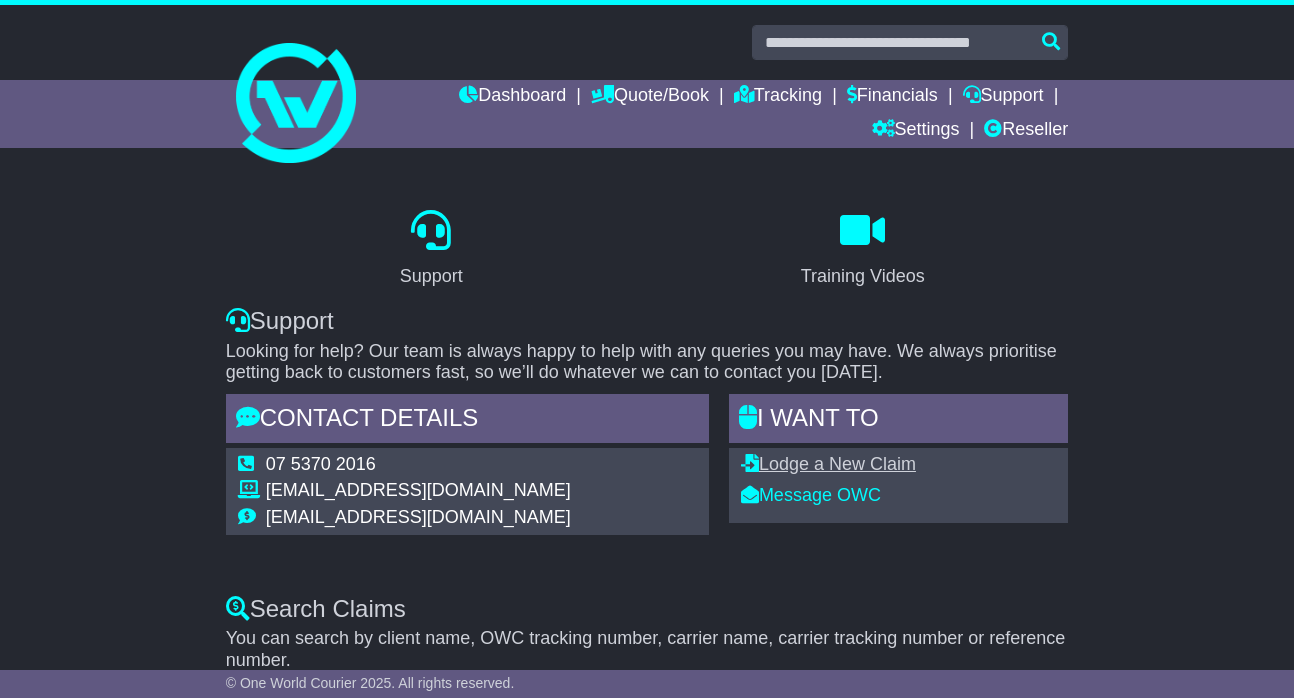 click on "Lodge a New Claim" at bounding box center [828, 464] 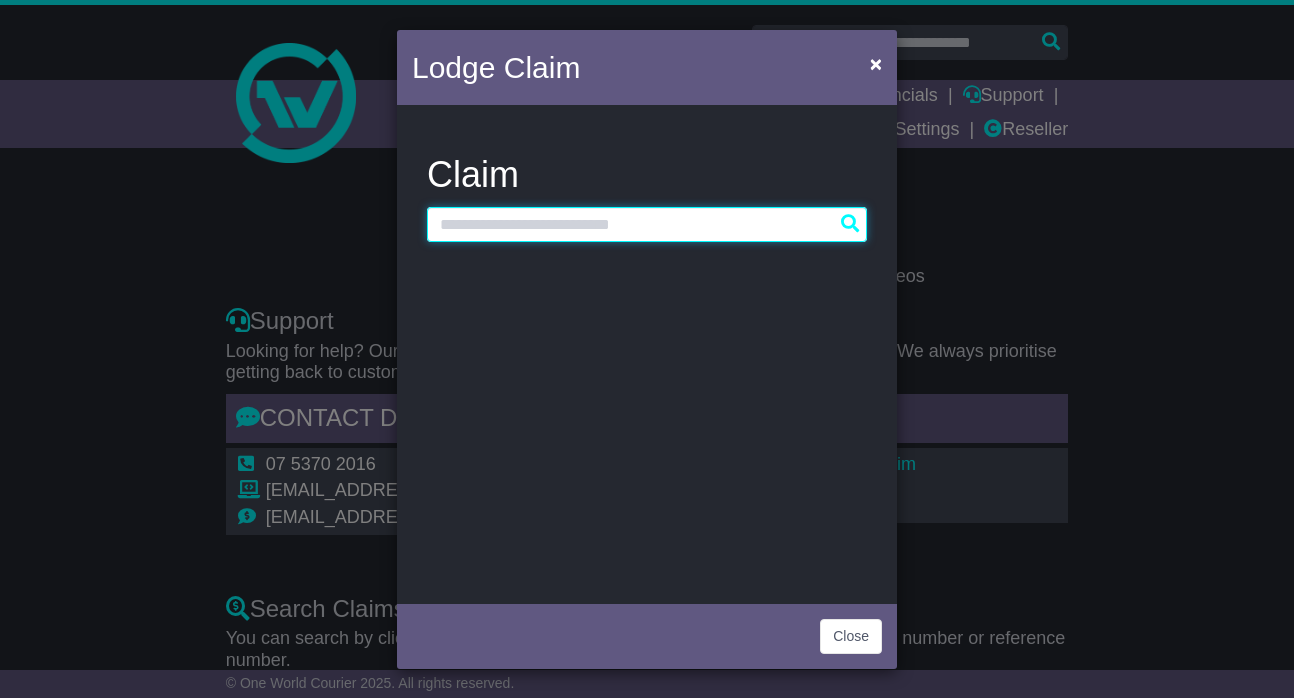 click at bounding box center (647, 224) 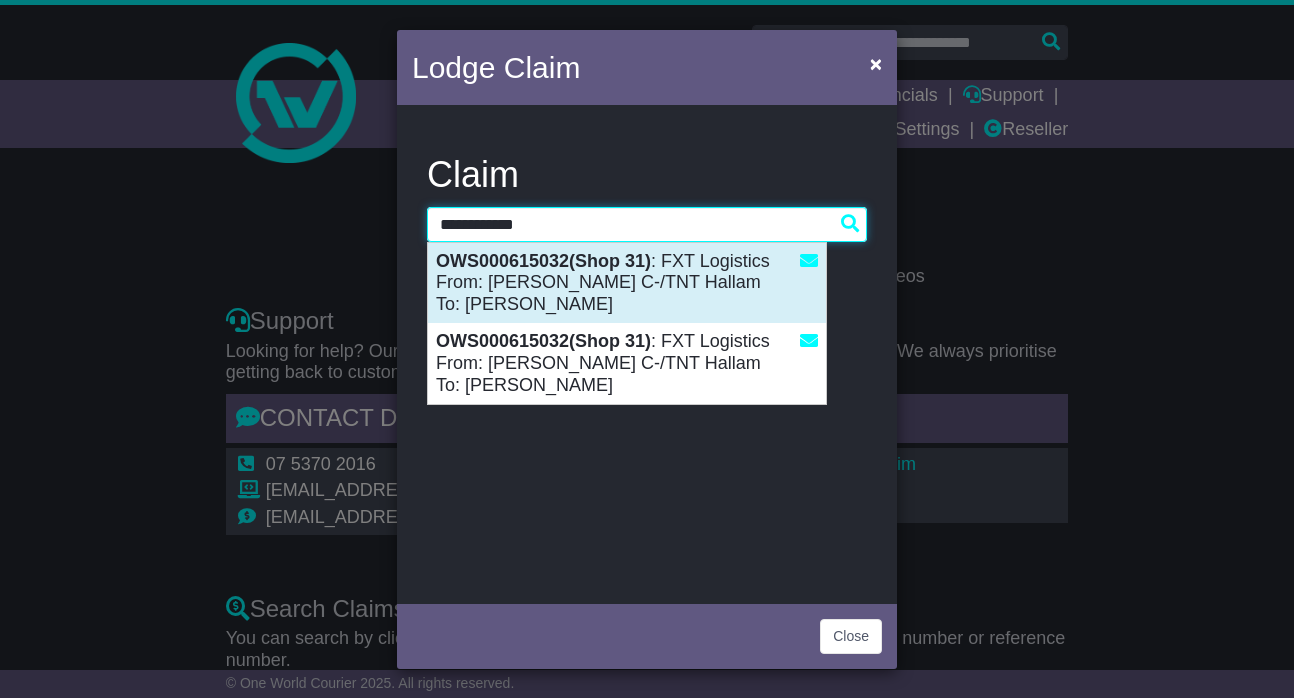click on "OWS000615032(Shop 31) : FXT Logistics From: Daniel G C-/TNT Hallam To: Rehan Dahler" at bounding box center [627, 283] 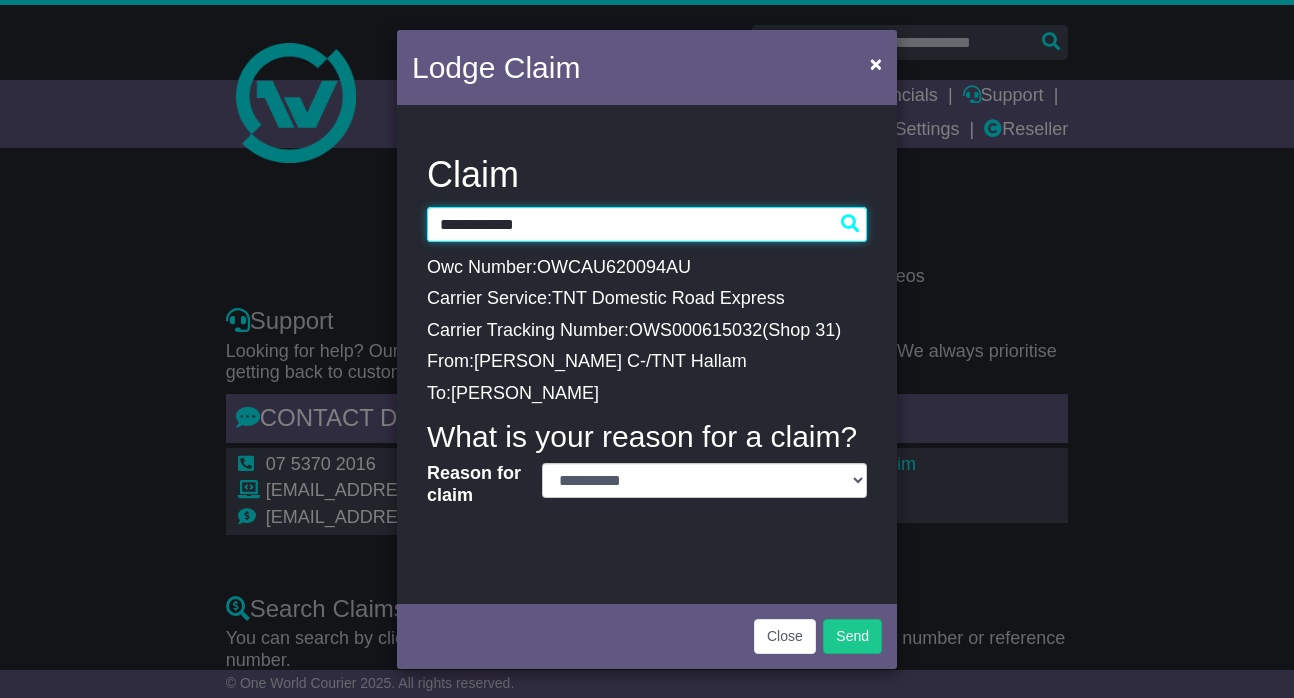type on "**********" 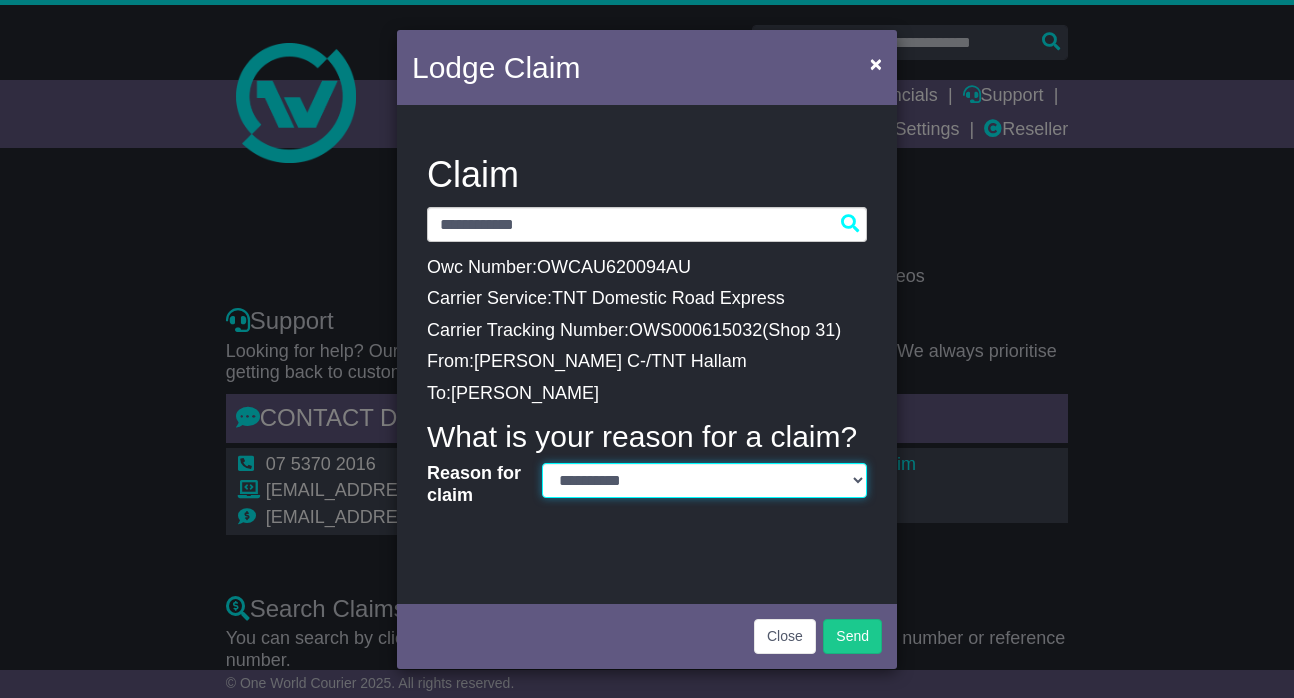 click on "**********" at bounding box center [704, 480] 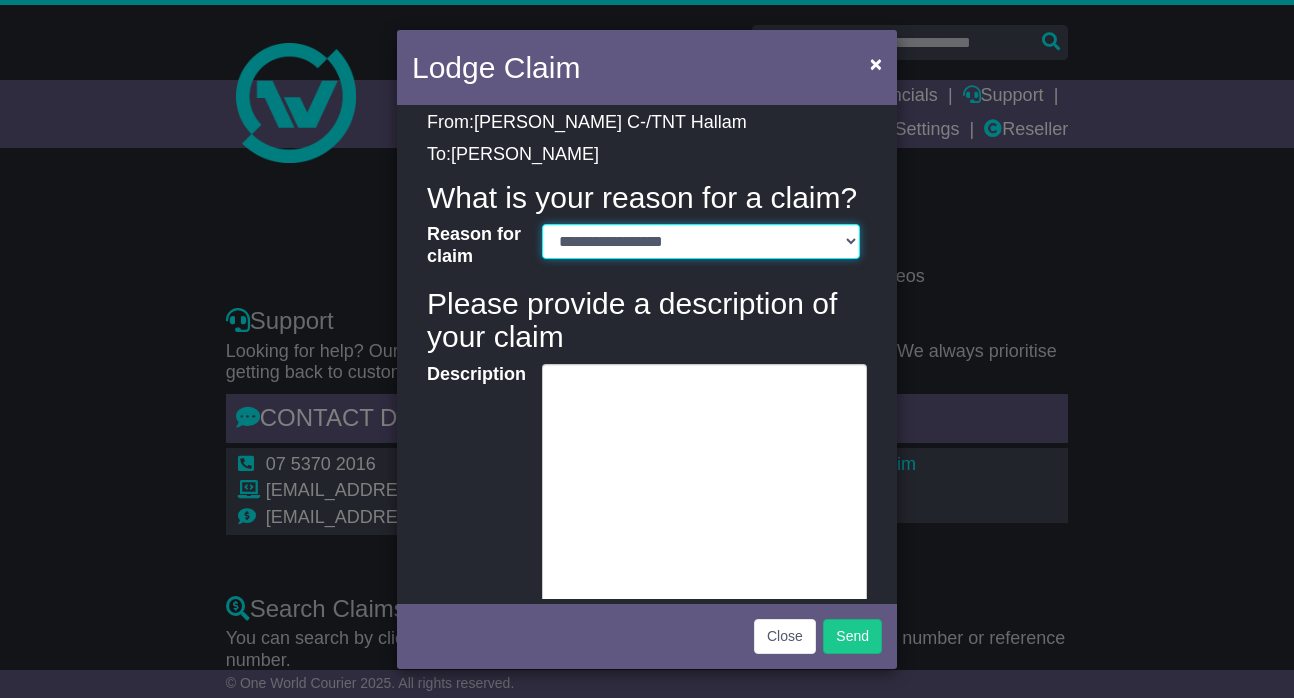 scroll, scrollTop: 251, scrollLeft: 0, axis: vertical 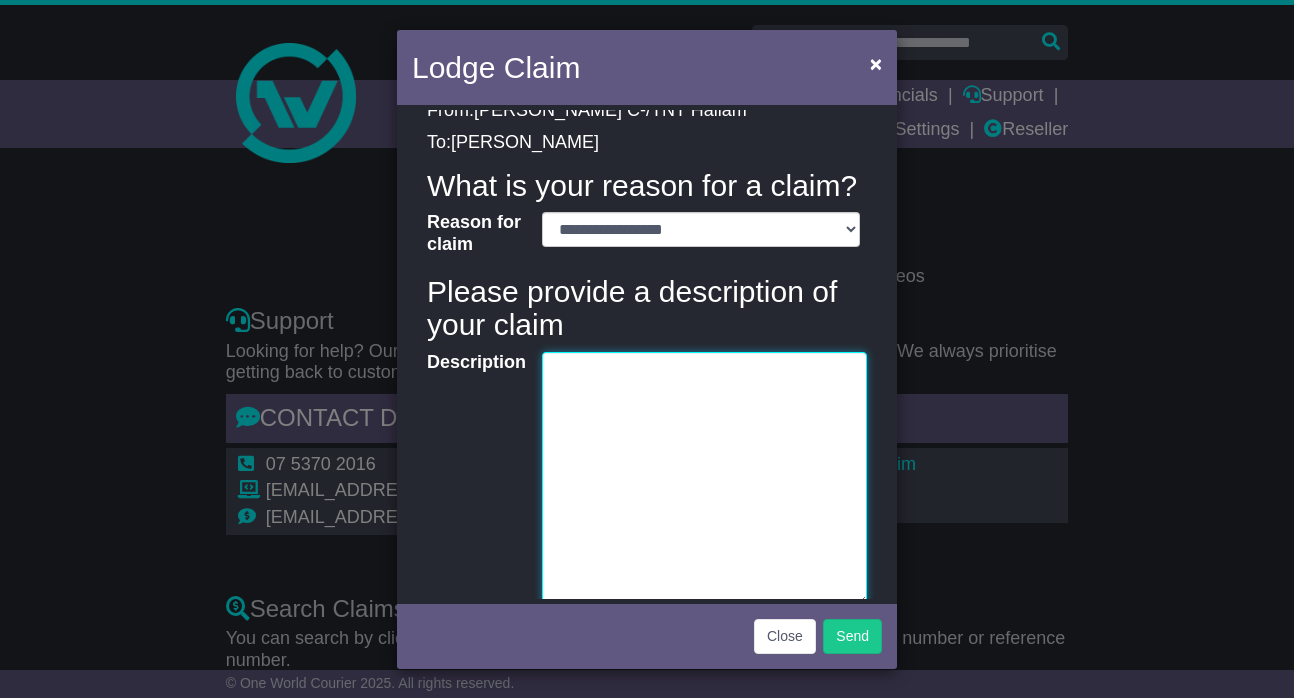 click on "Description" at bounding box center [704, 479] 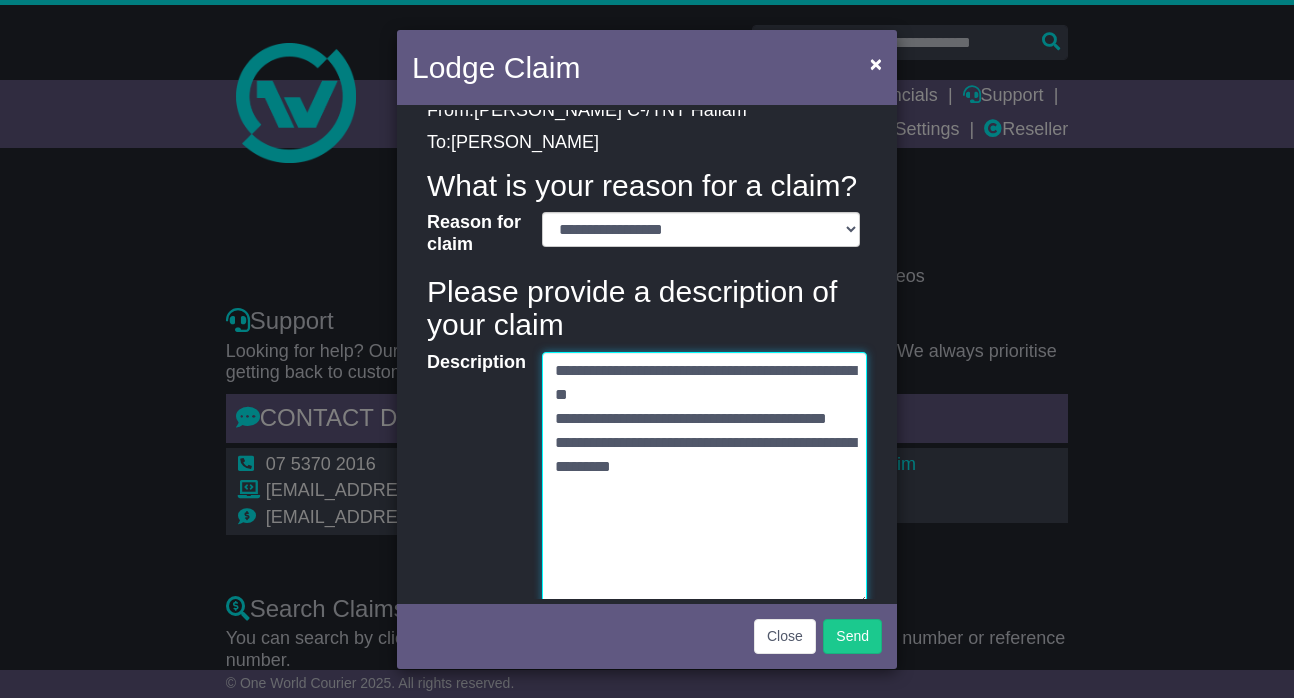 type on "**********" 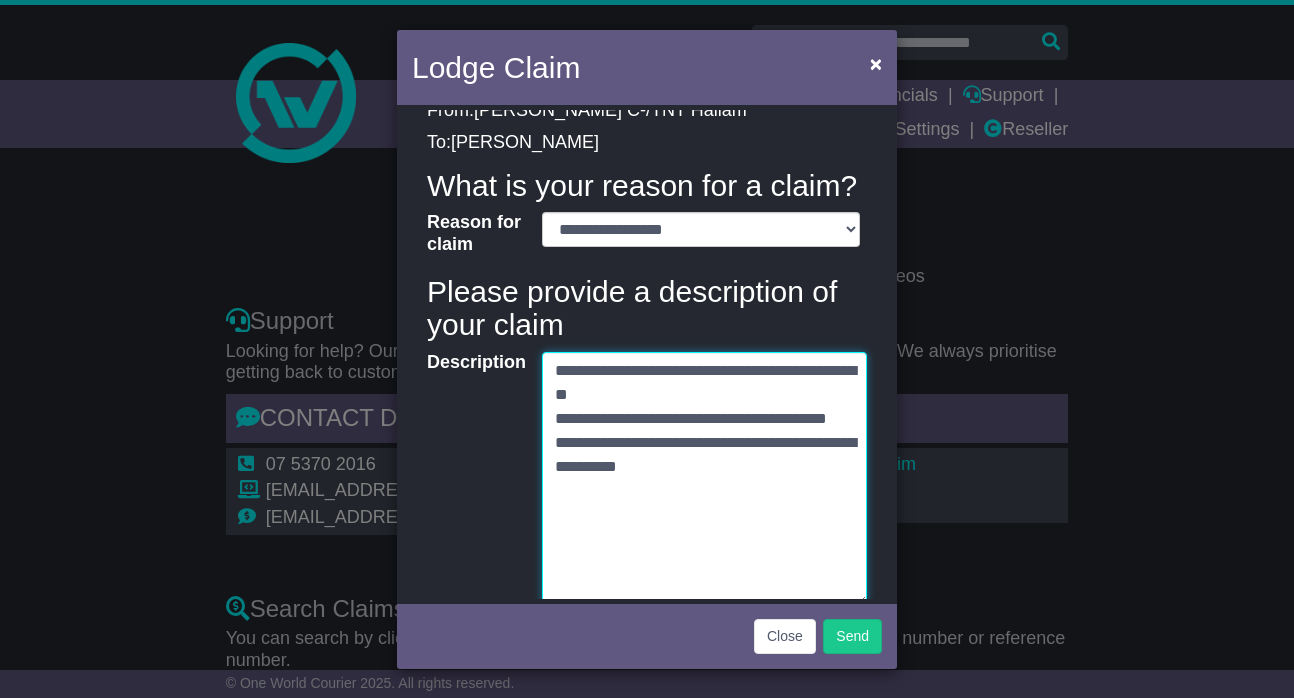 scroll, scrollTop: 252, scrollLeft: 0, axis: vertical 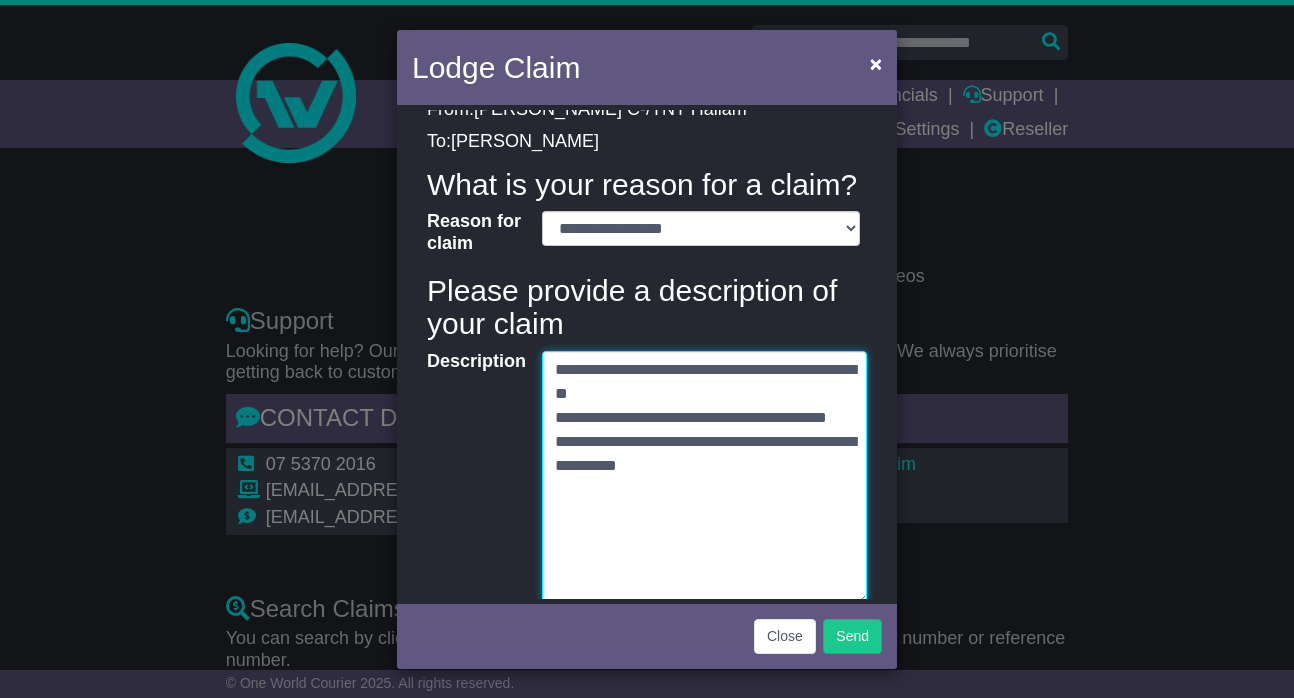 drag, startPoint x: 556, startPoint y: 364, endPoint x: 730, endPoint y: 517, distance: 231.70024 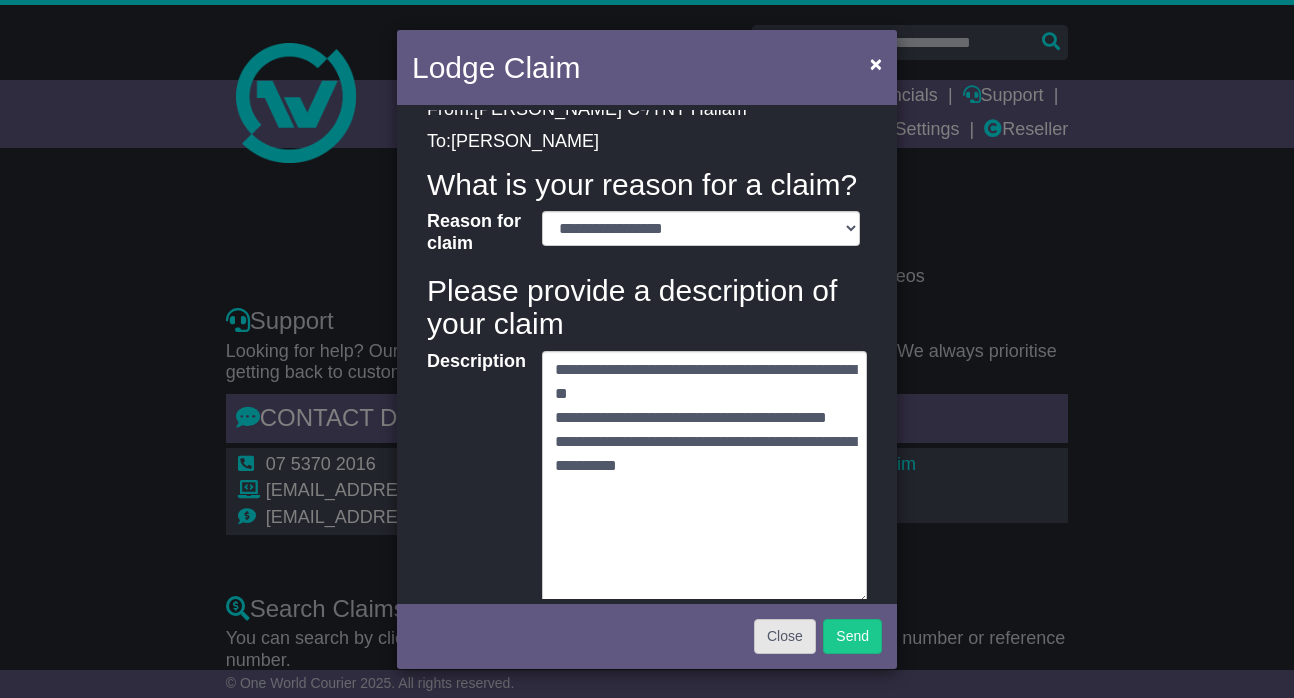 click on "Close" at bounding box center [785, 636] 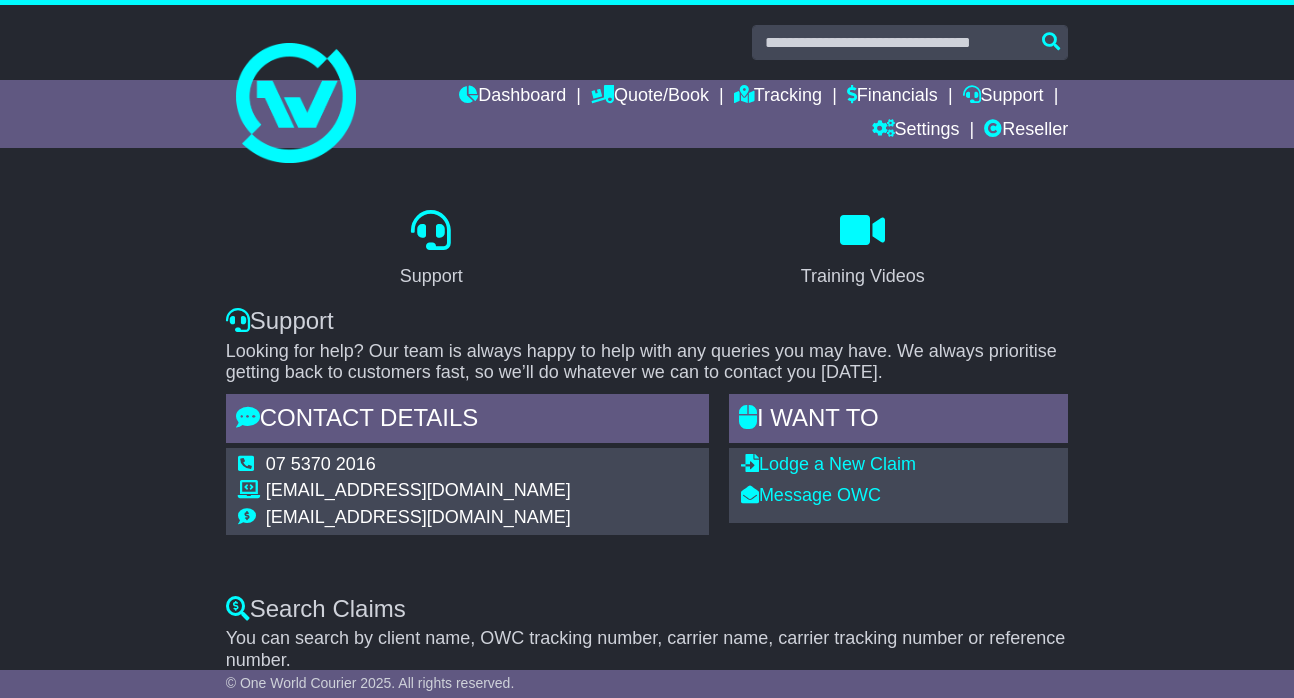 scroll, scrollTop: 0, scrollLeft: 0, axis: both 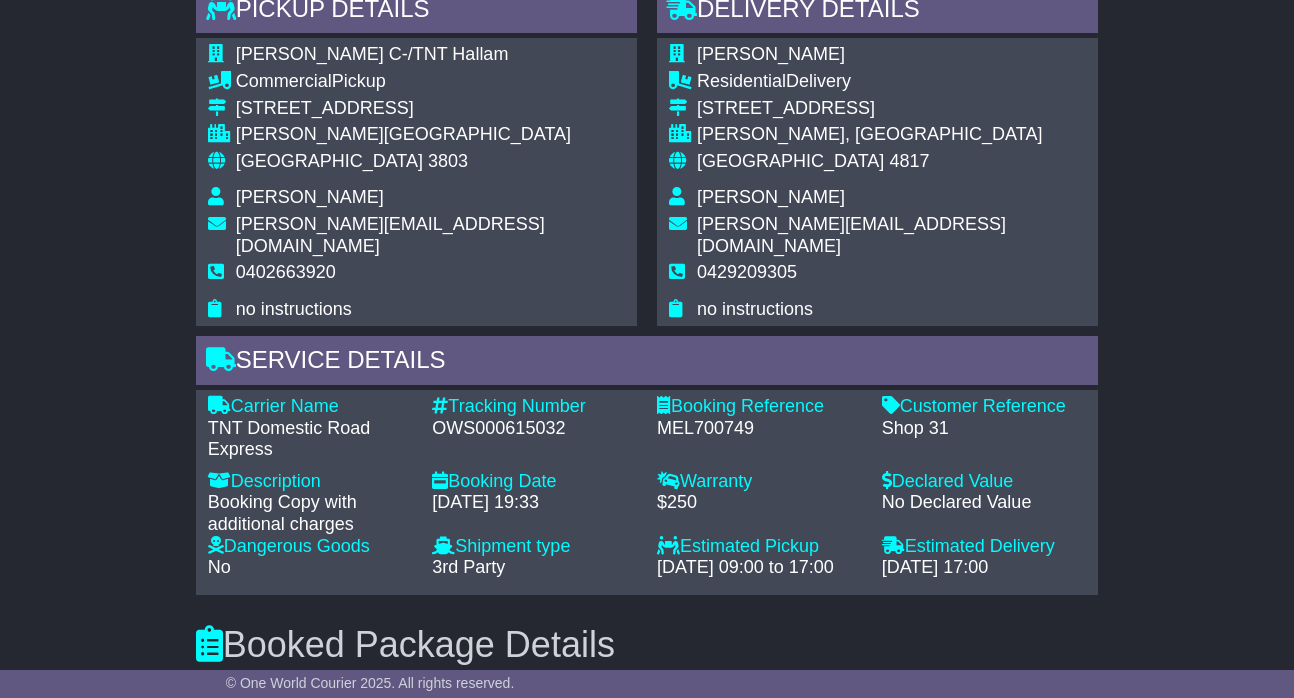 click on "OWS000615032" at bounding box center [534, 429] 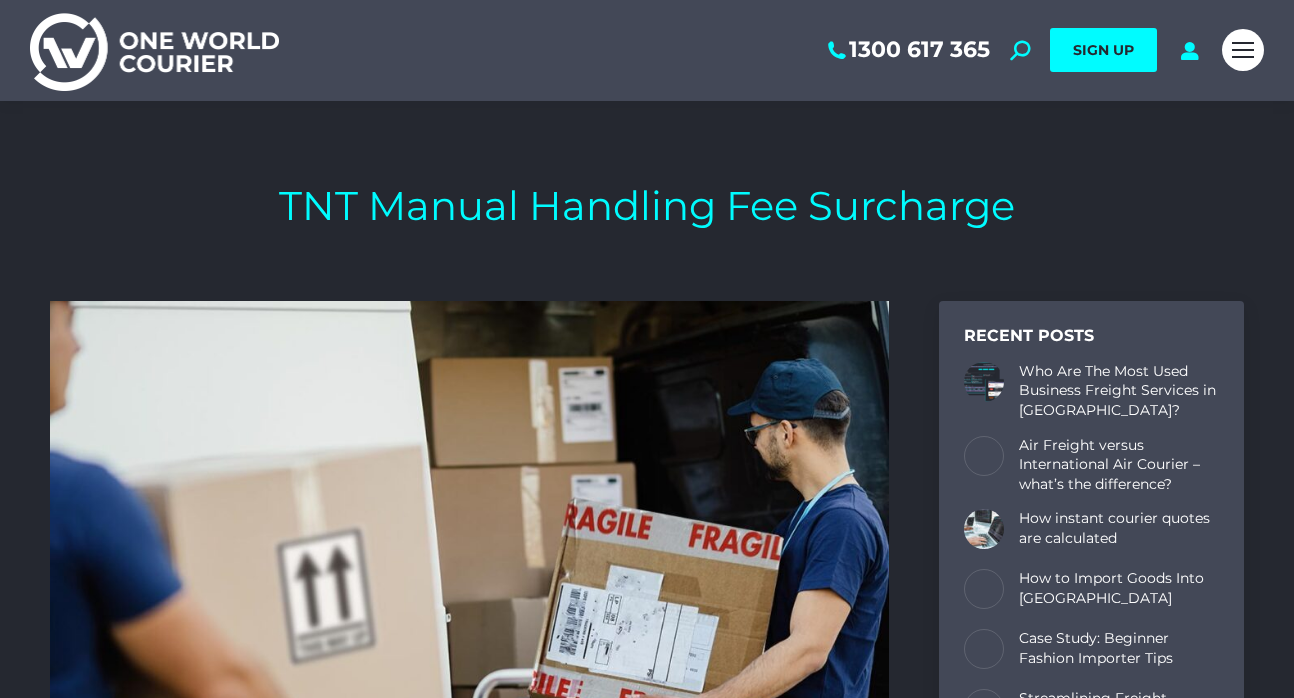 scroll, scrollTop: 0, scrollLeft: 0, axis: both 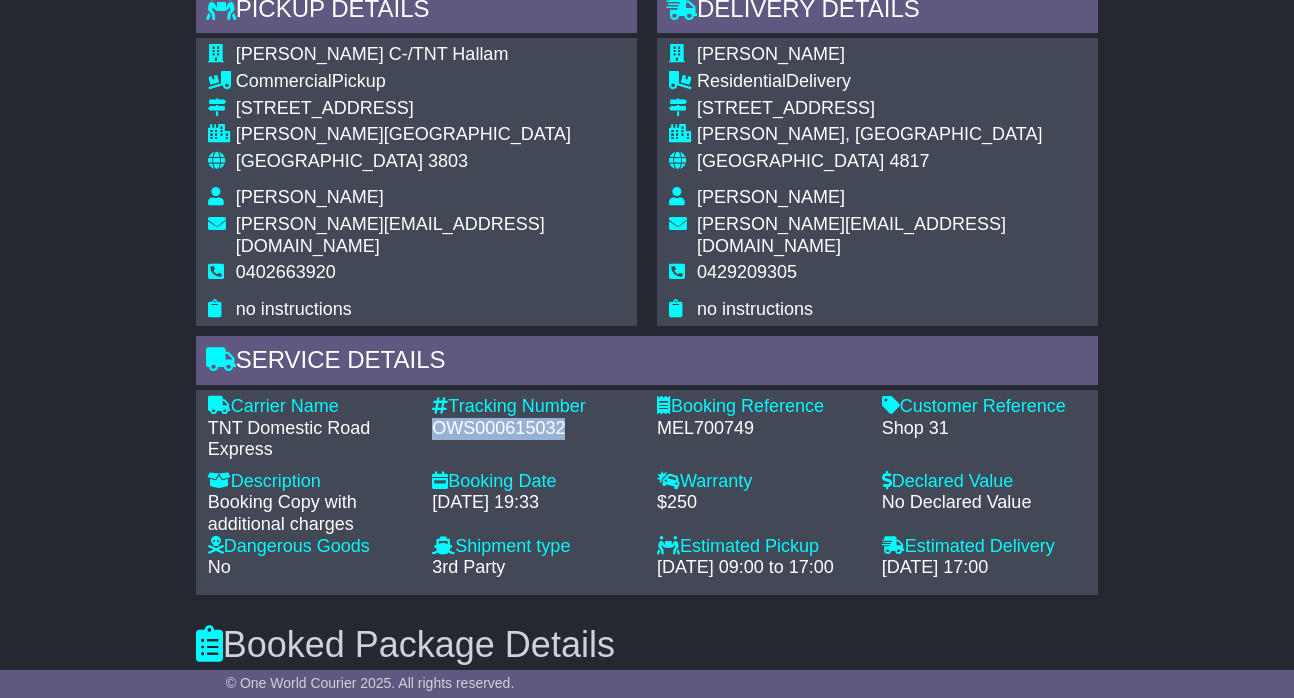 drag, startPoint x: 433, startPoint y: 393, endPoint x: 573, endPoint y: 398, distance: 140.08926 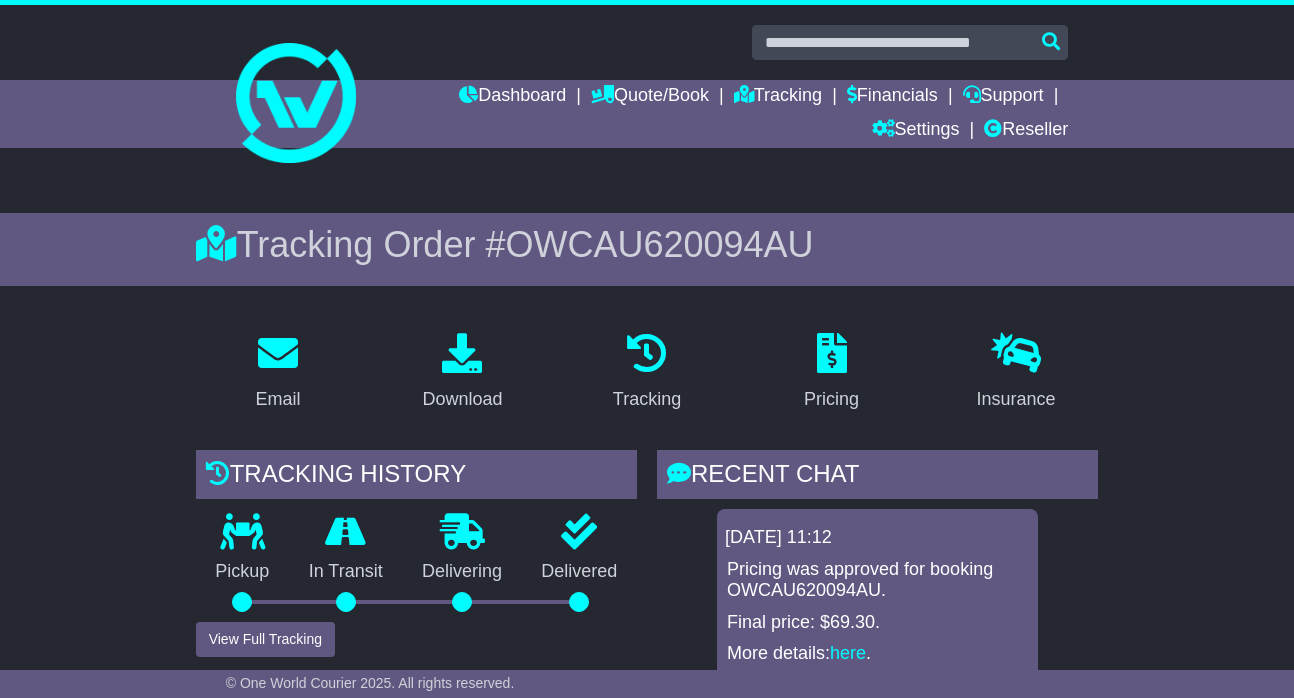 scroll, scrollTop: 0, scrollLeft: 0, axis: both 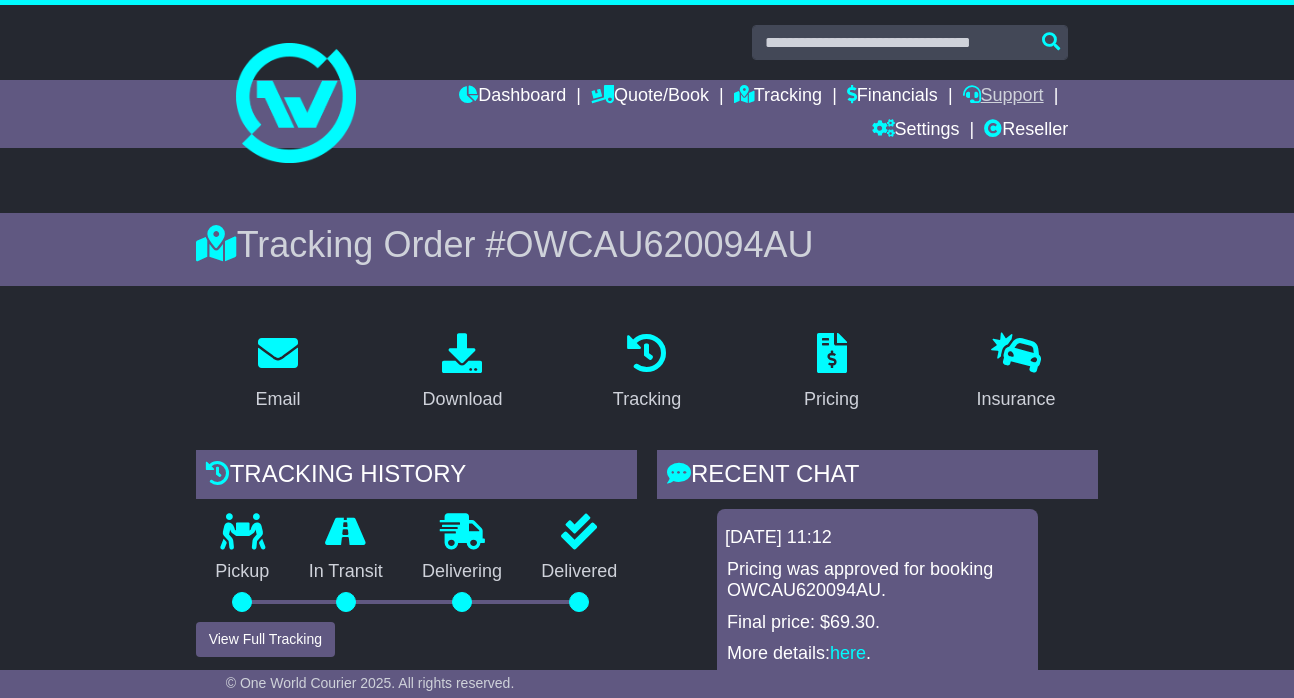 click on "Support" at bounding box center (1003, 97) 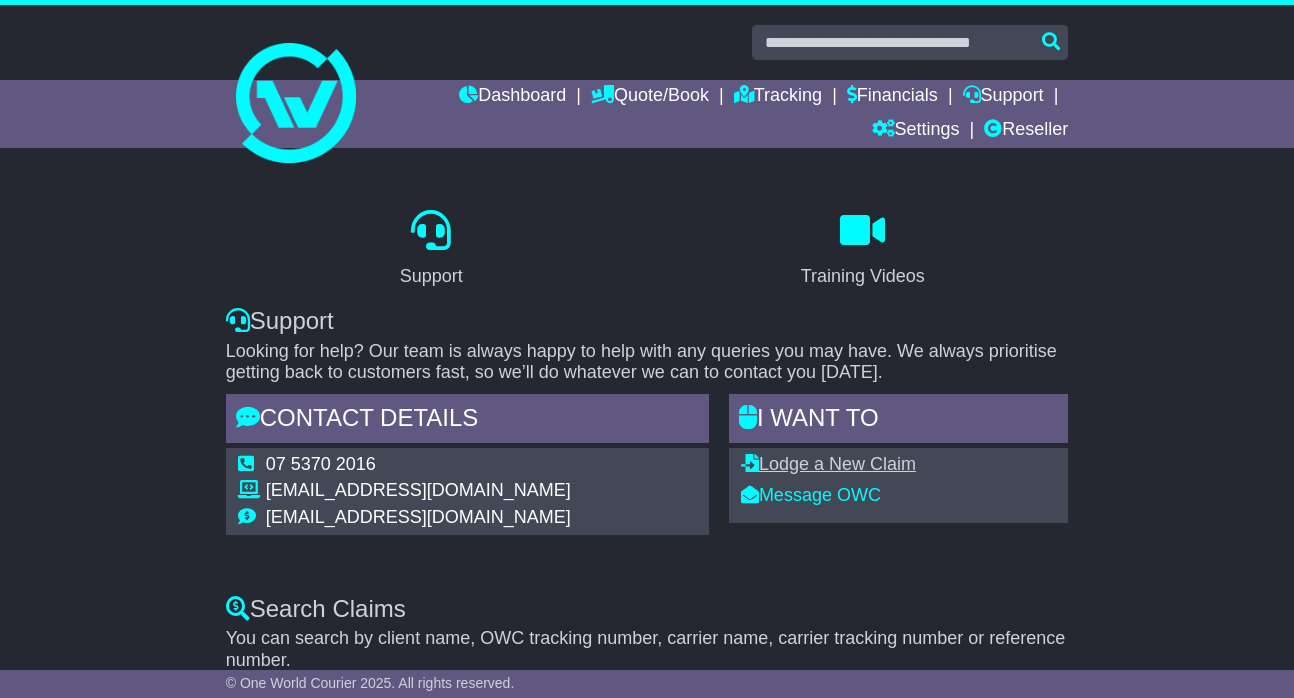 scroll, scrollTop: 0, scrollLeft: 0, axis: both 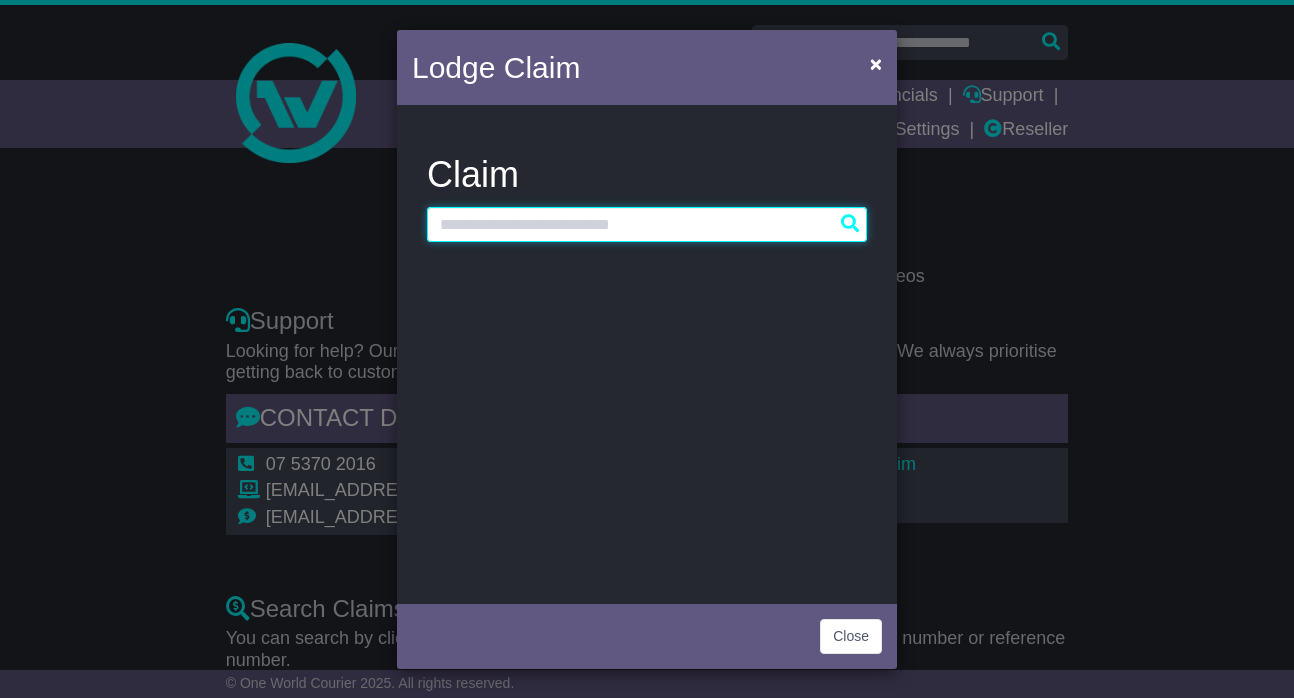 click at bounding box center (647, 224) 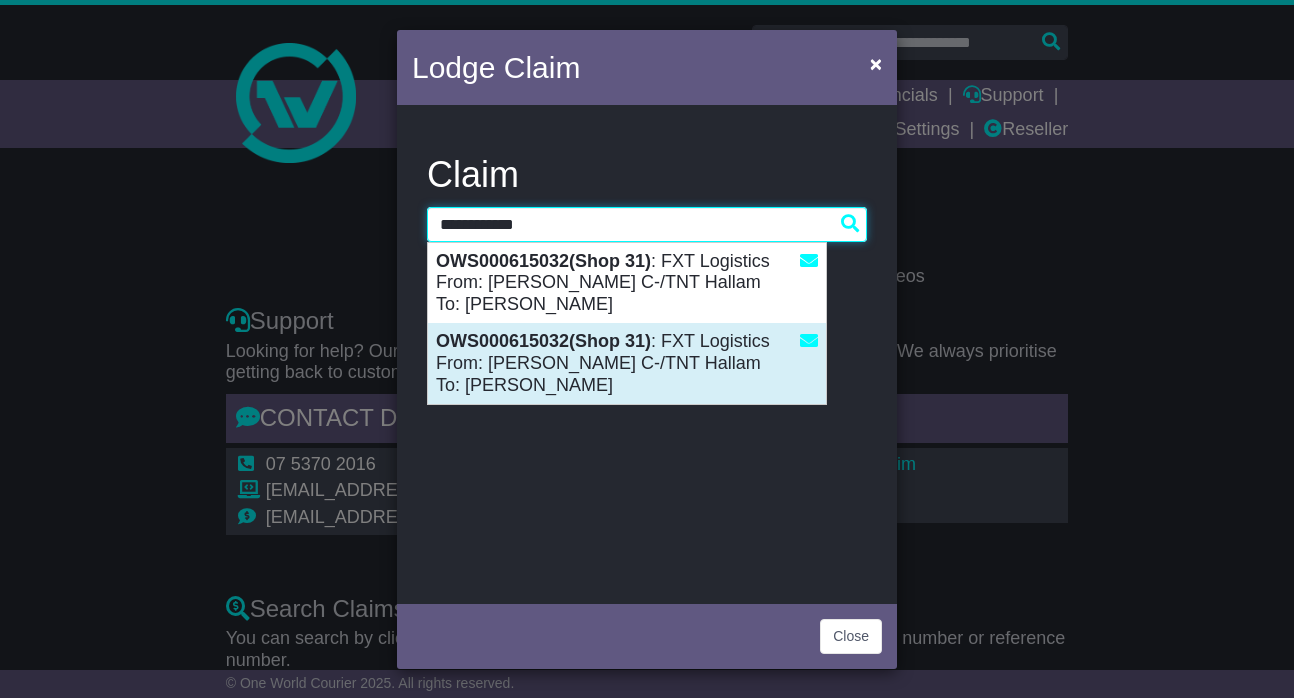 click on "OWS000615032(Shop 31) : FXT Logistics From: Daniel G C-/TNT Hallam To: Rehan Dahler" at bounding box center [627, 363] 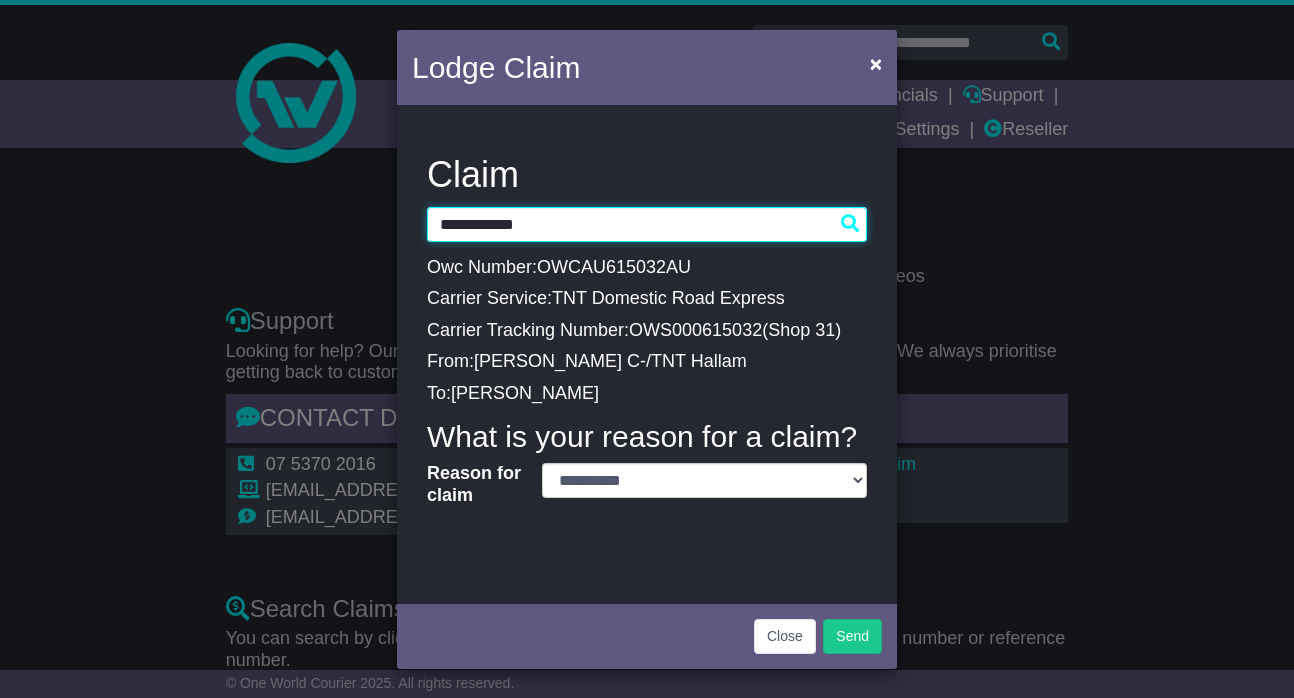 type on "**********" 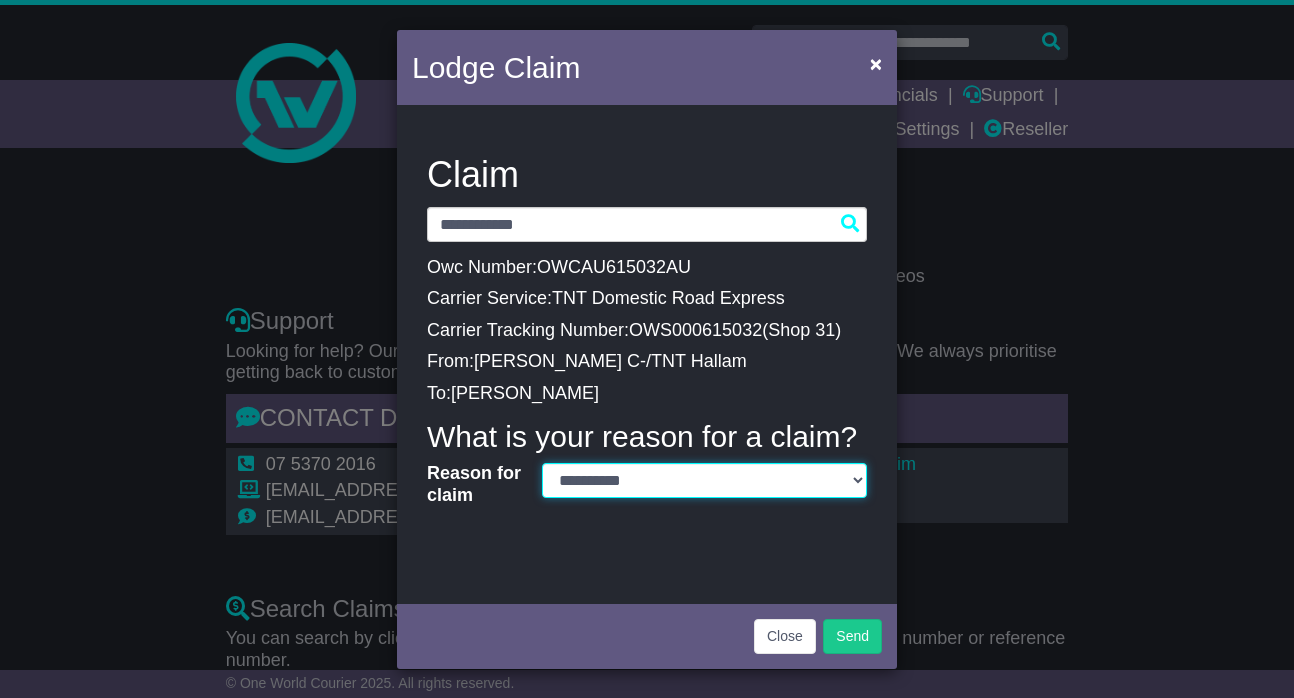 select on "*" 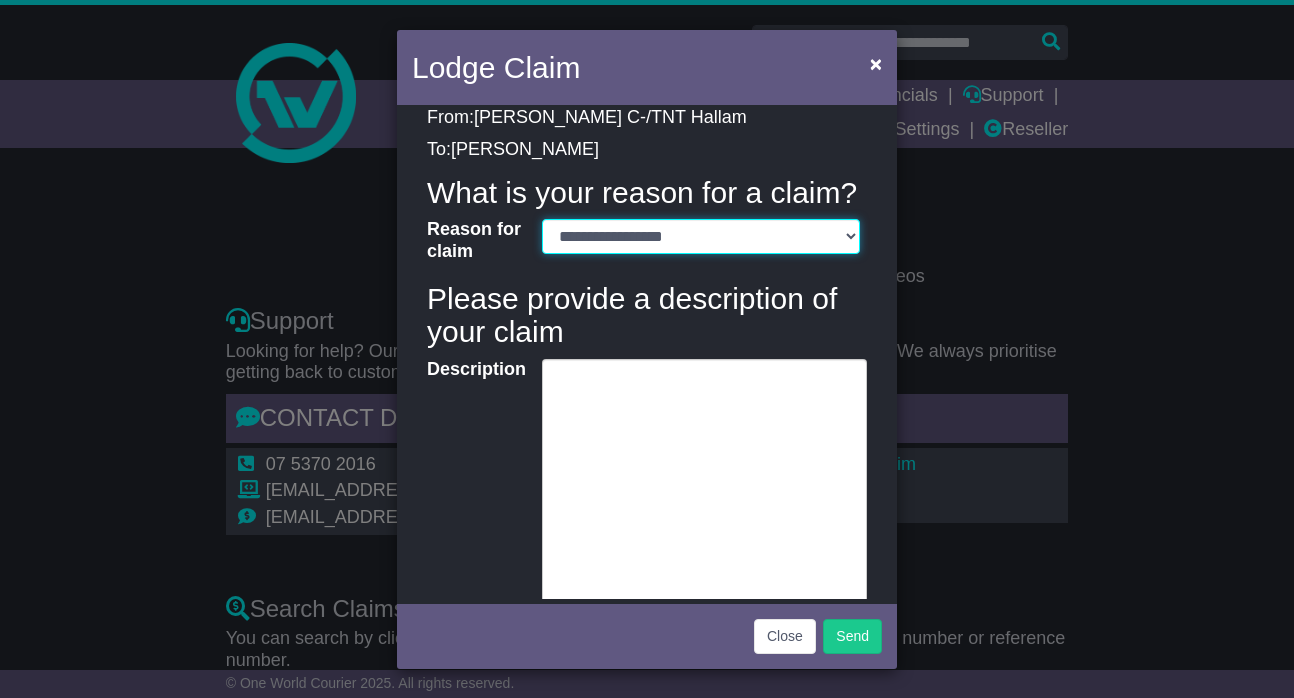 scroll, scrollTop: 246, scrollLeft: 0, axis: vertical 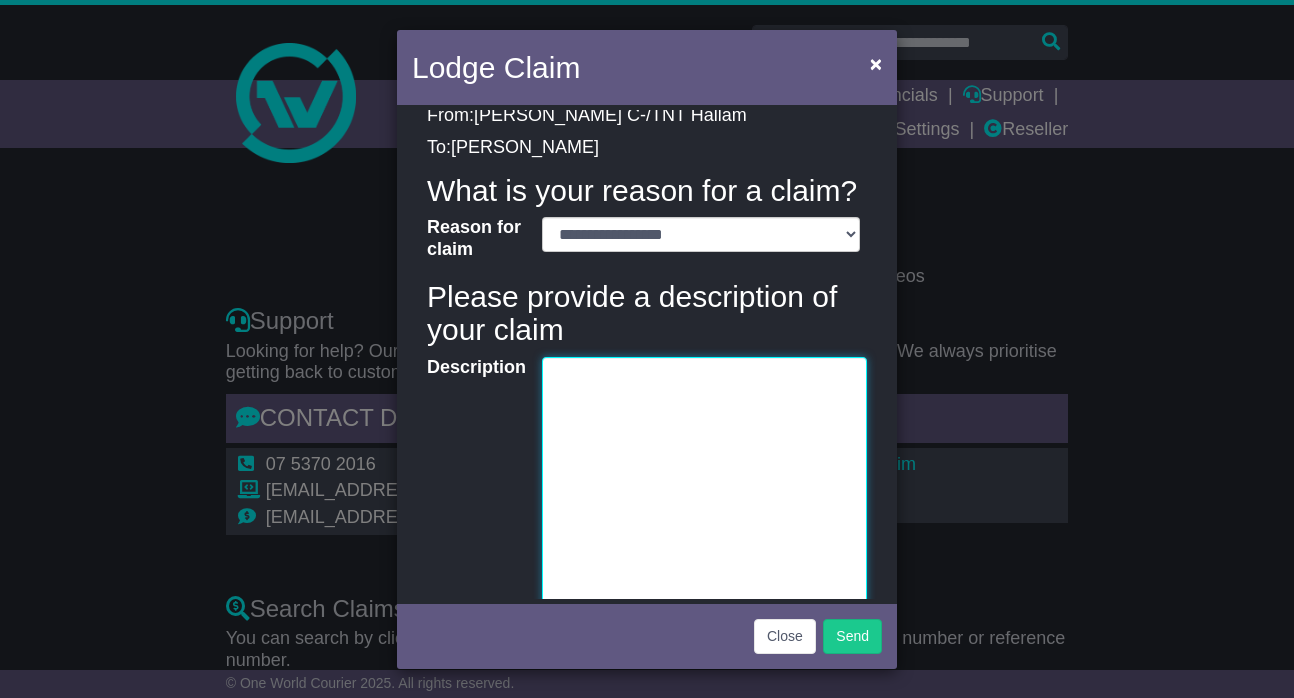 click on "Description" at bounding box center [704, 484] 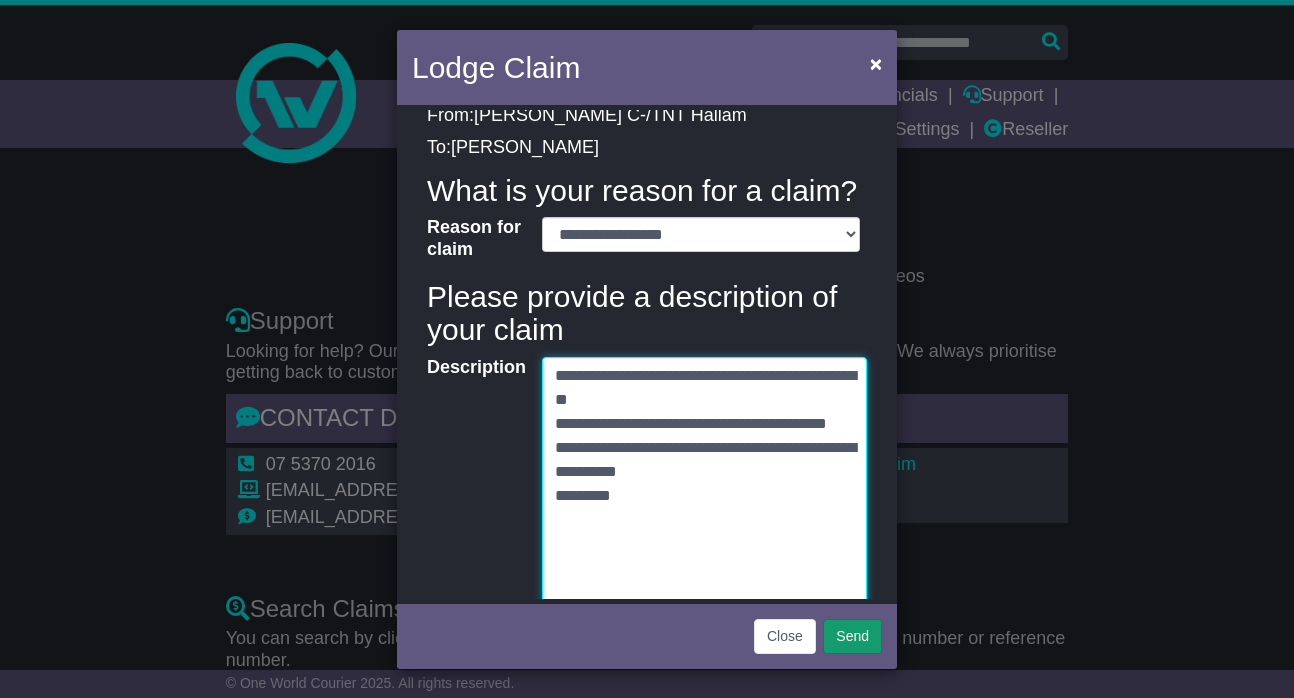 type on "**********" 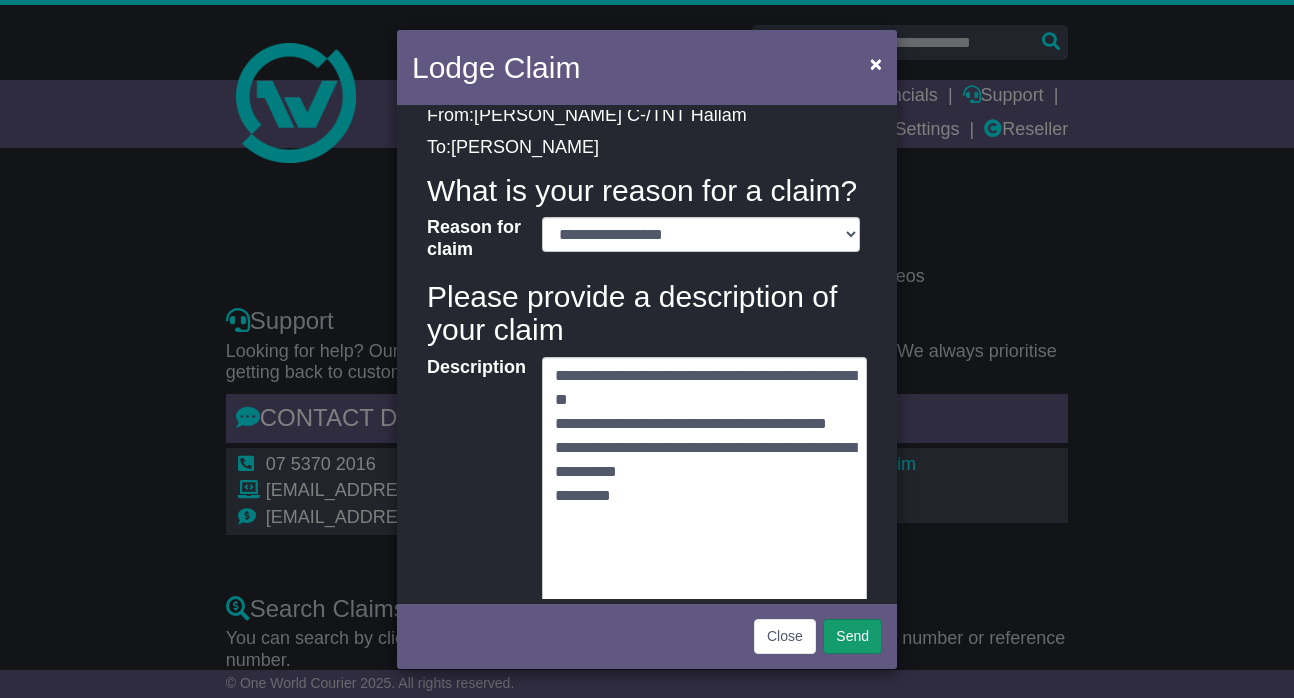 click on "Send" at bounding box center (852, 636) 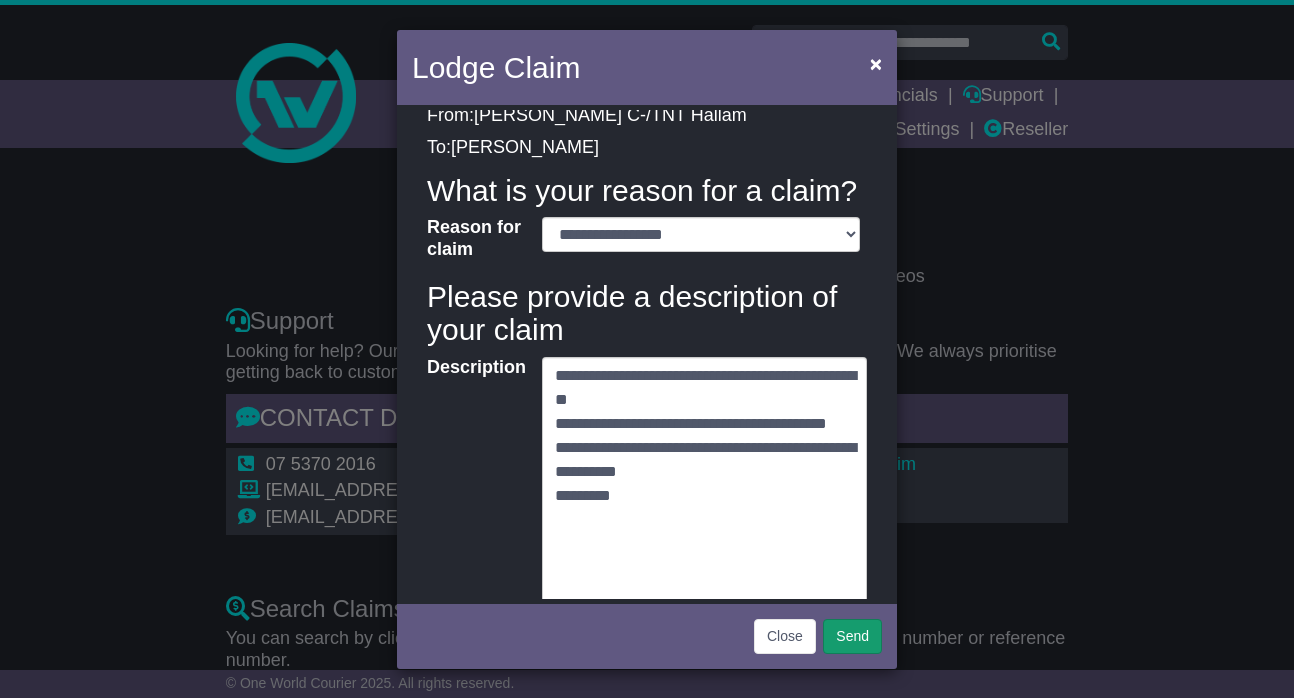 click on "Send" at bounding box center [852, 636] 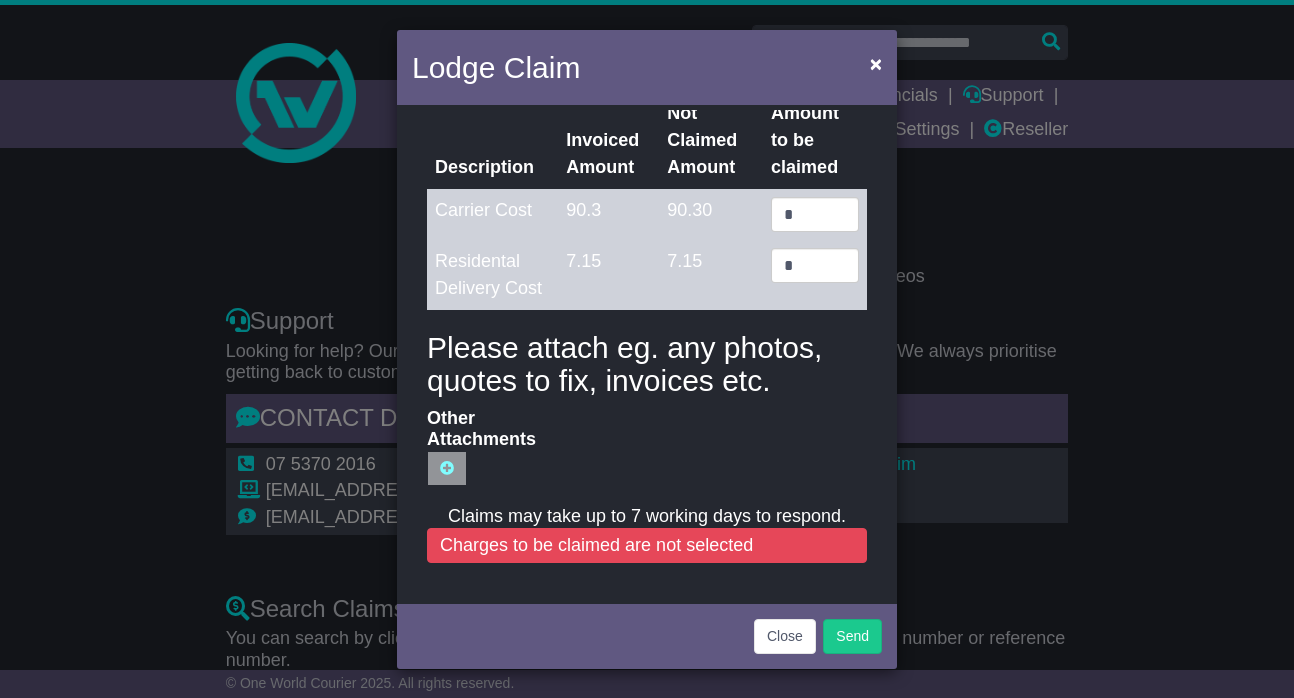 scroll, scrollTop: 876, scrollLeft: 0, axis: vertical 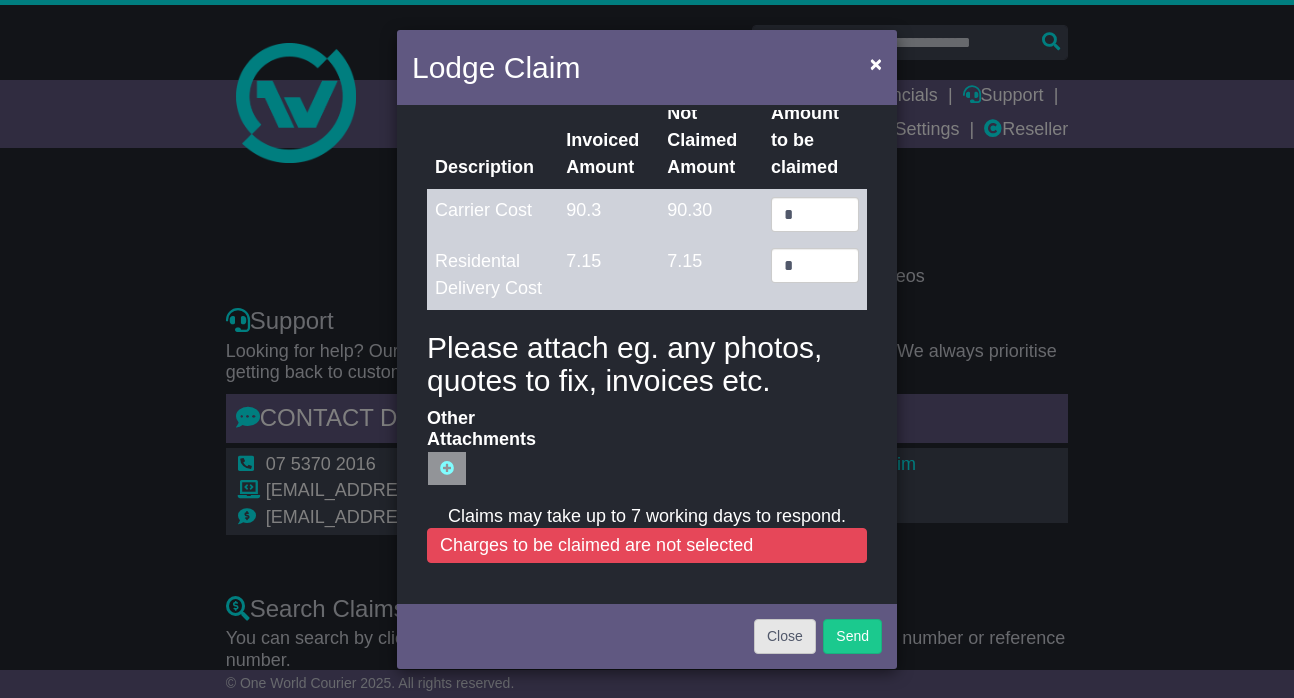 click on "Close" at bounding box center [785, 636] 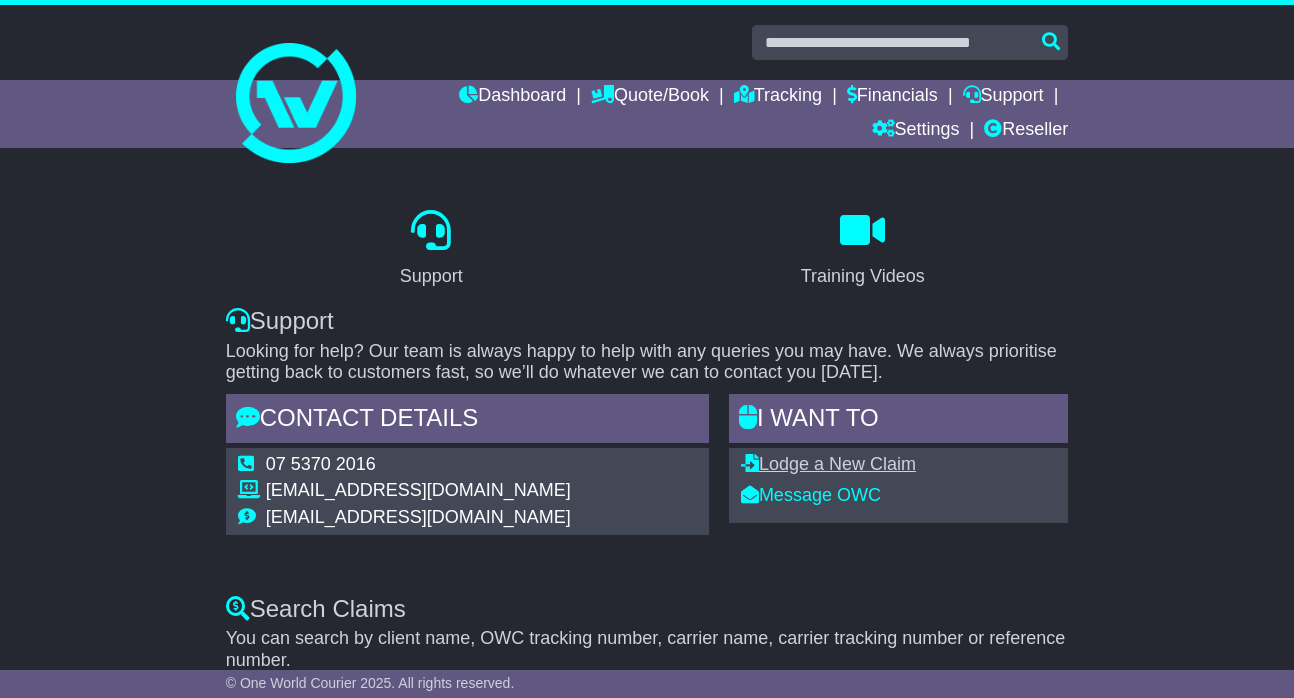 click on "Lodge a New Claim" at bounding box center [828, 464] 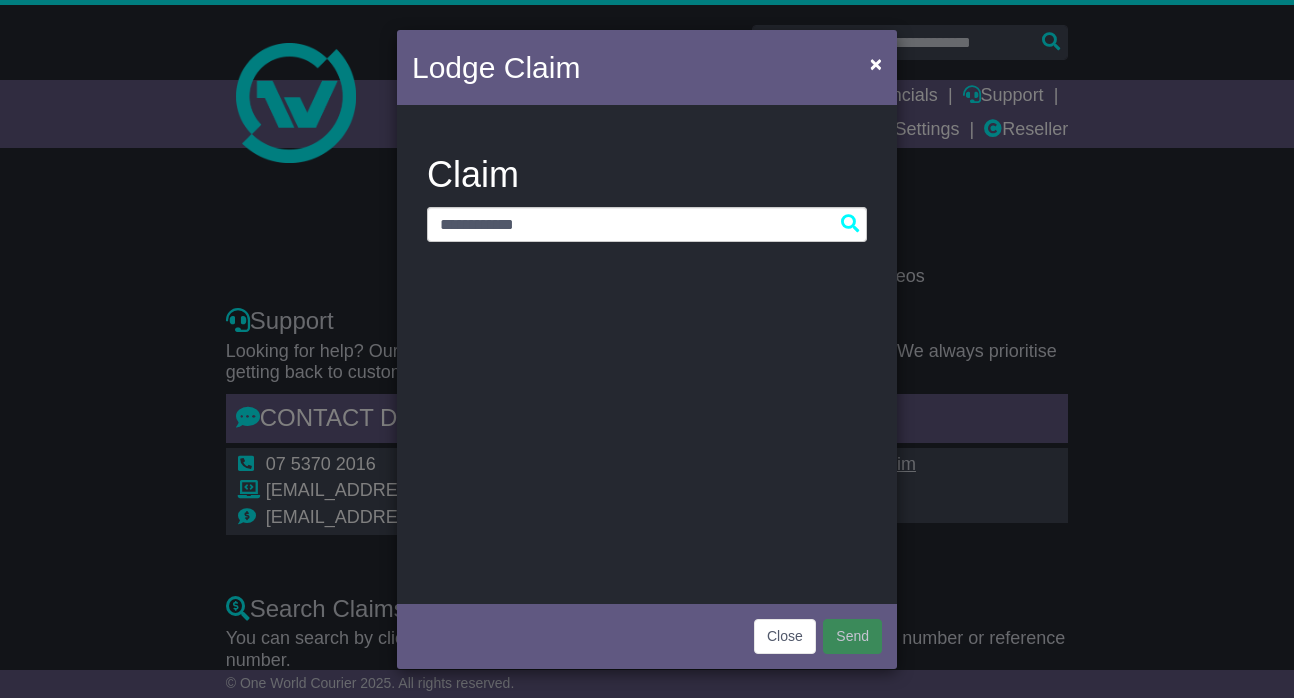 scroll, scrollTop: 0, scrollLeft: 0, axis: both 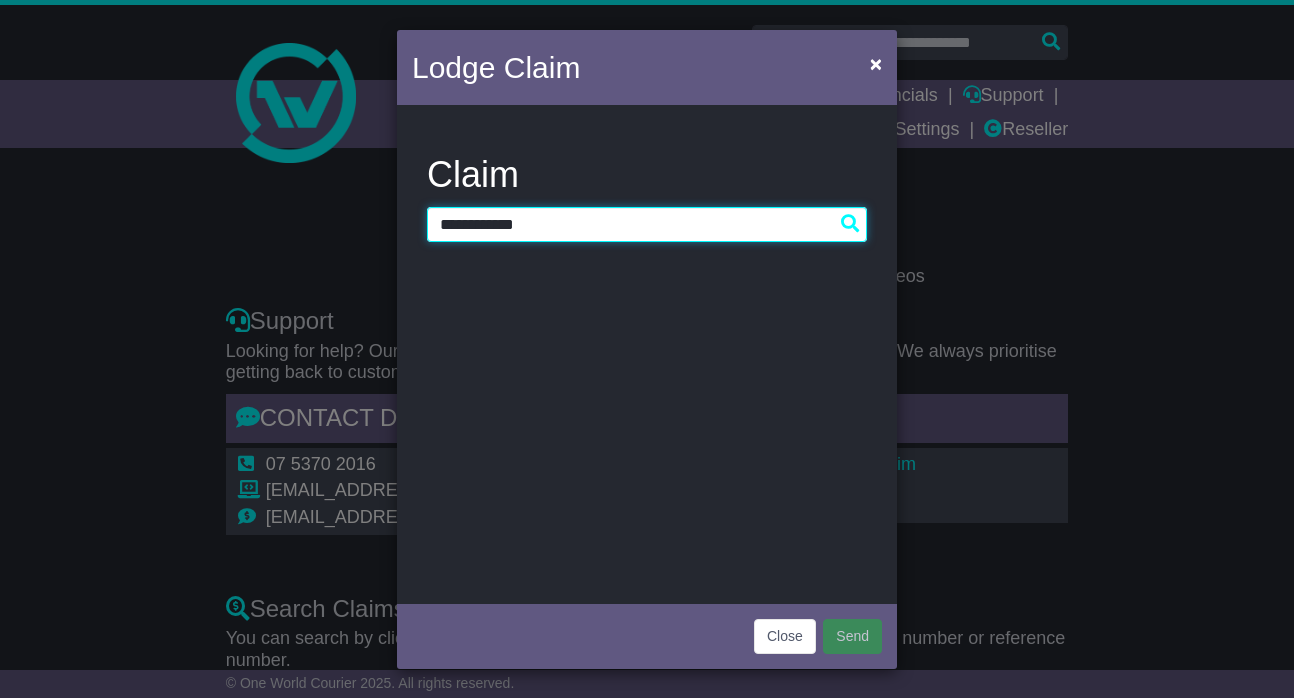 click on "**********" at bounding box center [647, 224] 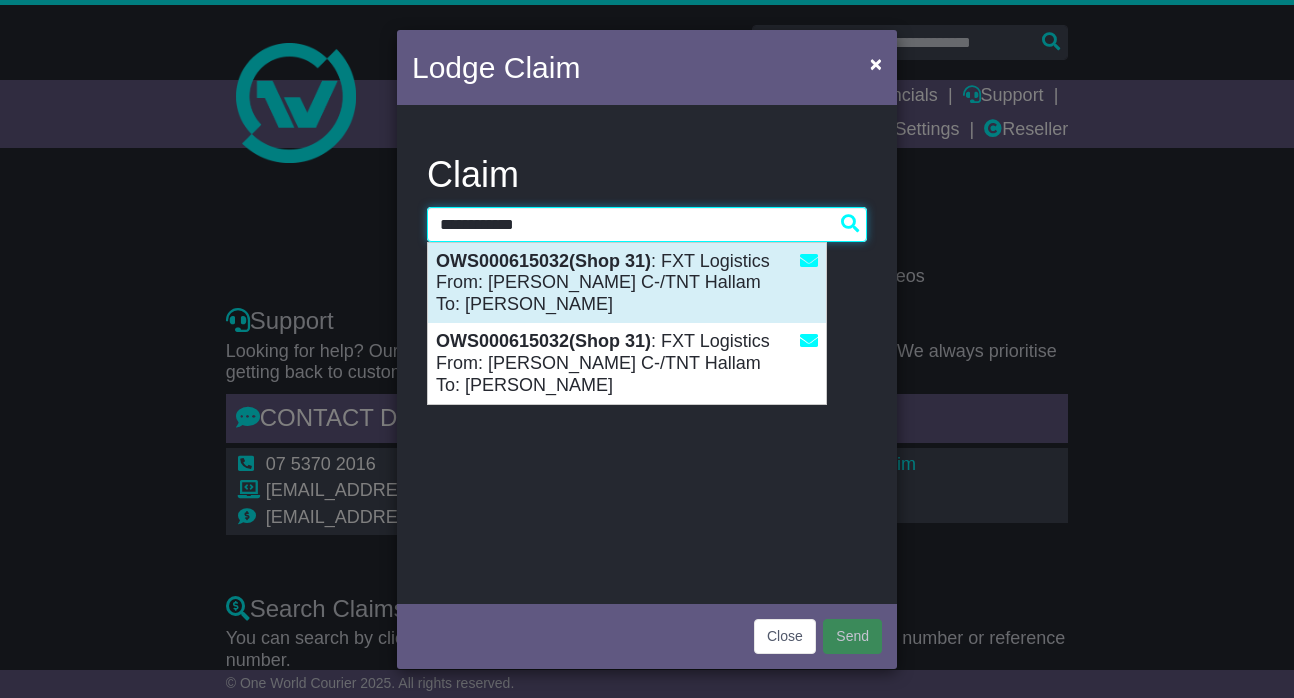 click on "OWS000615032(Shop 31) : FXT Logistics From: Daniel G C-/TNT Hallam To: Rehan Dahler" at bounding box center [627, 283] 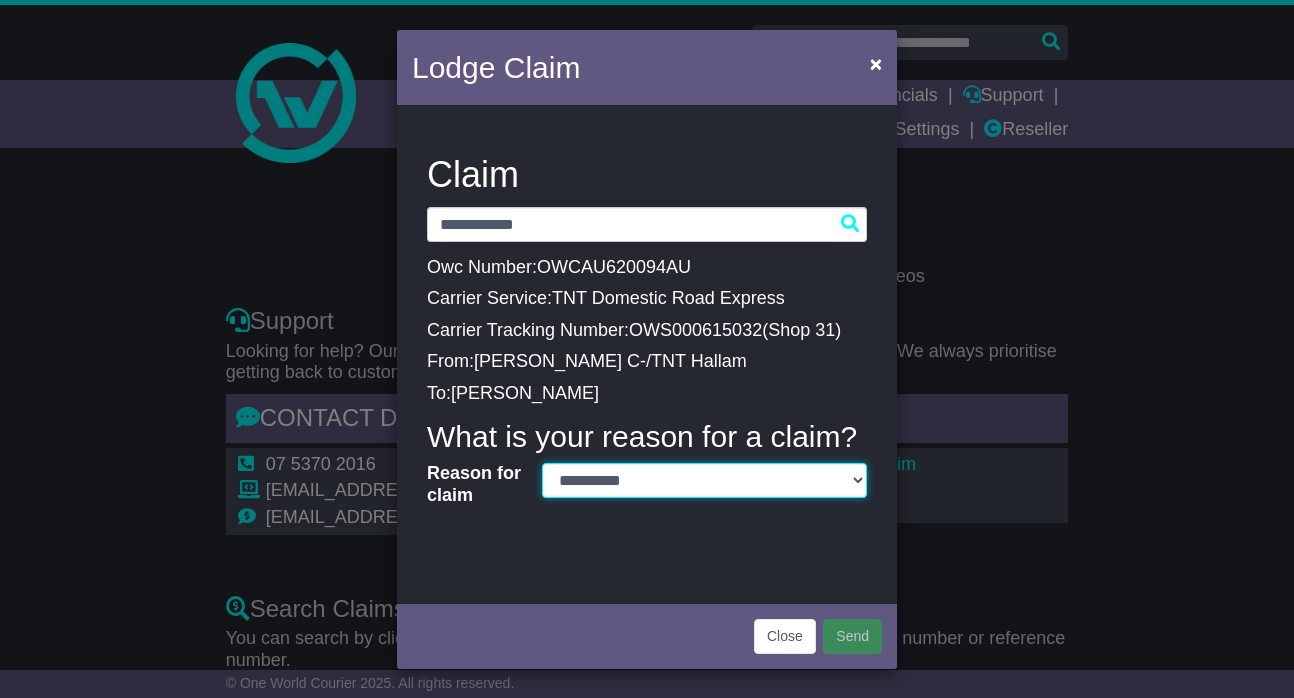 select on "*" 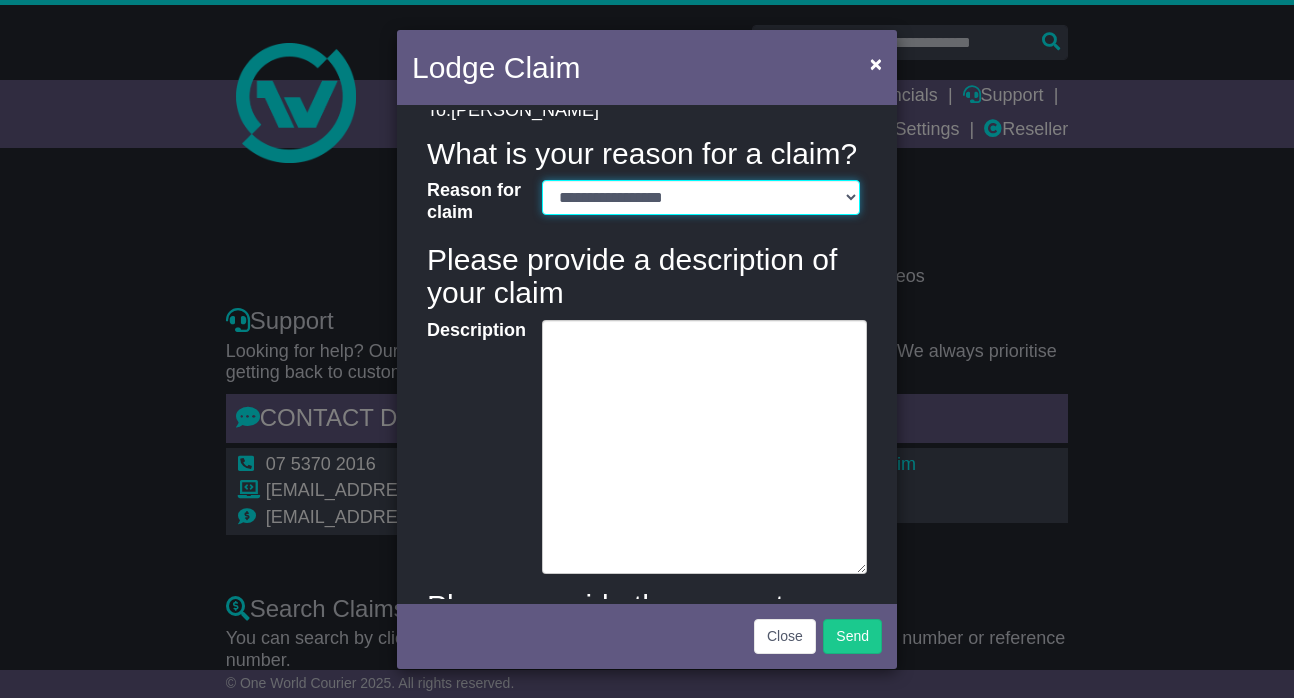 scroll, scrollTop: 279, scrollLeft: 0, axis: vertical 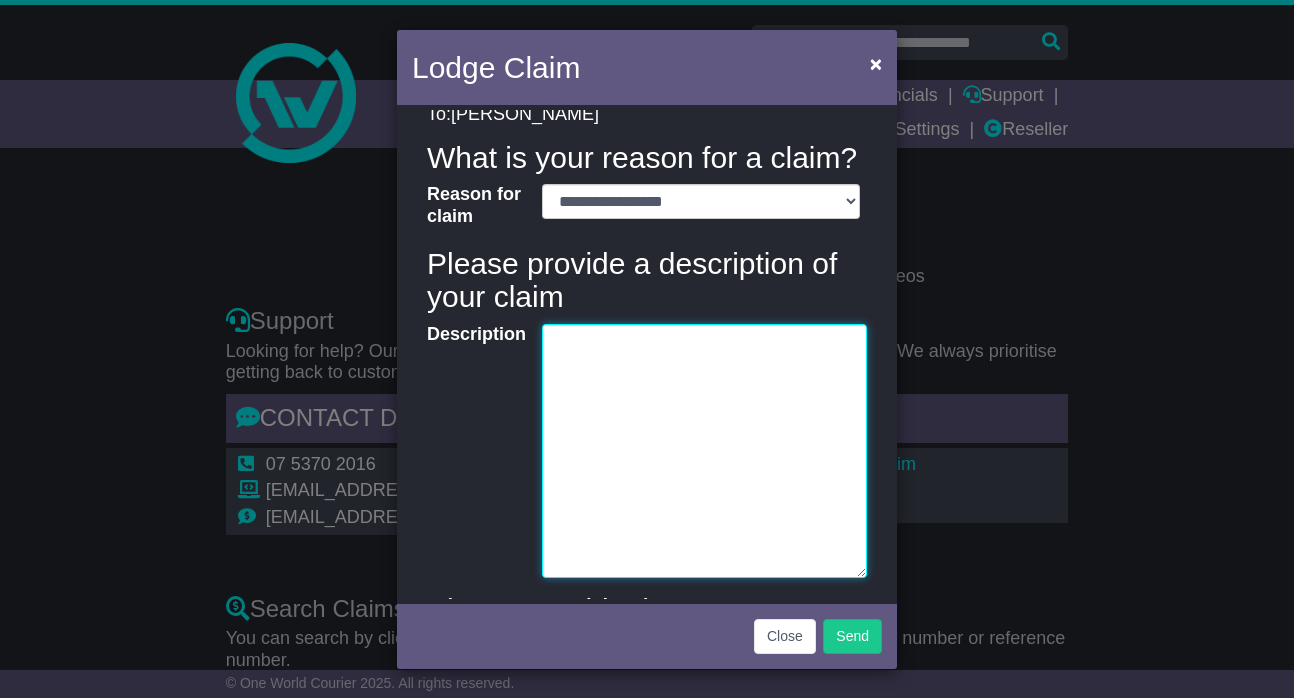 click on "Description" at bounding box center [704, 451] 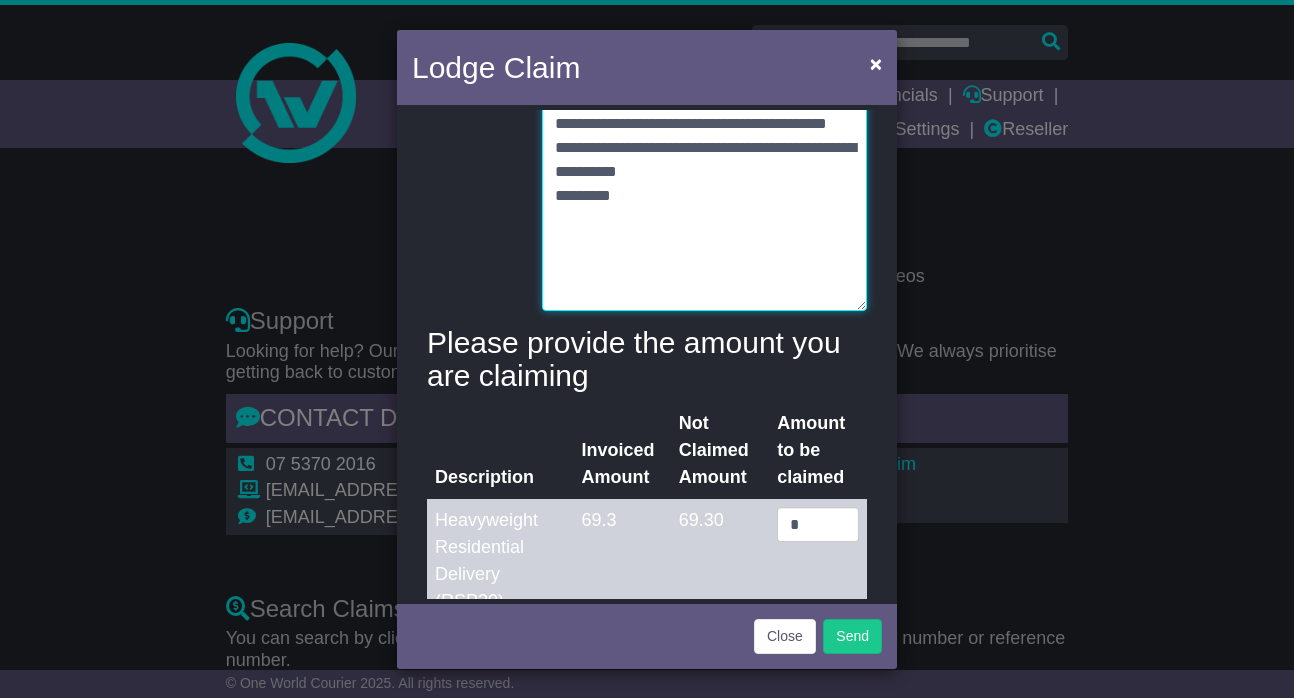 scroll, scrollTop: 549, scrollLeft: 0, axis: vertical 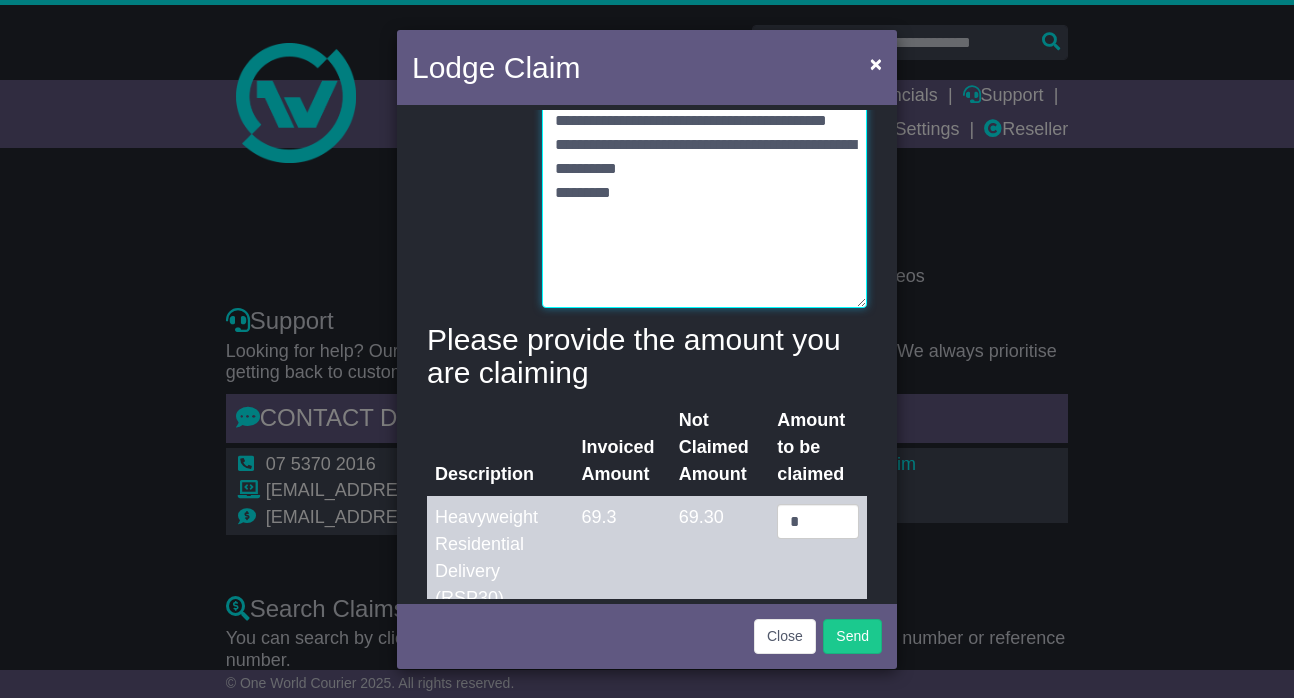 type on "**********" 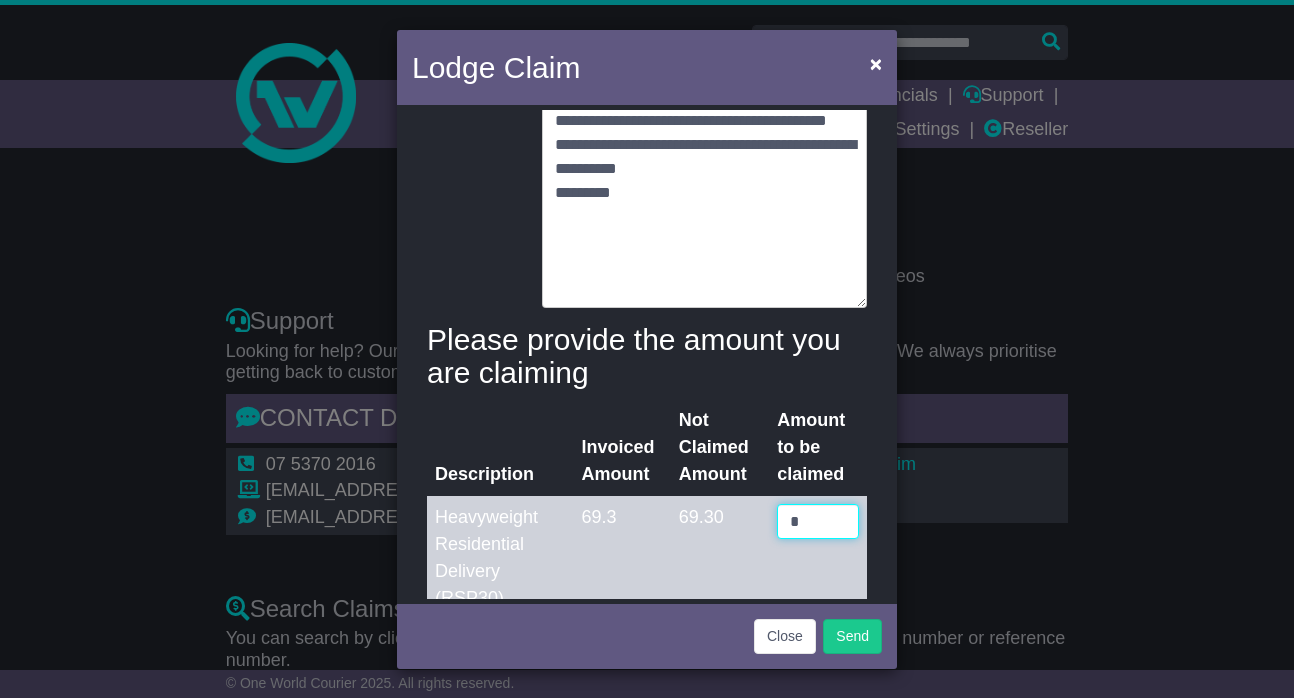click on "*" at bounding box center (818, 521) 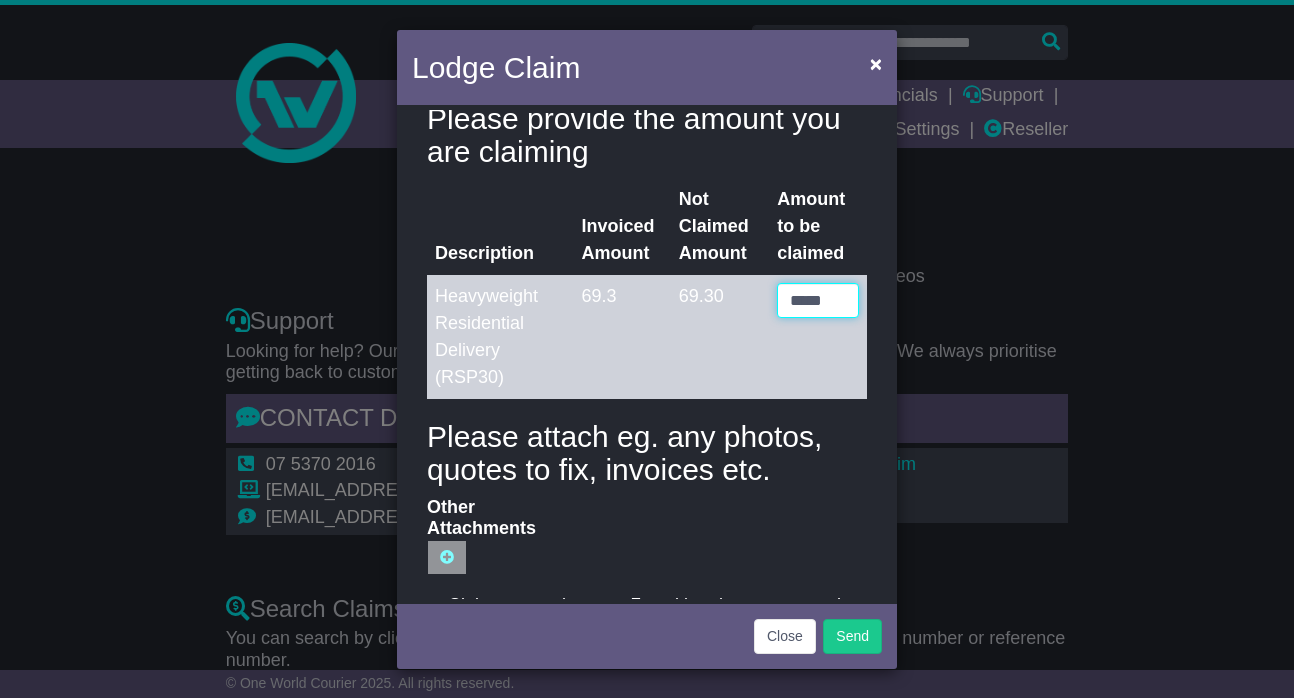 scroll, scrollTop: 769, scrollLeft: 0, axis: vertical 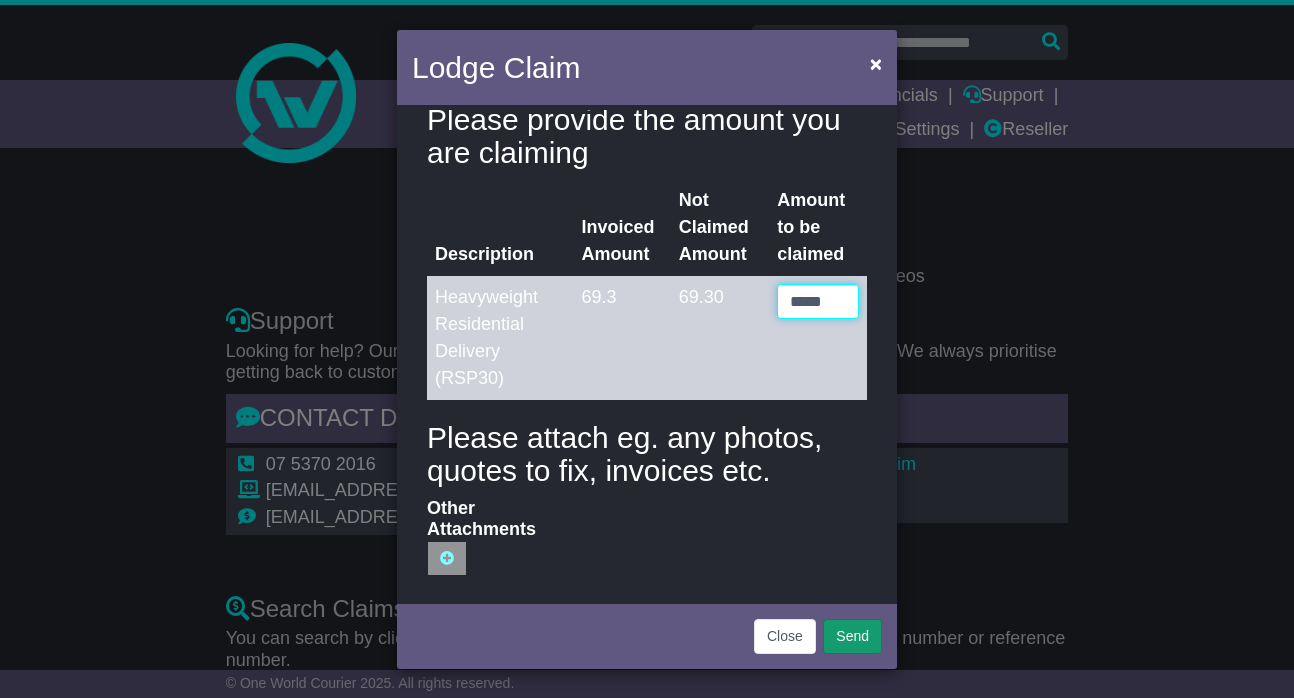 type on "*****" 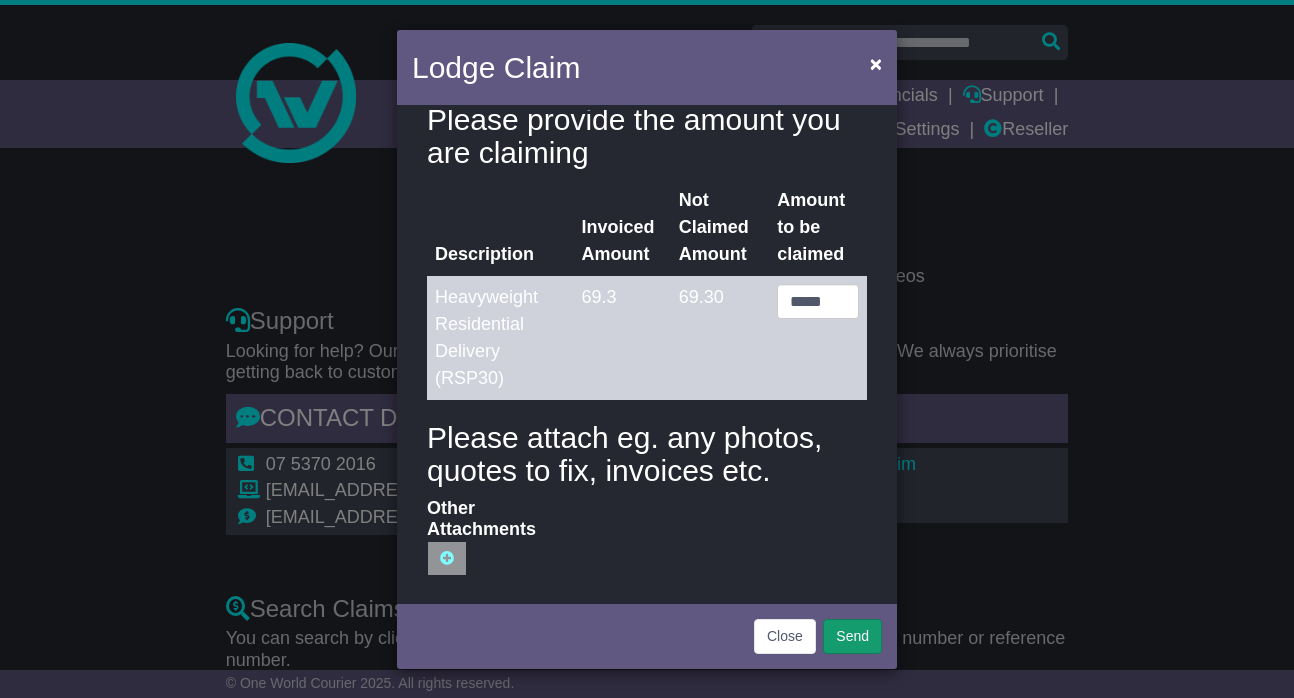 click on "Send" at bounding box center [852, 636] 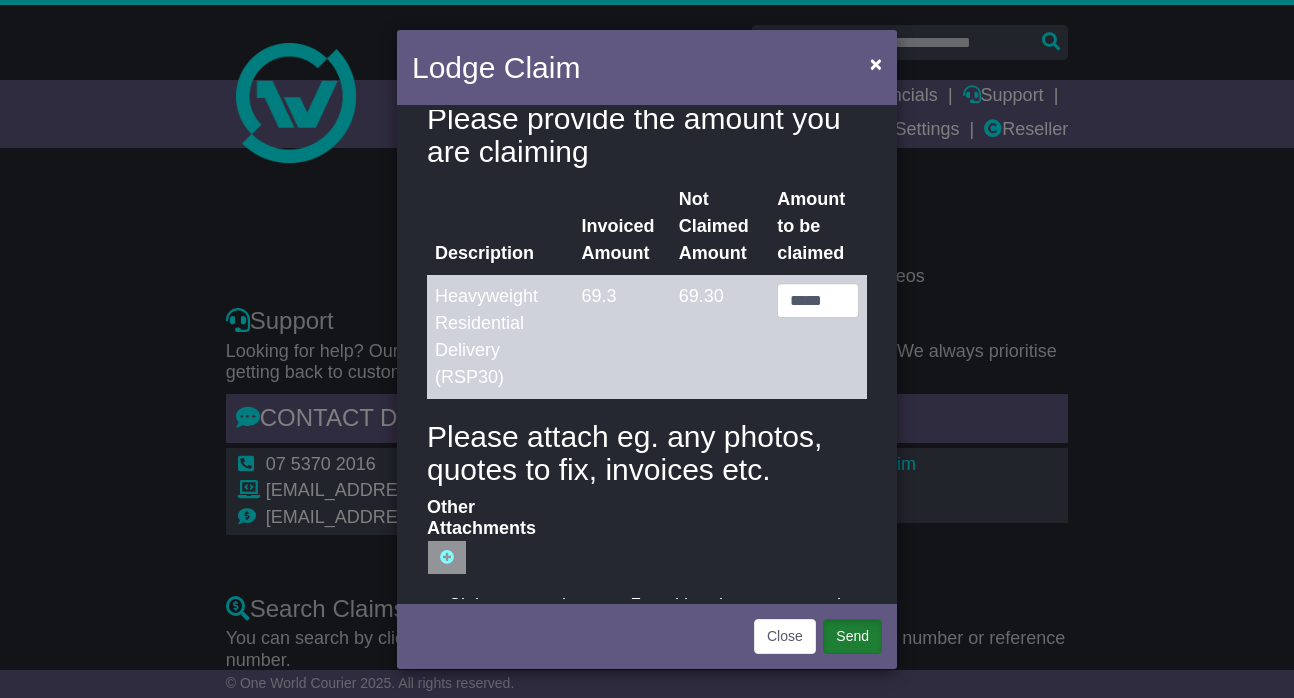 scroll, scrollTop: 769, scrollLeft: 0, axis: vertical 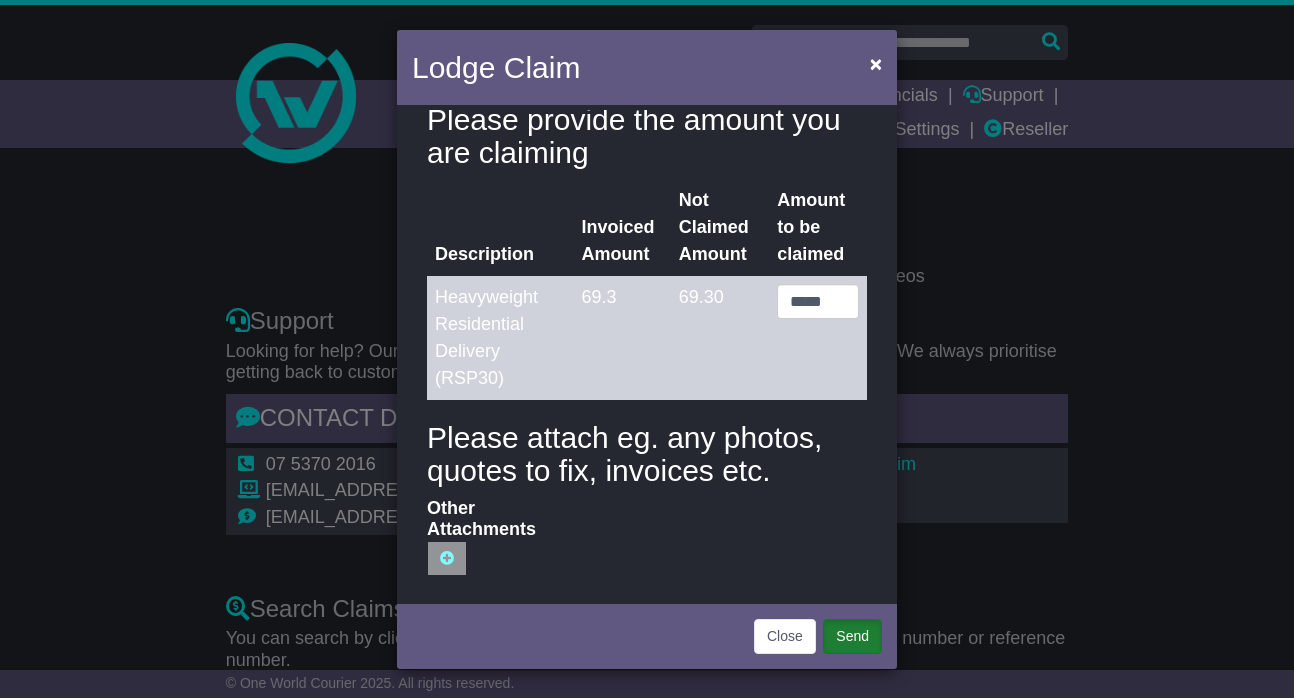 click on "Send" at bounding box center (852, 636) 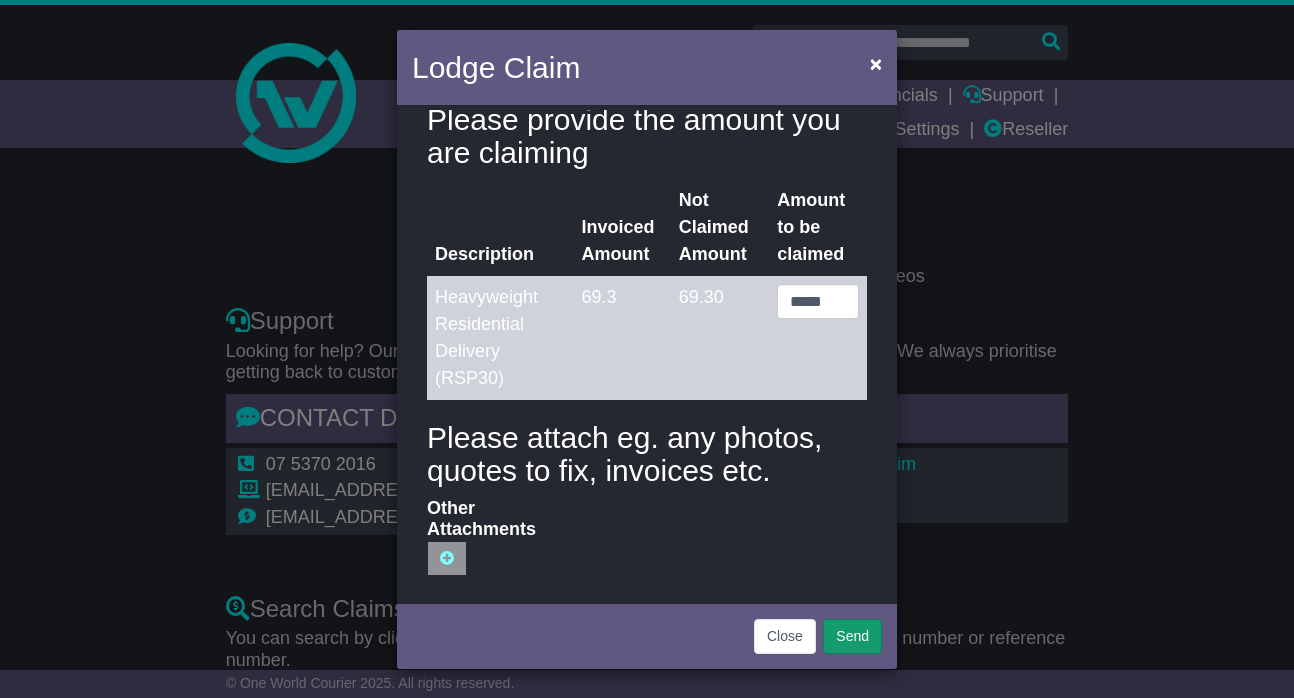 click on "Send" at bounding box center (852, 636) 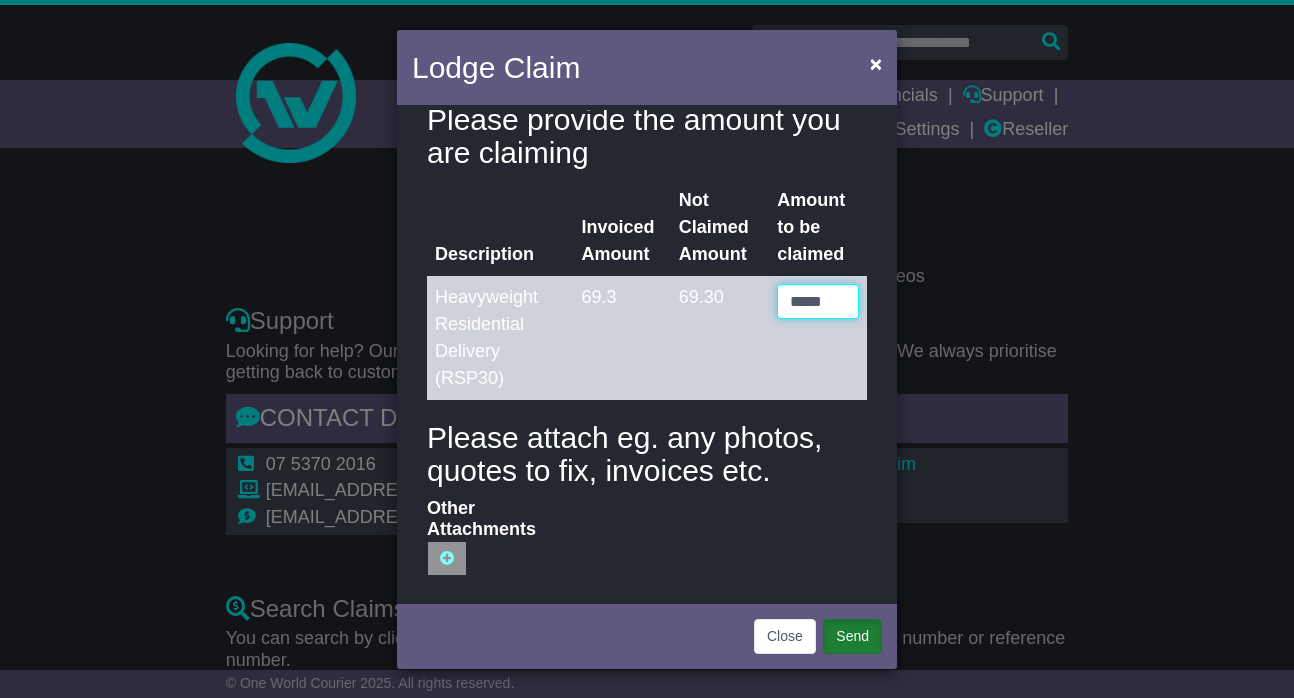 click on "*****" at bounding box center (818, 301) 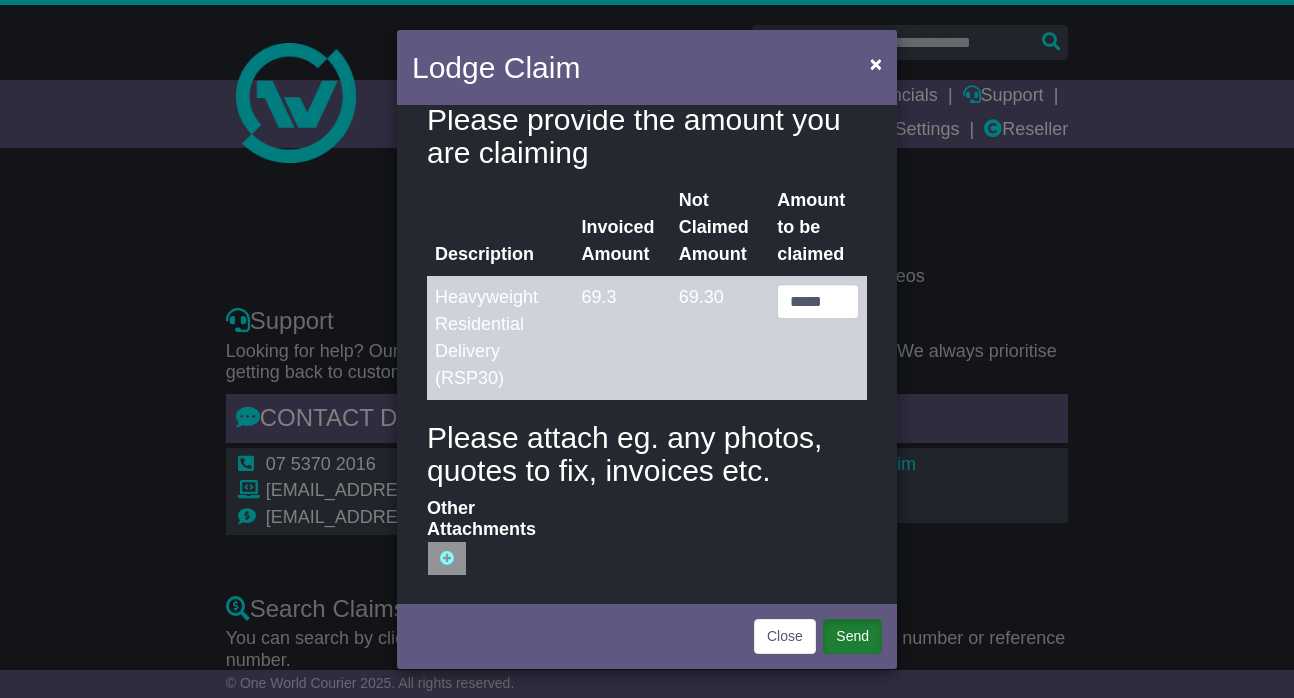 click on "Send" at bounding box center [852, 636] 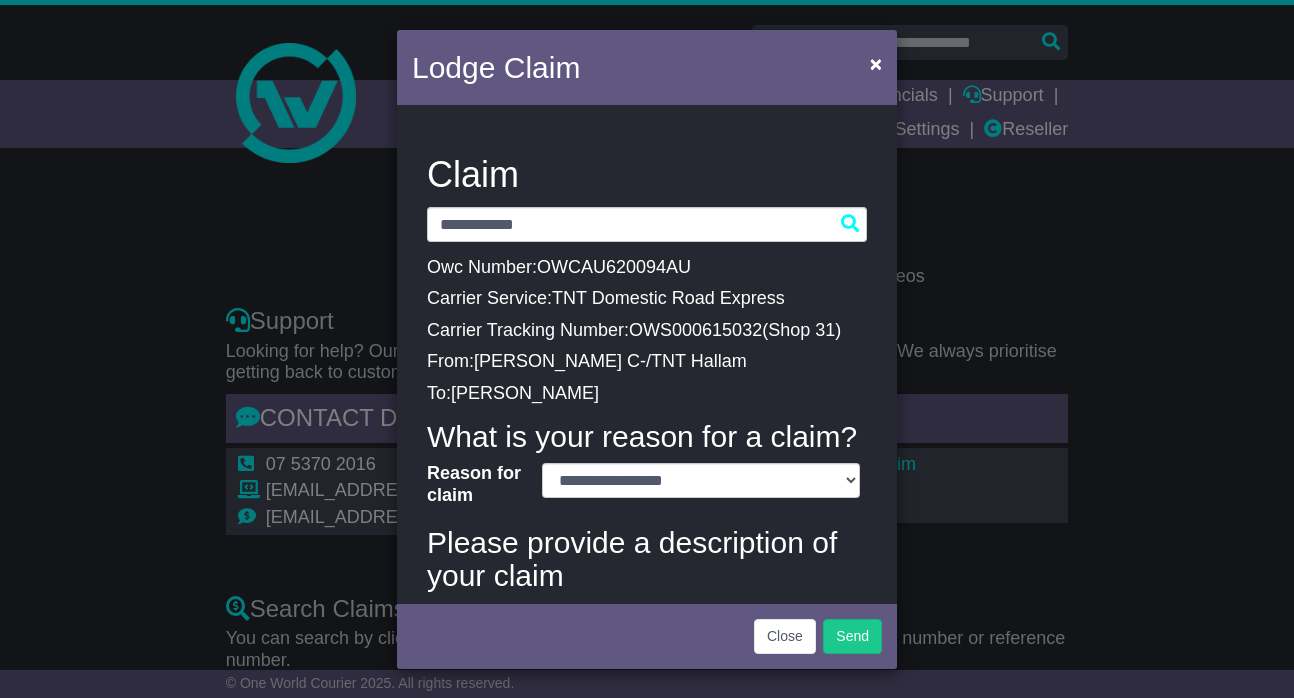 scroll, scrollTop: 0, scrollLeft: 0, axis: both 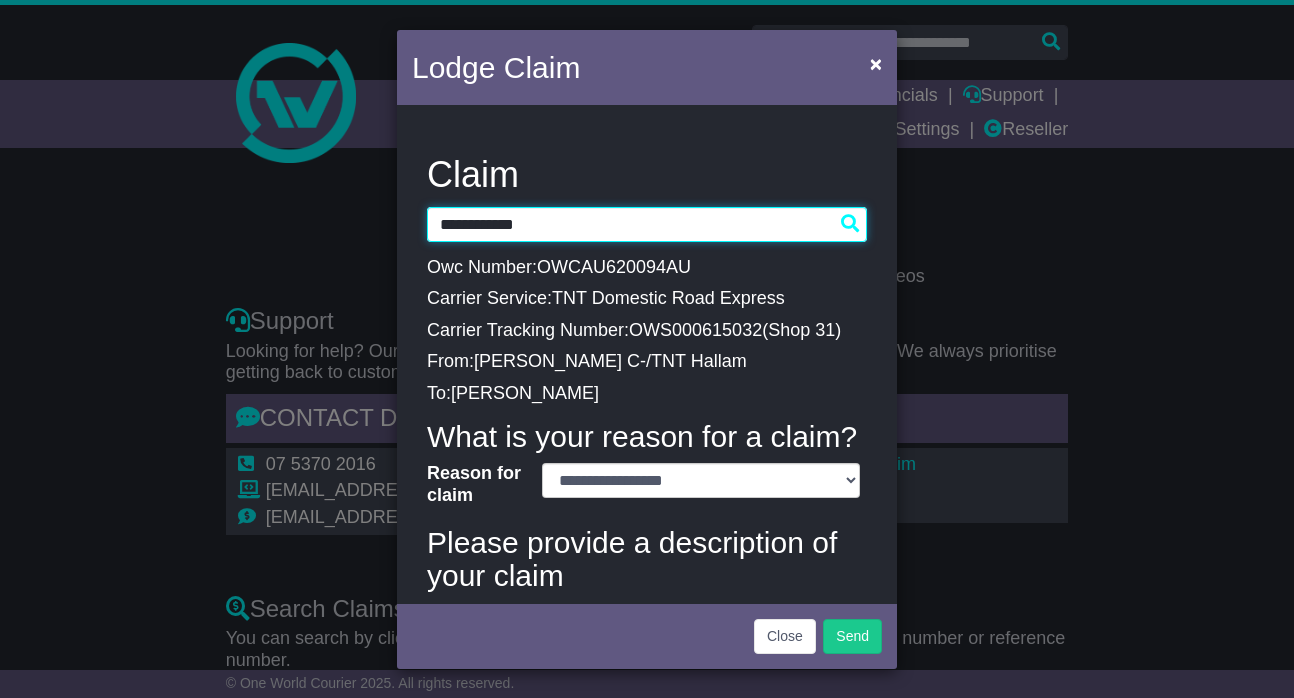 click on "**********" at bounding box center [647, 224] 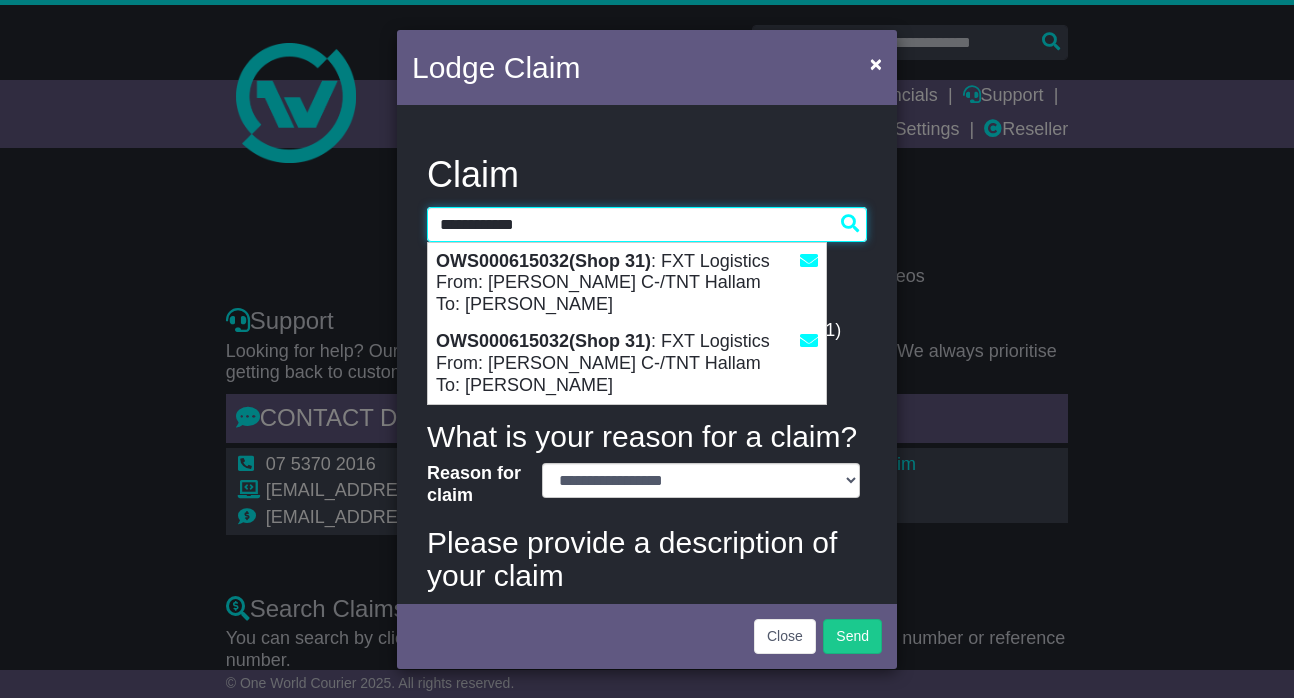 click on "**********" at bounding box center (647, 224) 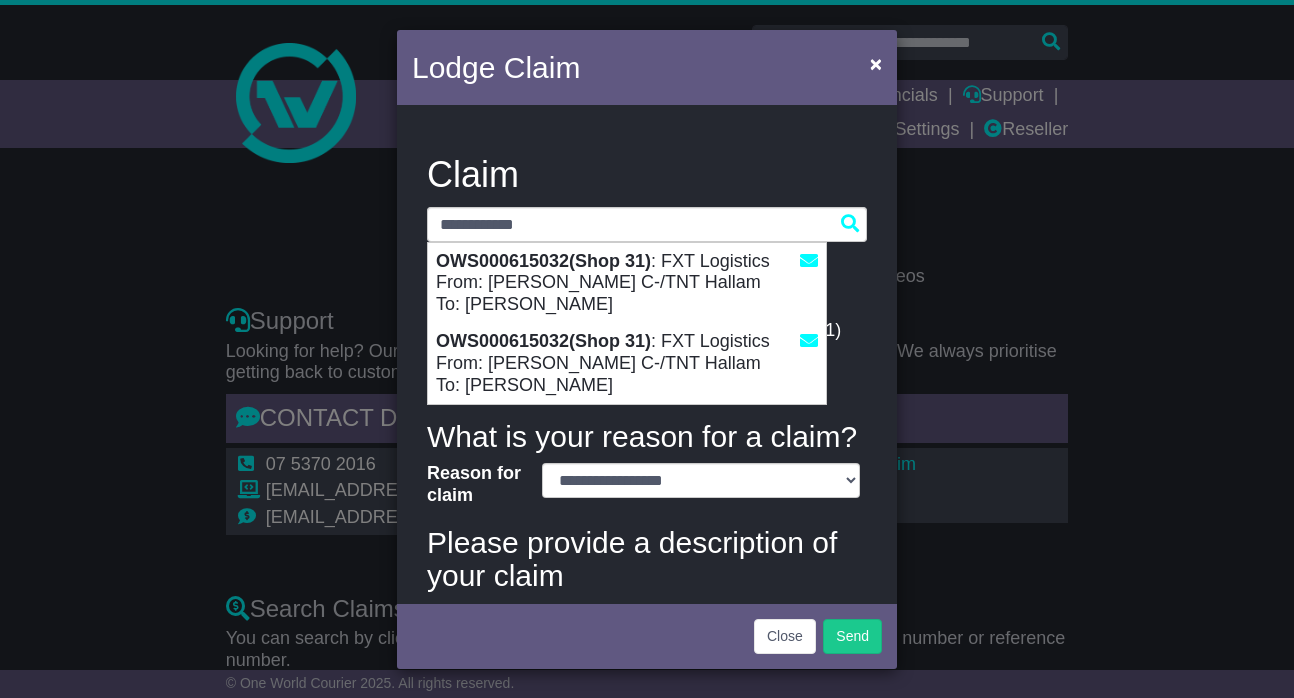 click on "Claim" at bounding box center [647, 175] 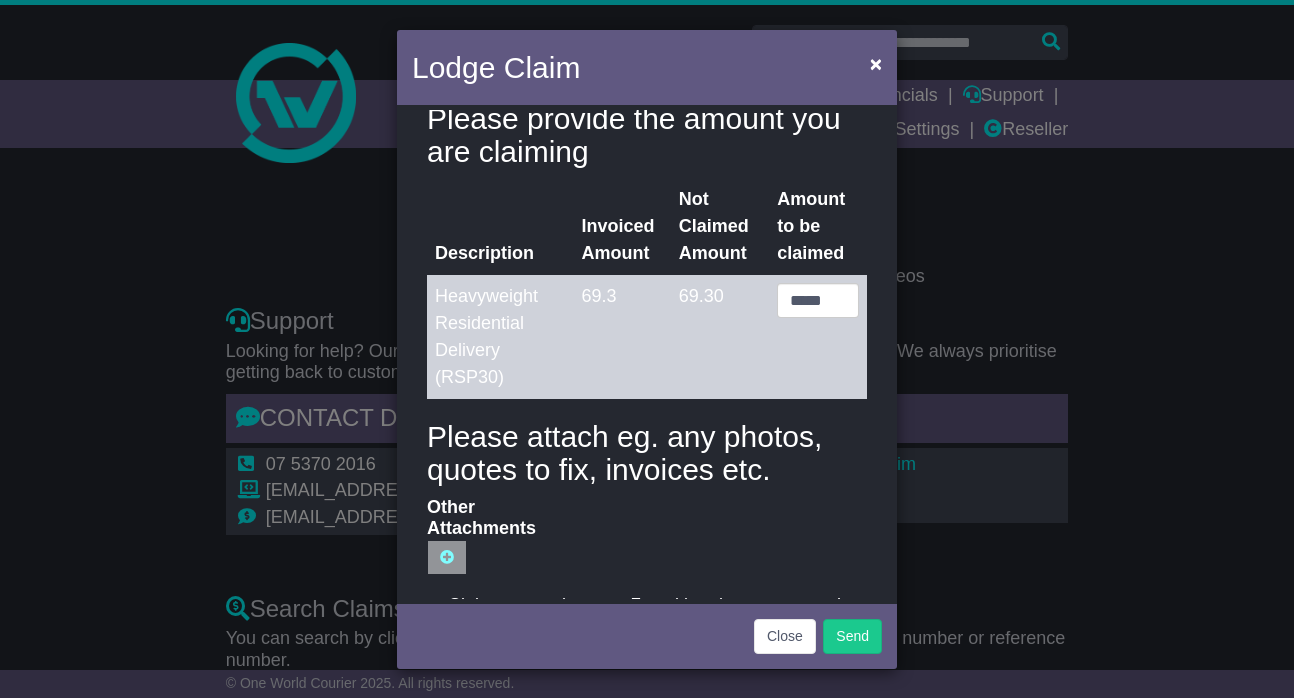 scroll, scrollTop: 769, scrollLeft: 0, axis: vertical 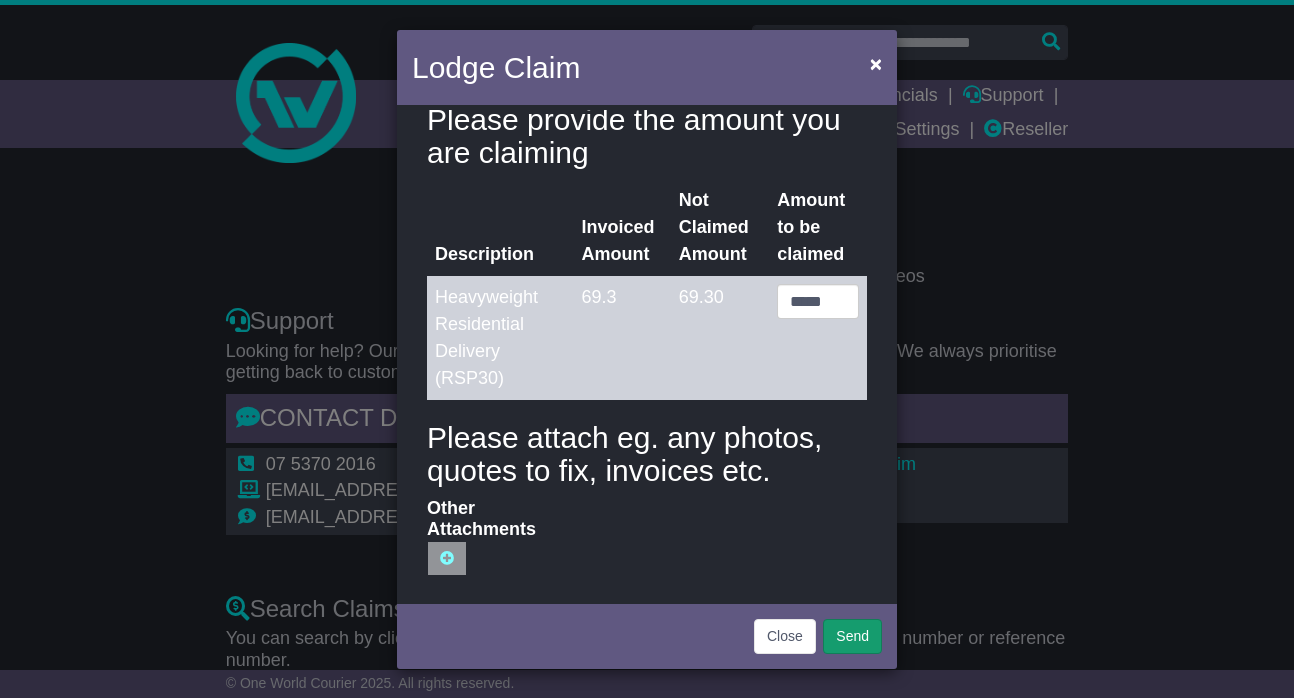 click on "Send" at bounding box center [852, 636] 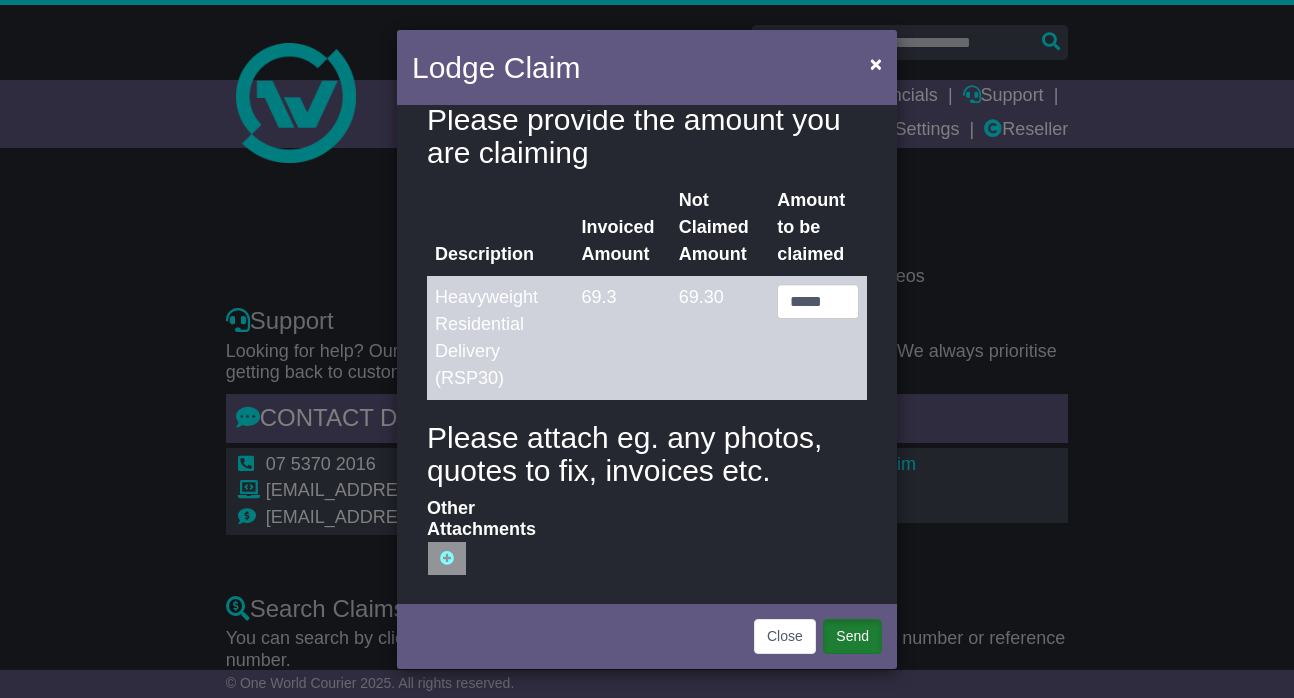 click on "Send" at bounding box center [852, 636] 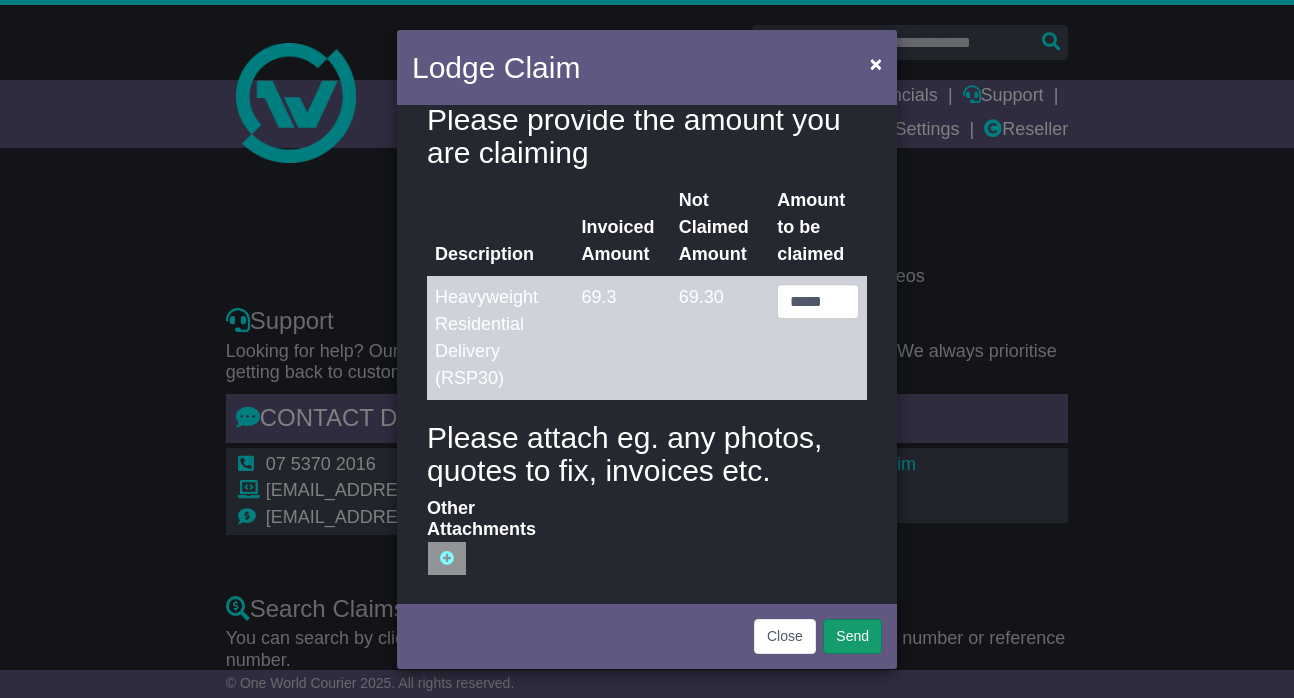 click on "Send" at bounding box center [852, 636] 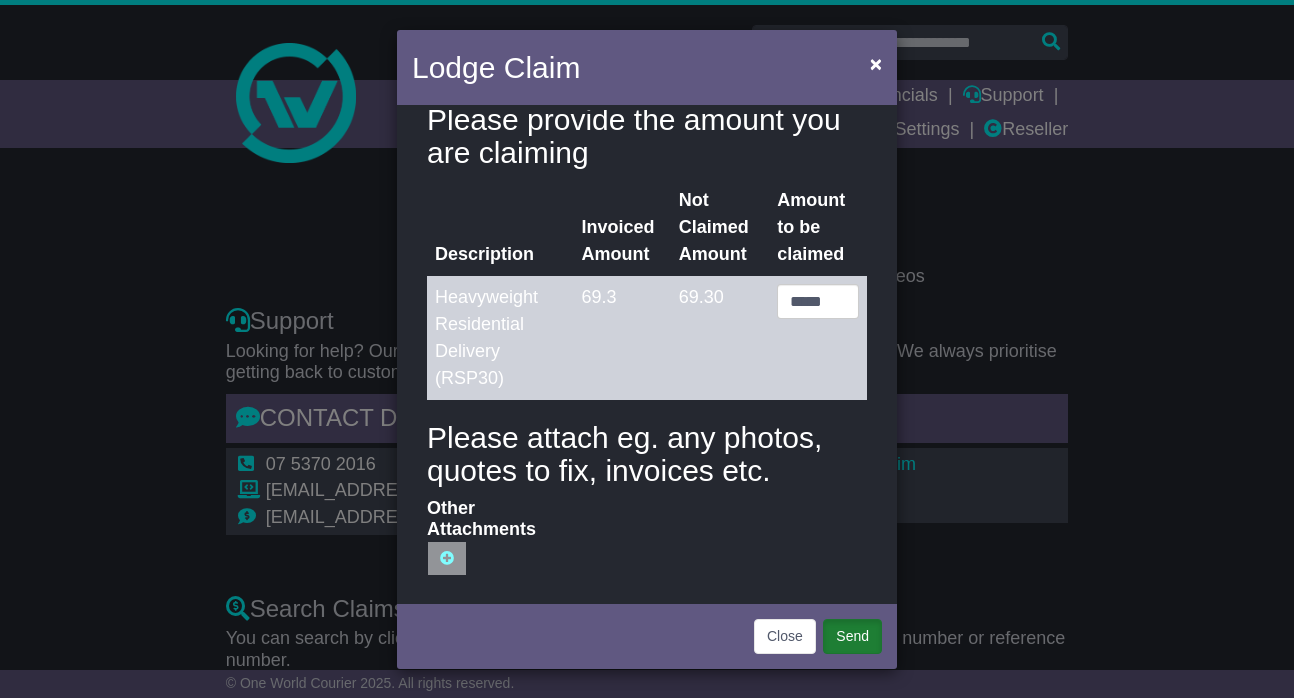 click on "Send" at bounding box center (852, 636) 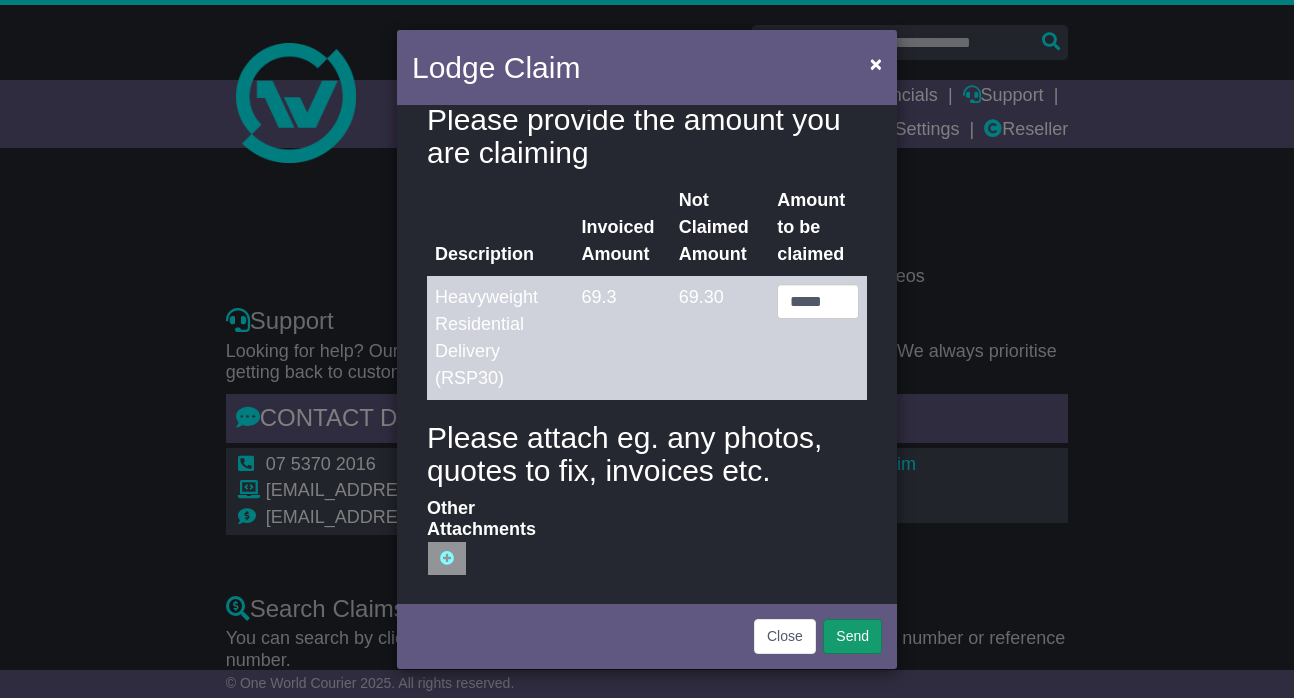 click on "Send" at bounding box center [852, 636] 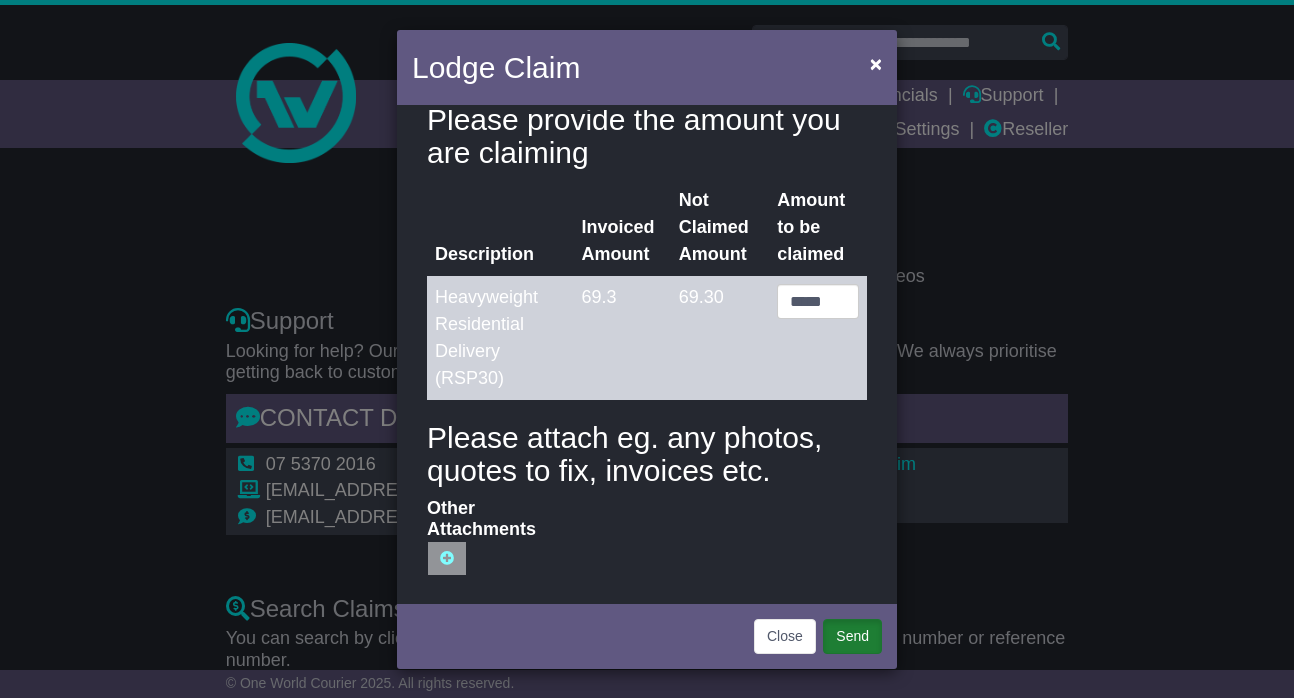 click on "Other Attachments" at bounding box center (314, 558) 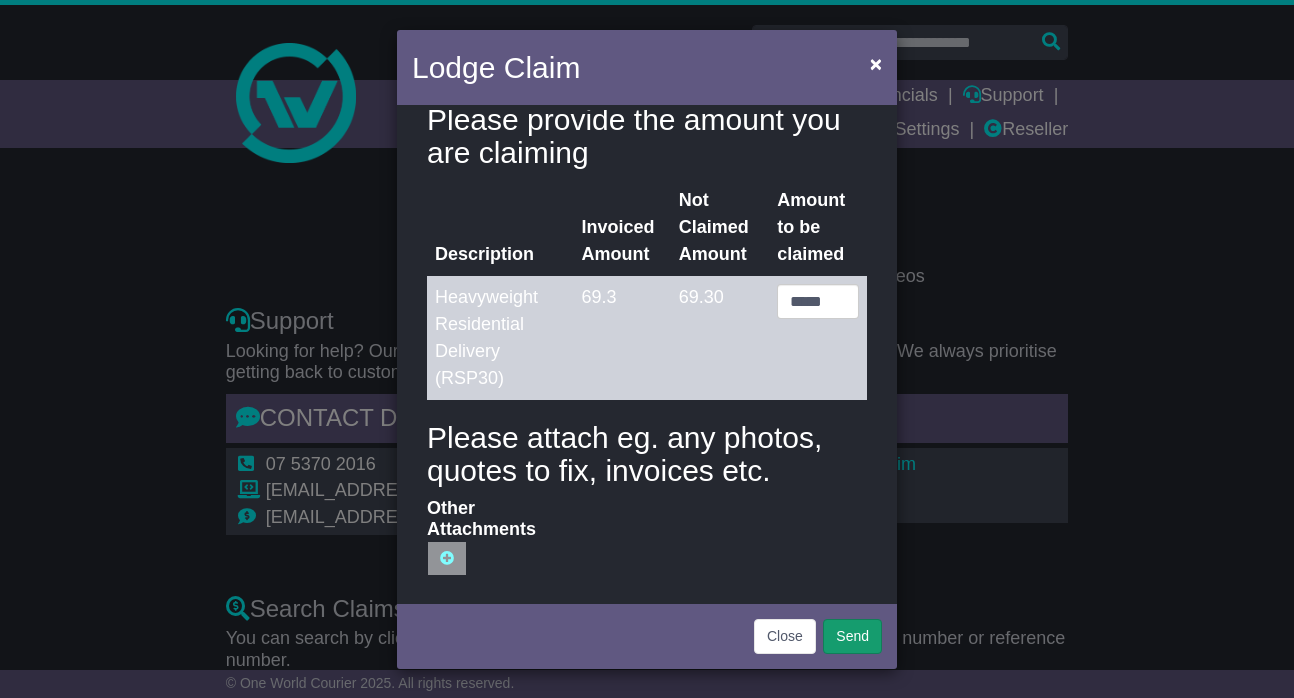 click on "Send" at bounding box center (852, 636) 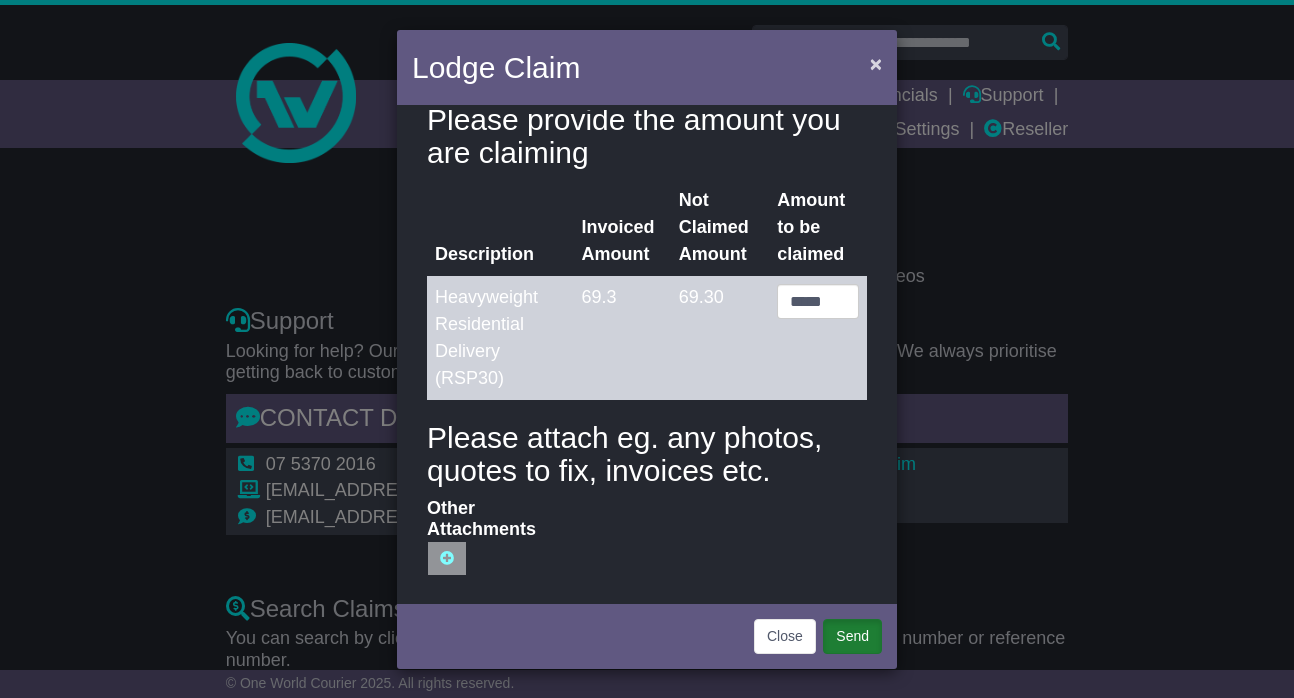 click on "×" at bounding box center (876, 63) 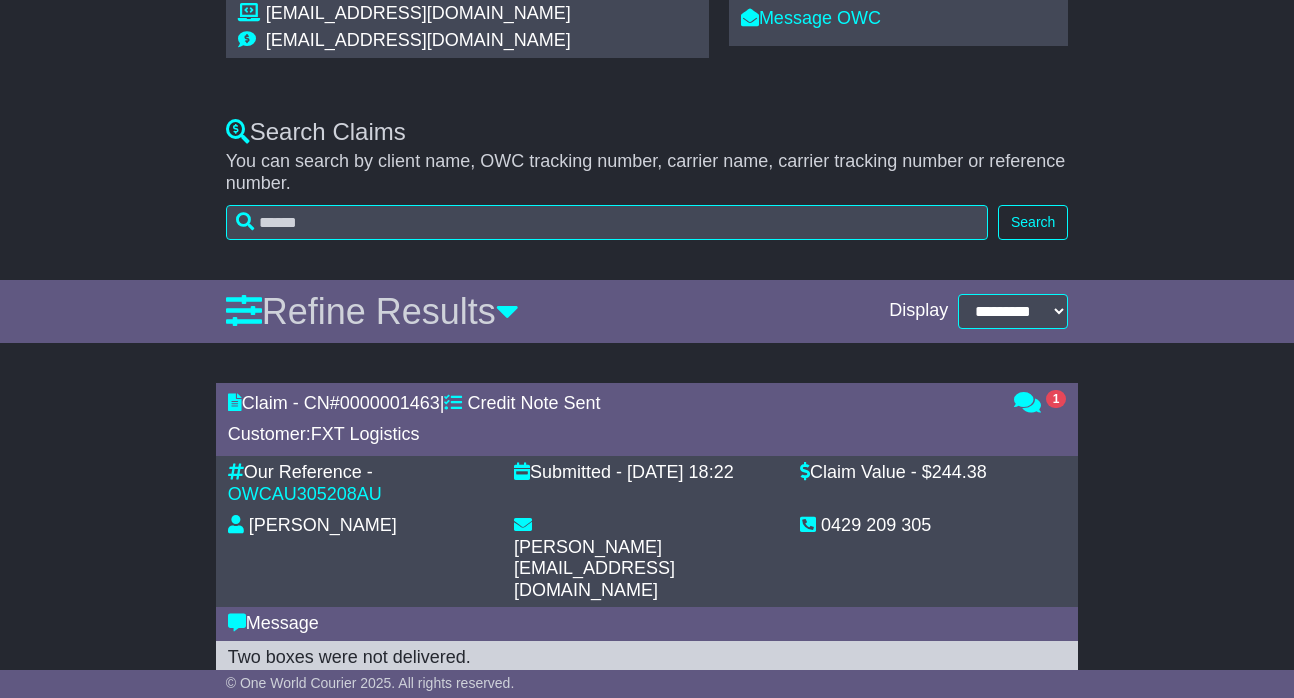 scroll, scrollTop: 477, scrollLeft: 0, axis: vertical 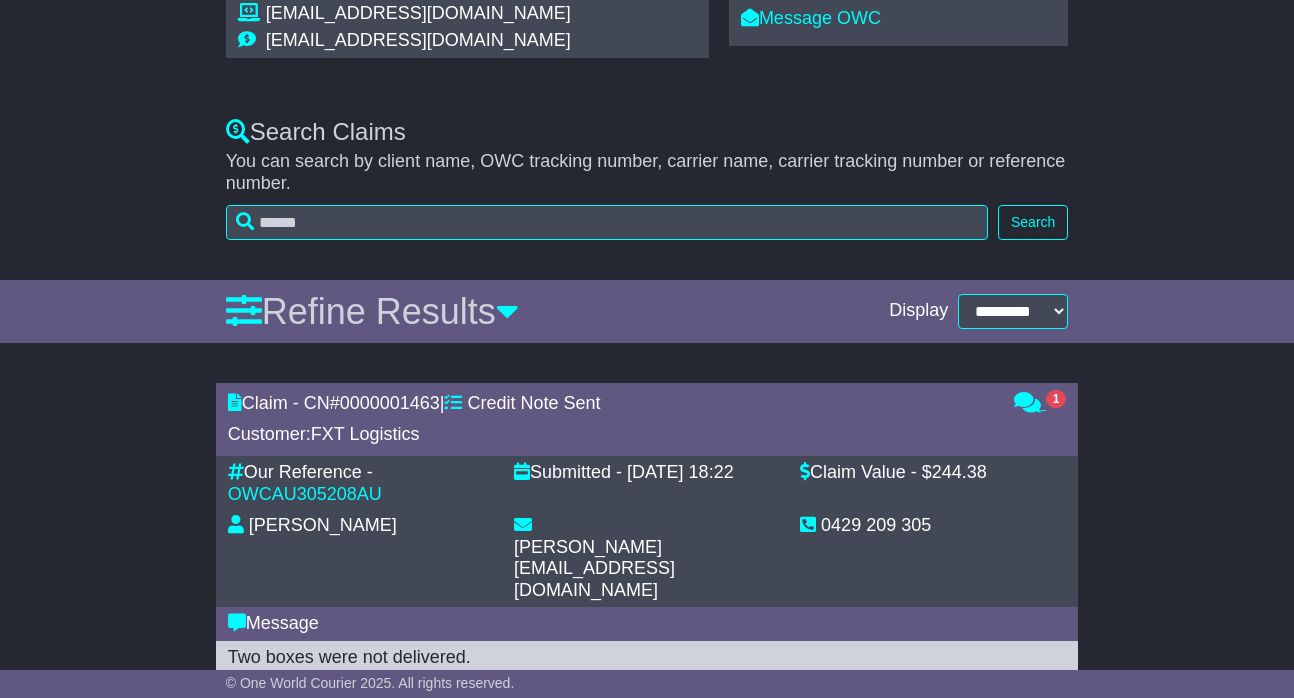 click on "1" at bounding box center [1056, 399] 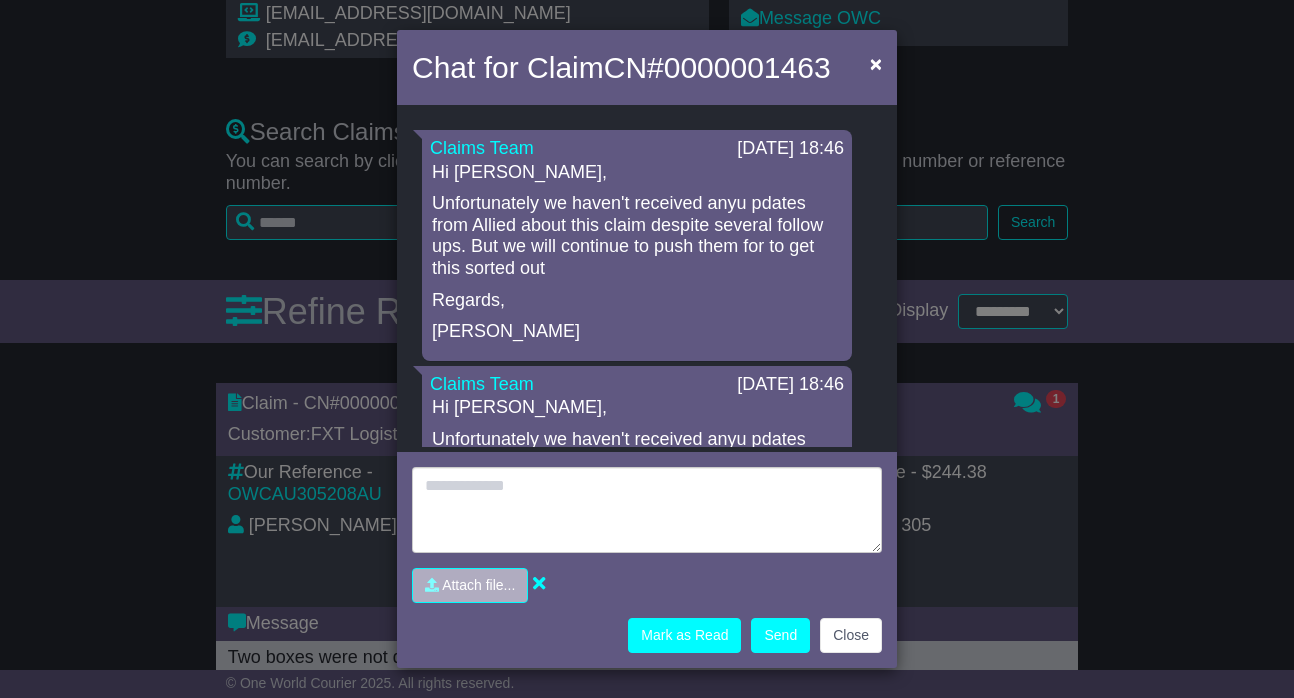 scroll, scrollTop: 0, scrollLeft: 0, axis: both 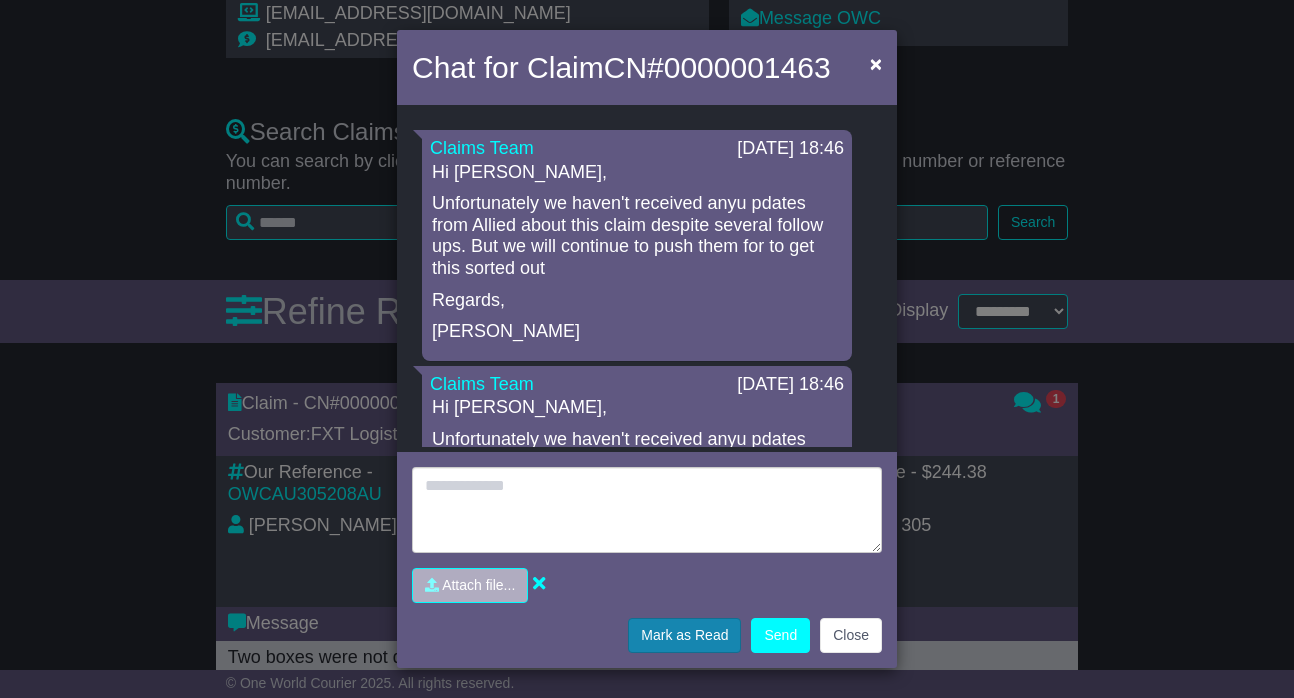 click on "Mark as Read" at bounding box center (684, 635) 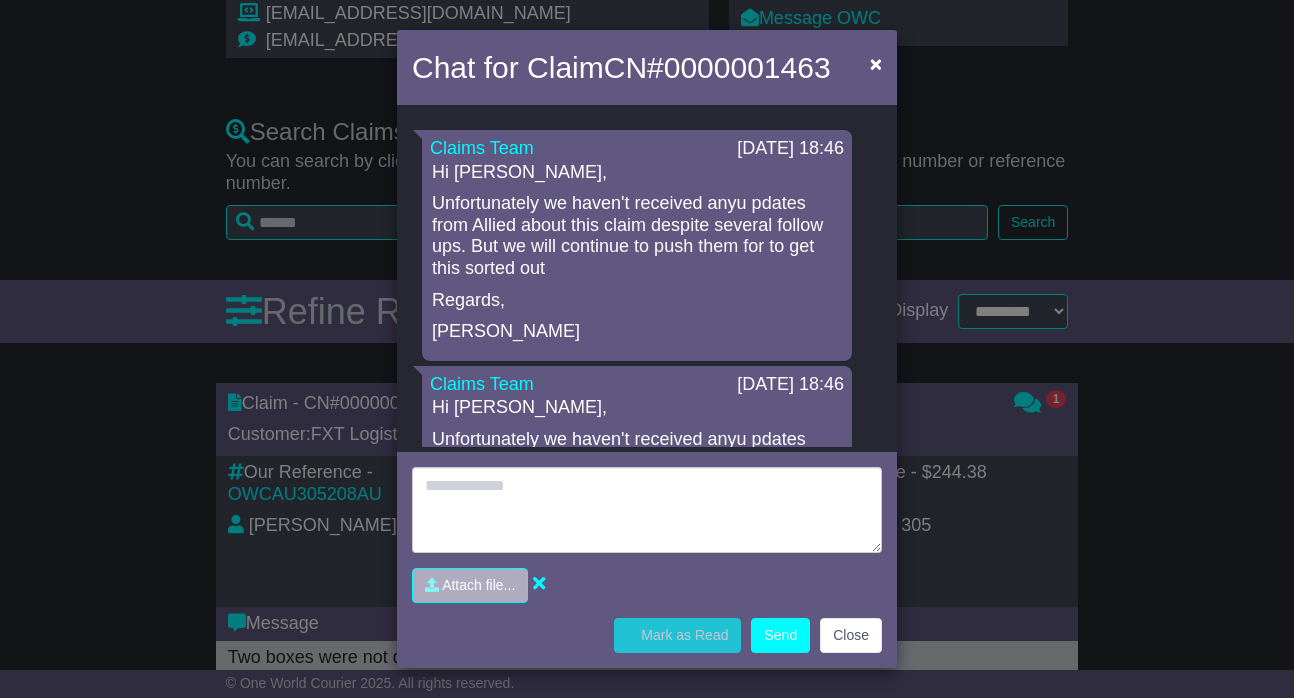 scroll, scrollTop: 204, scrollLeft: 0, axis: vertical 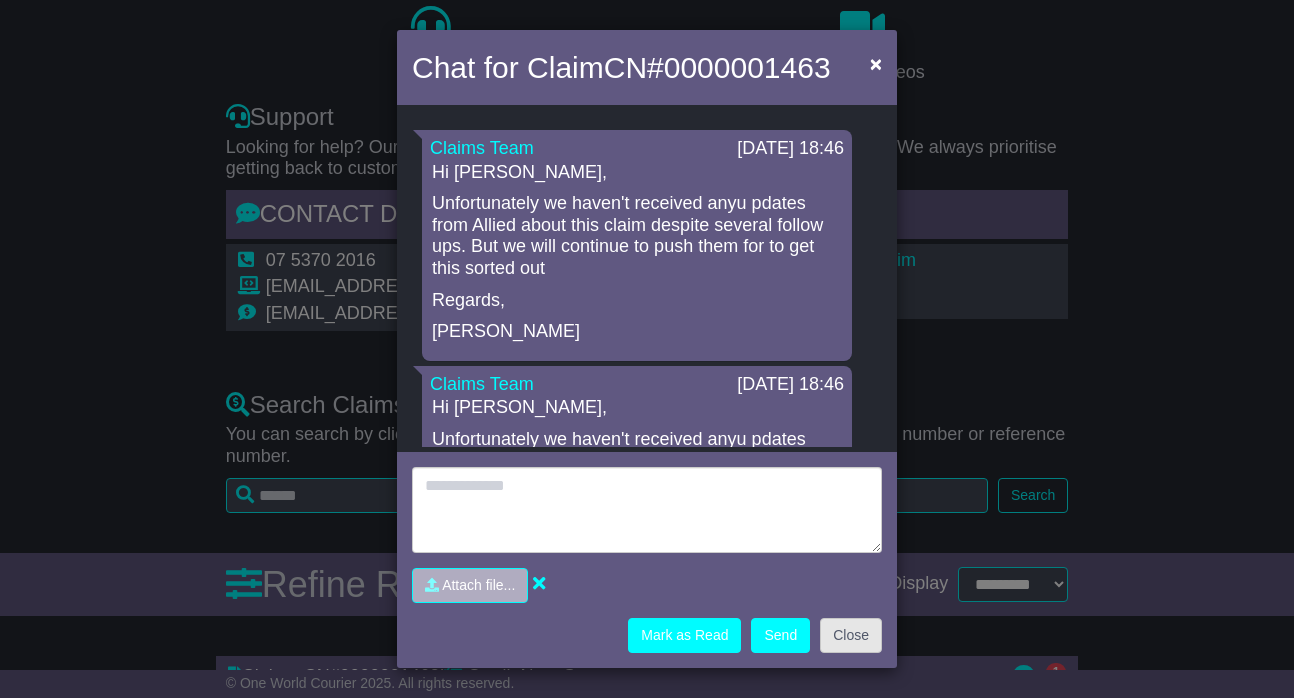 click on "Close" at bounding box center [851, 635] 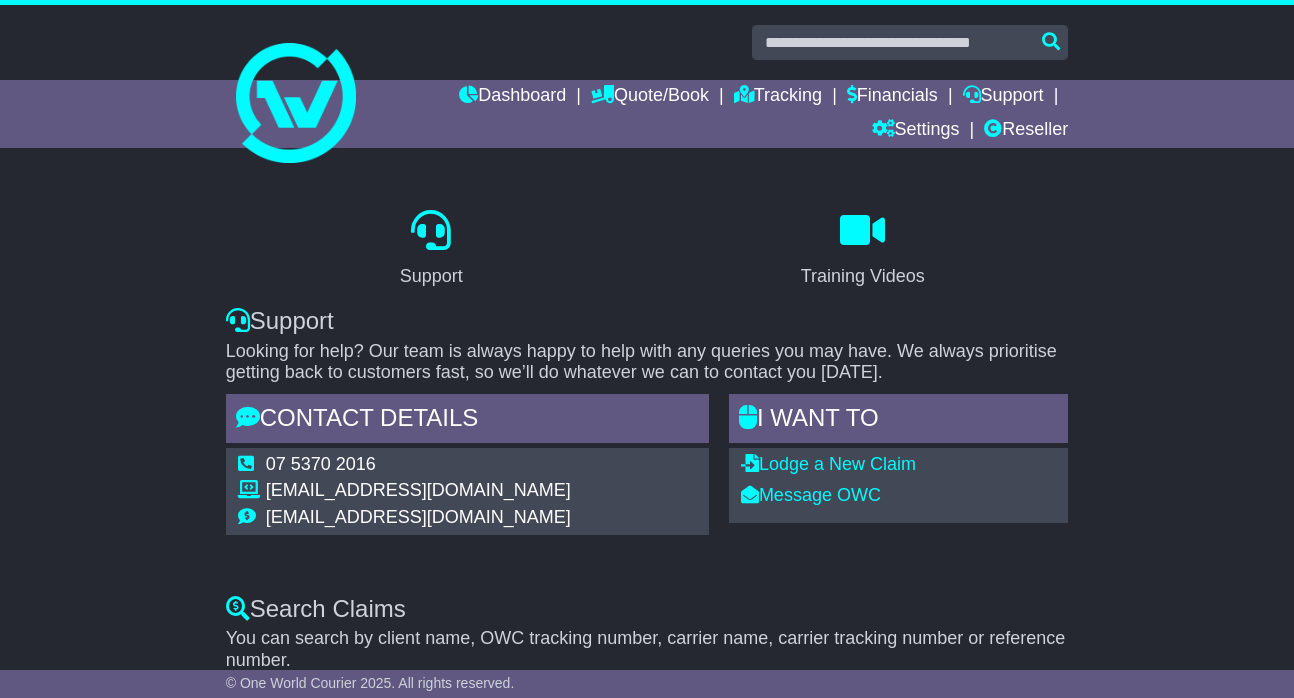 scroll, scrollTop: 0, scrollLeft: 0, axis: both 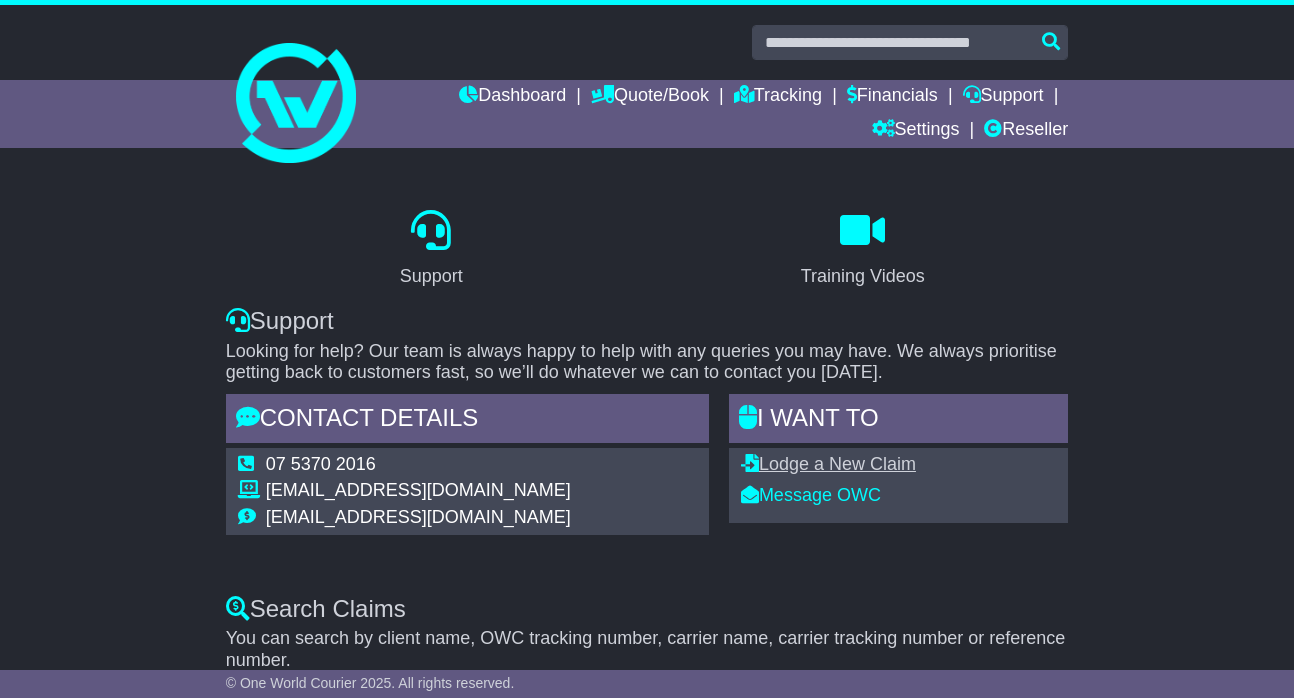 click on "Lodge a New Claim" at bounding box center [828, 464] 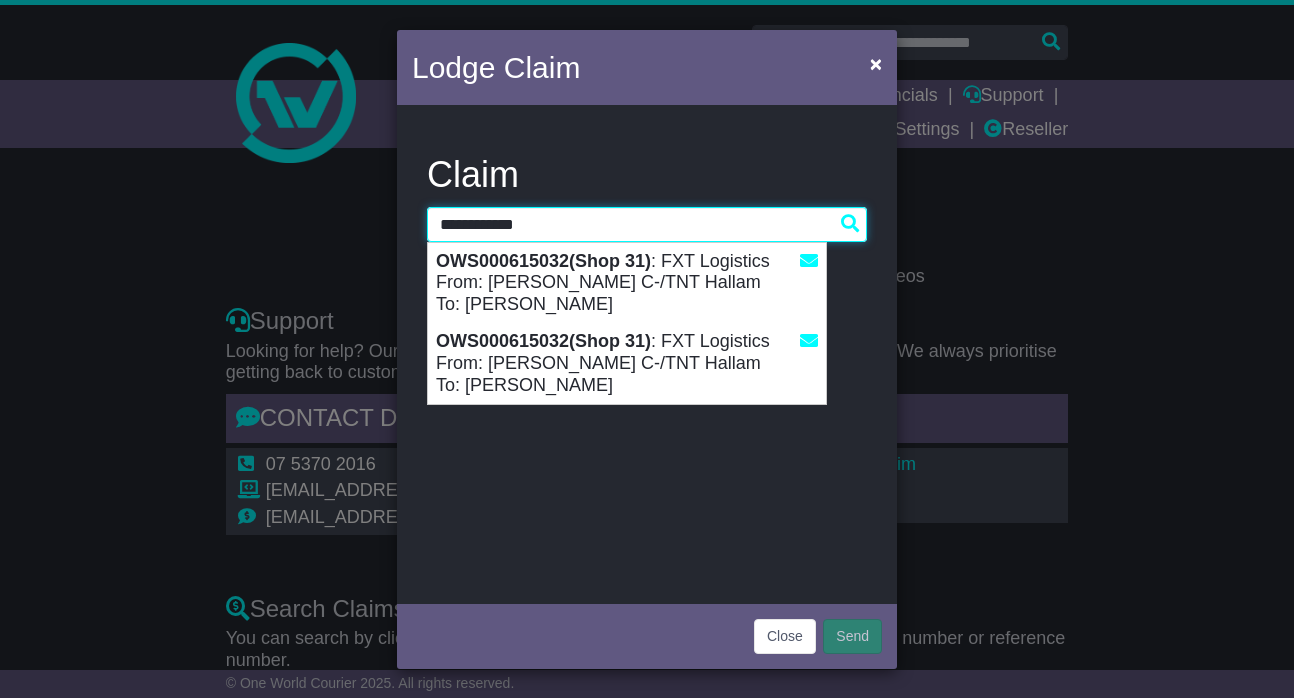 click on "**********" at bounding box center (647, 224) 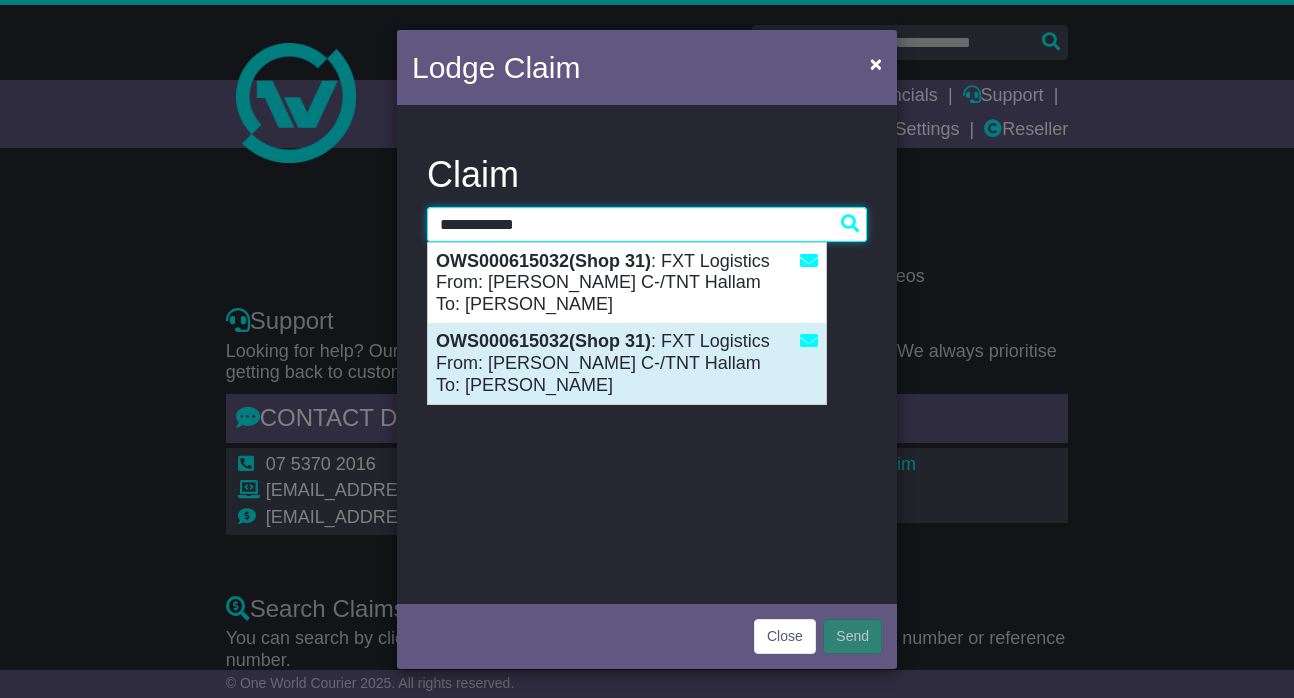 click on "OWS000615032(Shop 31)" at bounding box center [543, 341] 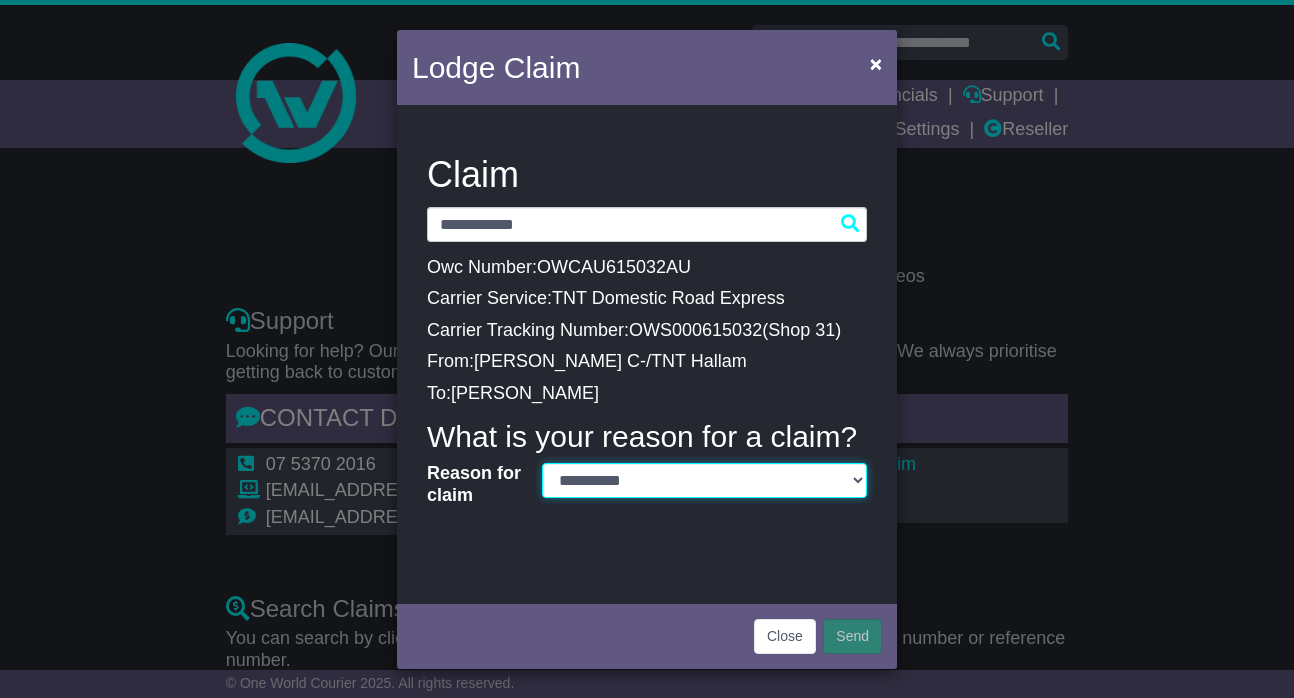 select on "*" 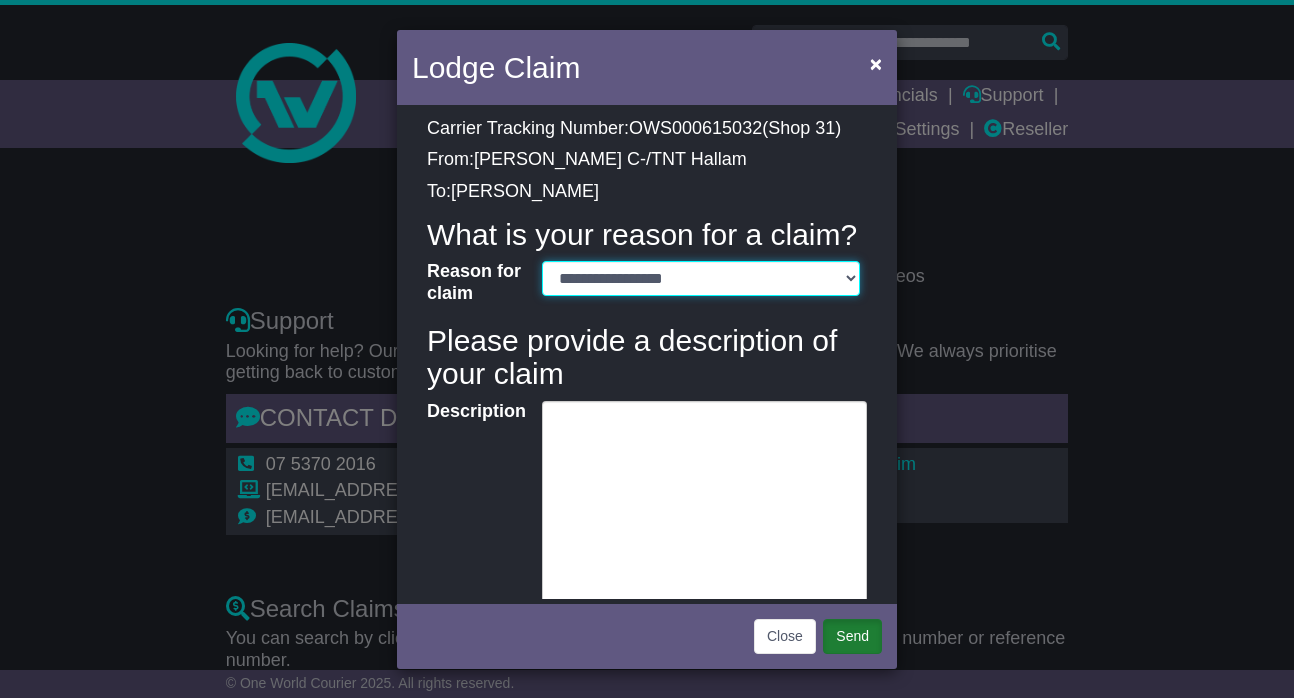 scroll, scrollTop: 251, scrollLeft: 0, axis: vertical 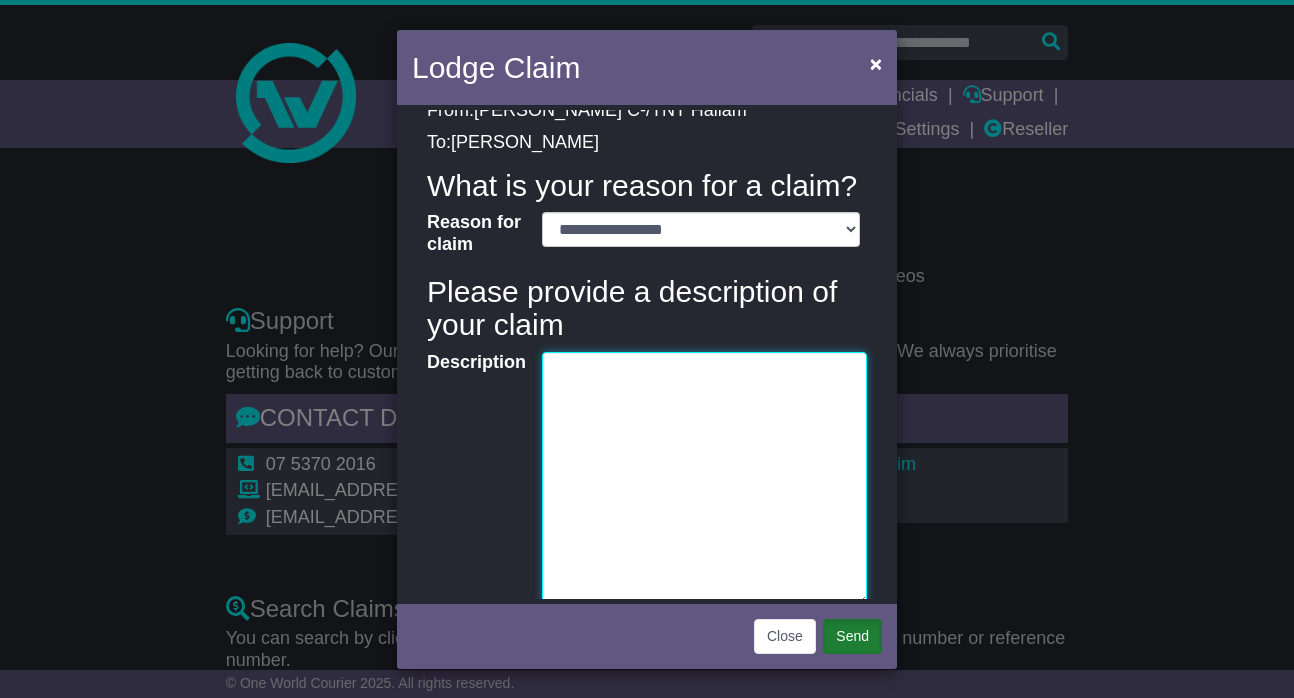 click on "Description" at bounding box center [704, 479] 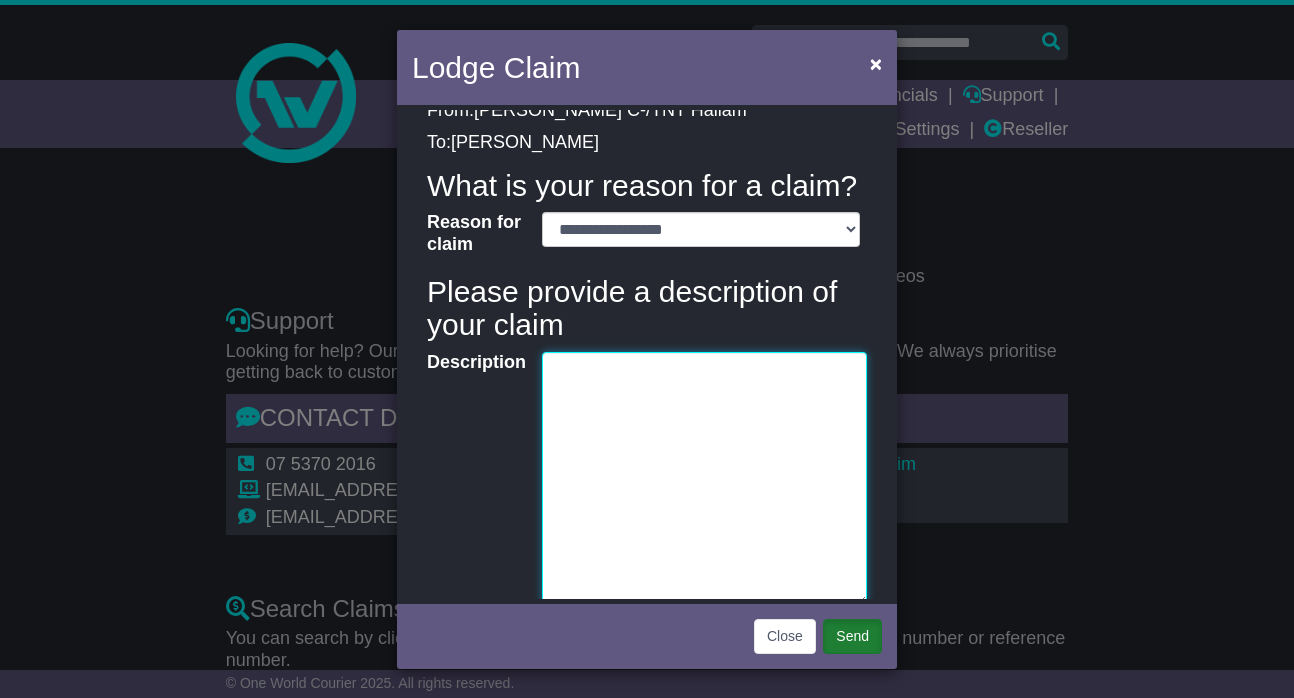 paste on "**********" 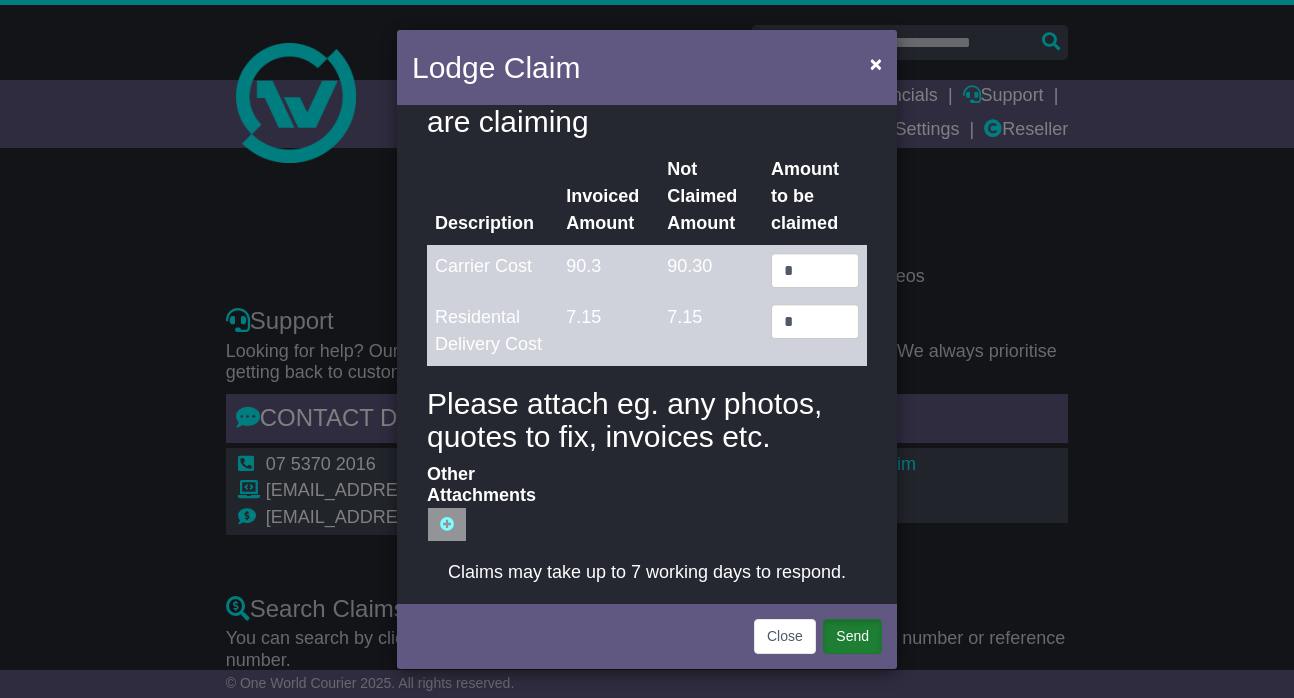 scroll, scrollTop: 820, scrollLeft: 0, axis: vertical 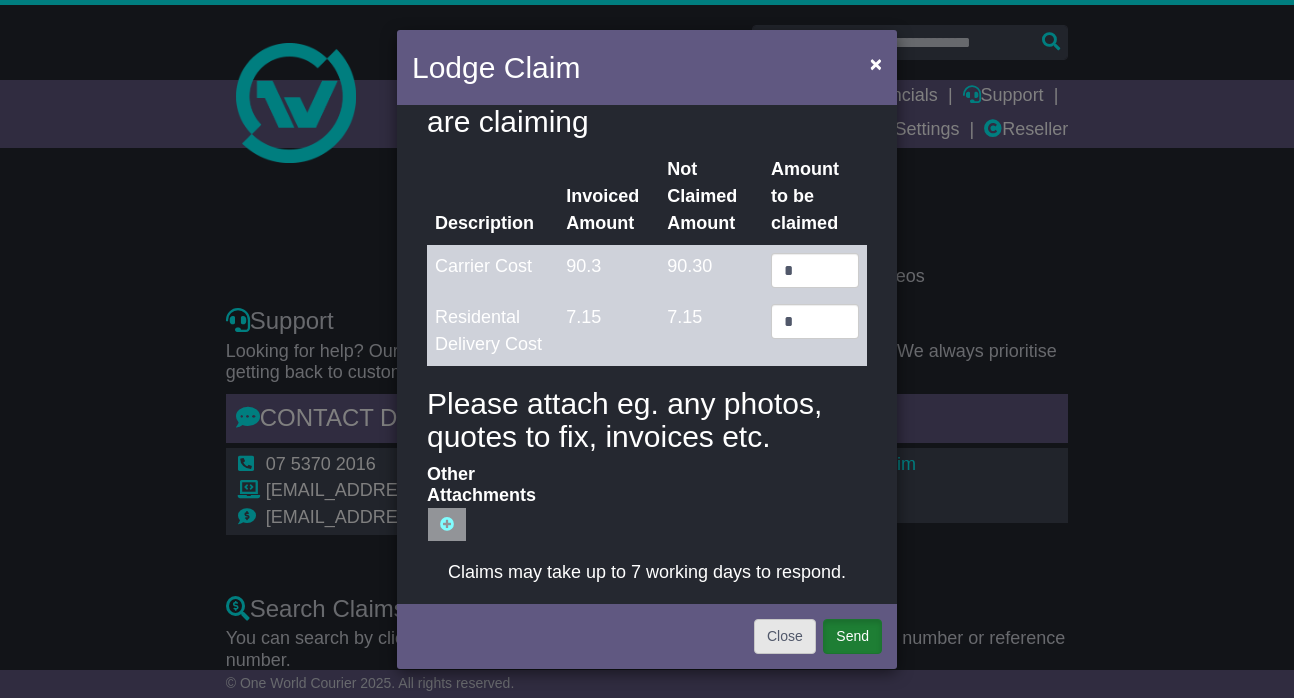click on "Close" at bounding box center (785, 636) 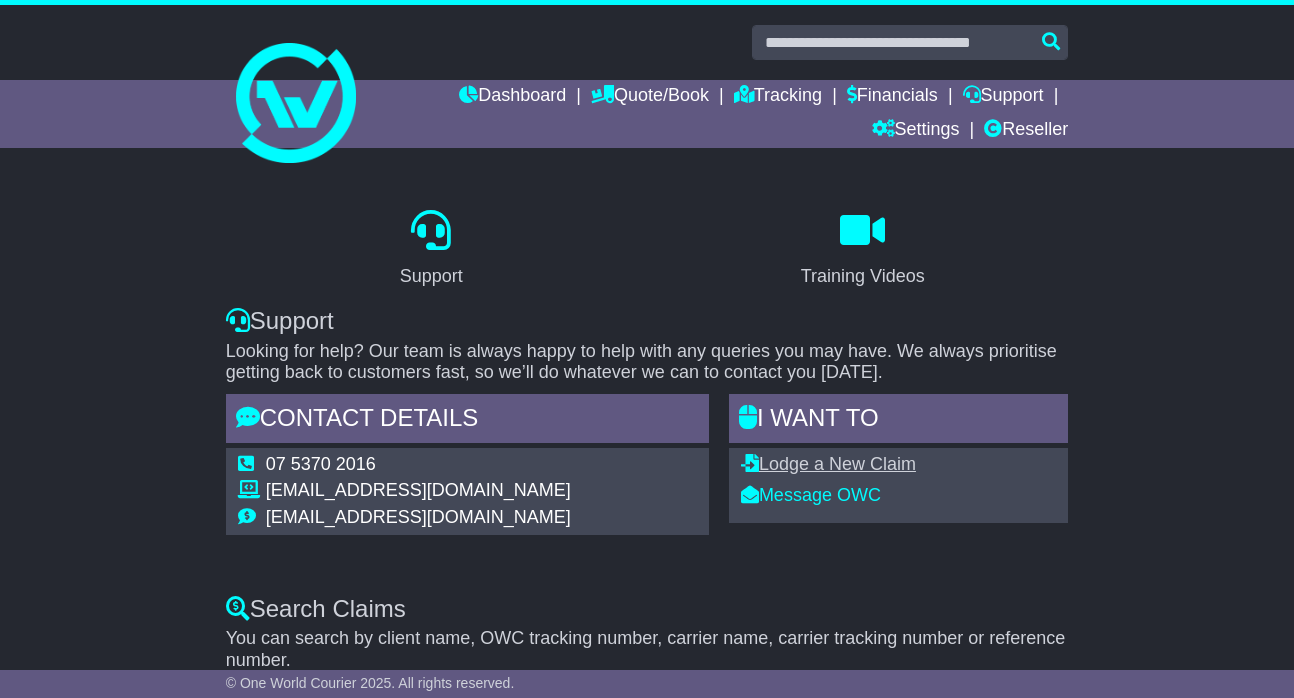click on "Lodge a New Claim" at bounding box center (828, 464) 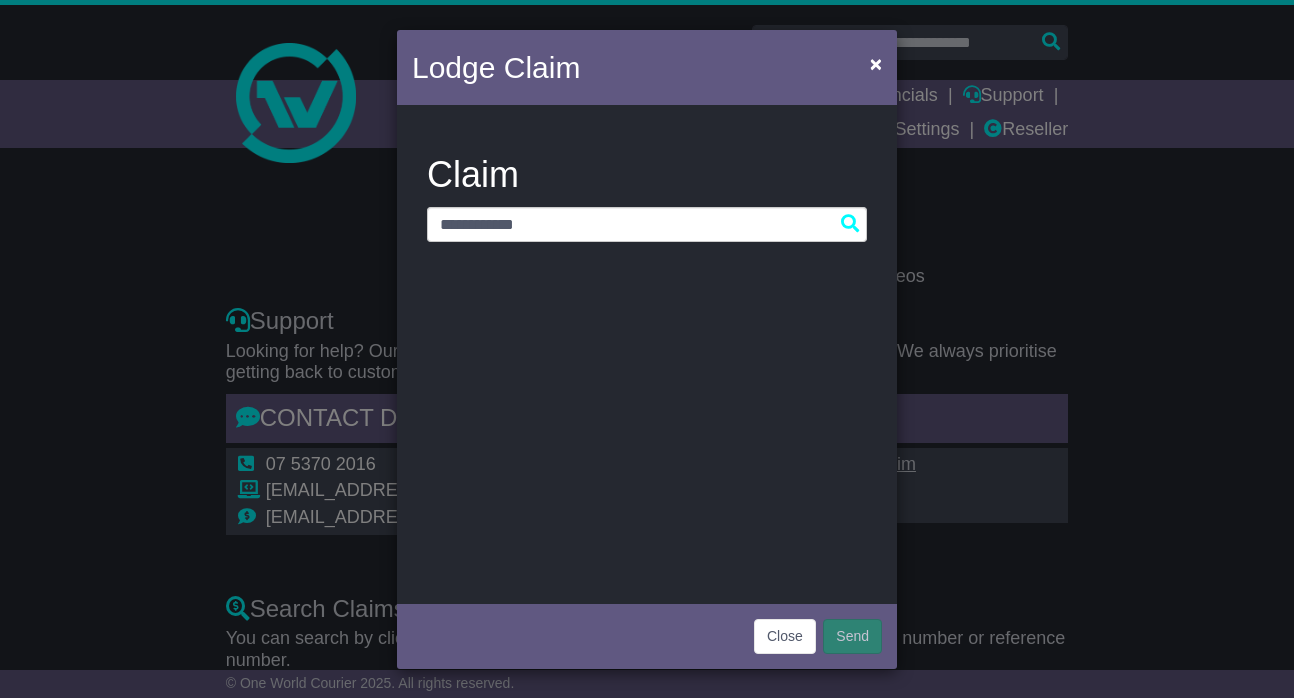 scroll, scrollTop: 0, scrollLeft: 0, axis: both 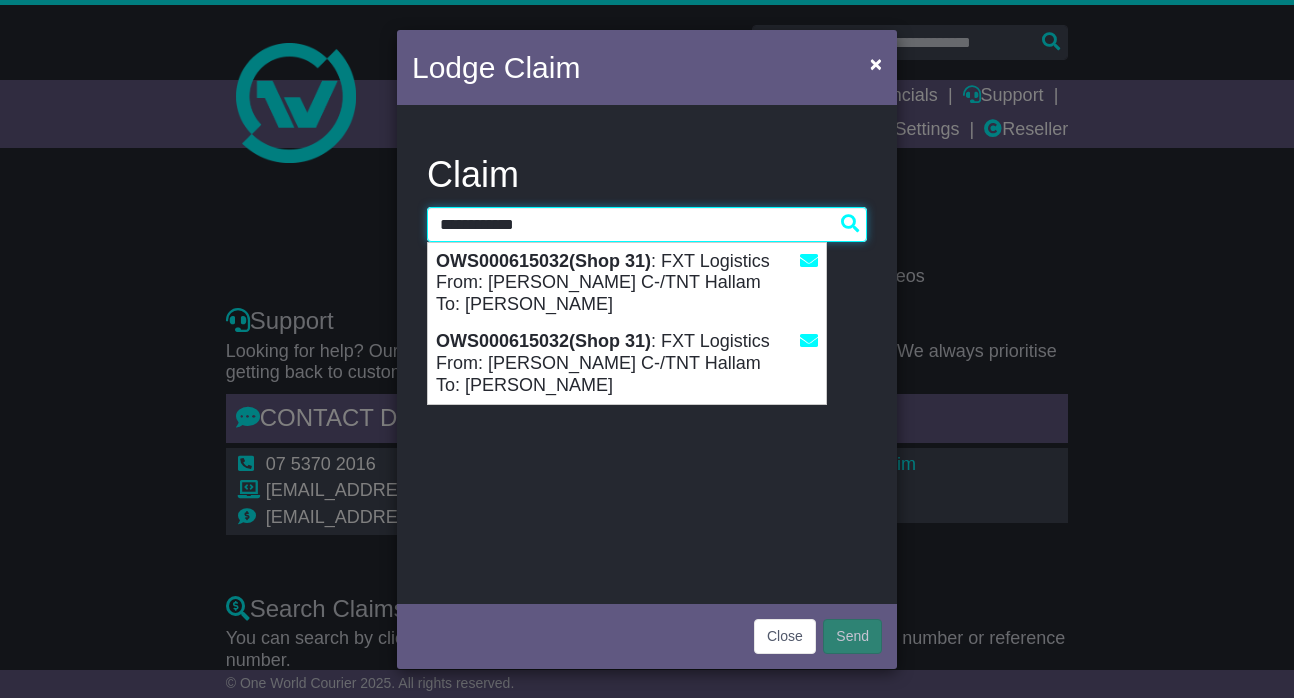 click on "**********" at bounding box center (647, 224) 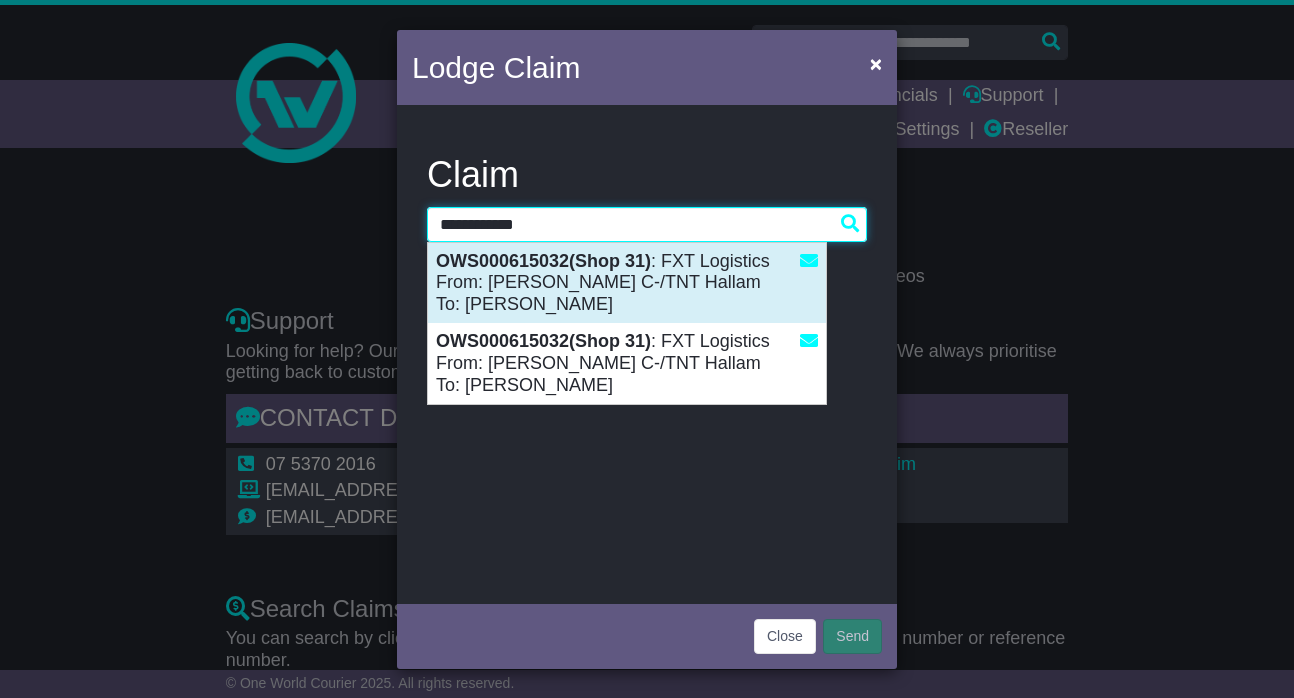 click on "OWS000615032(Shop 31) : FXT Logistics From: Daniel G C-/TNT Hallam To: Rehan Dahler" at bounding box center [627, 283] 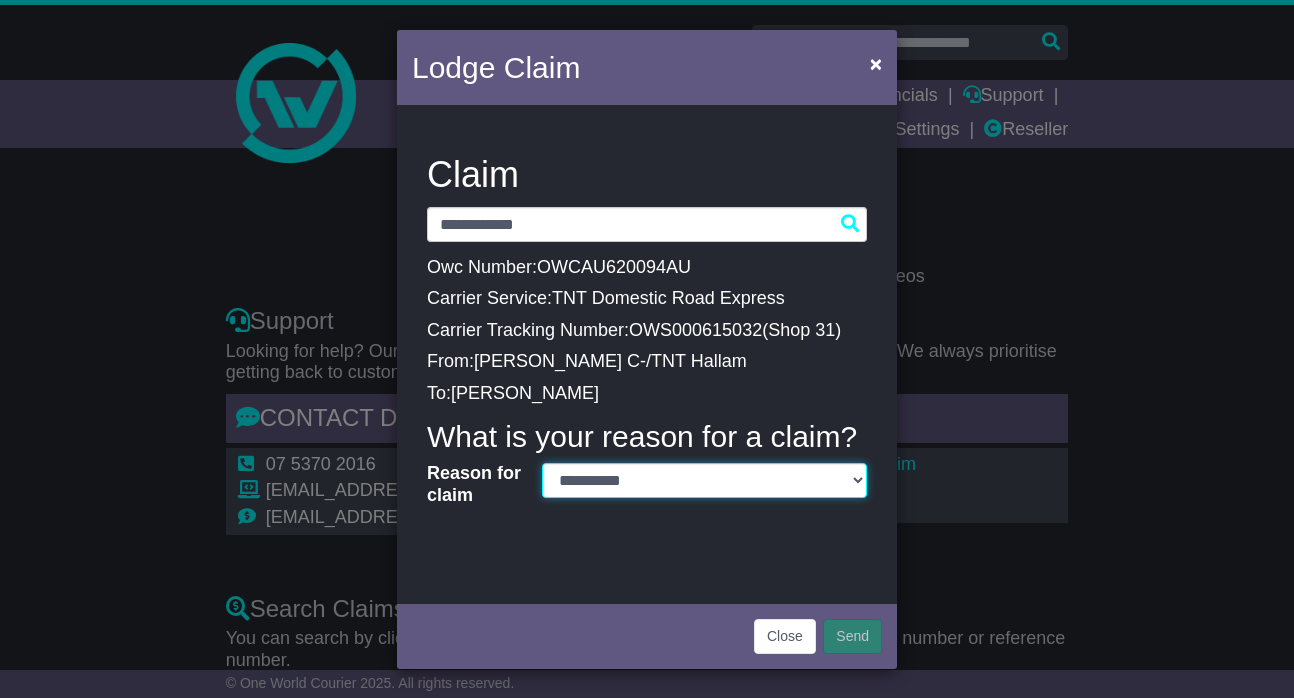 select on "*" 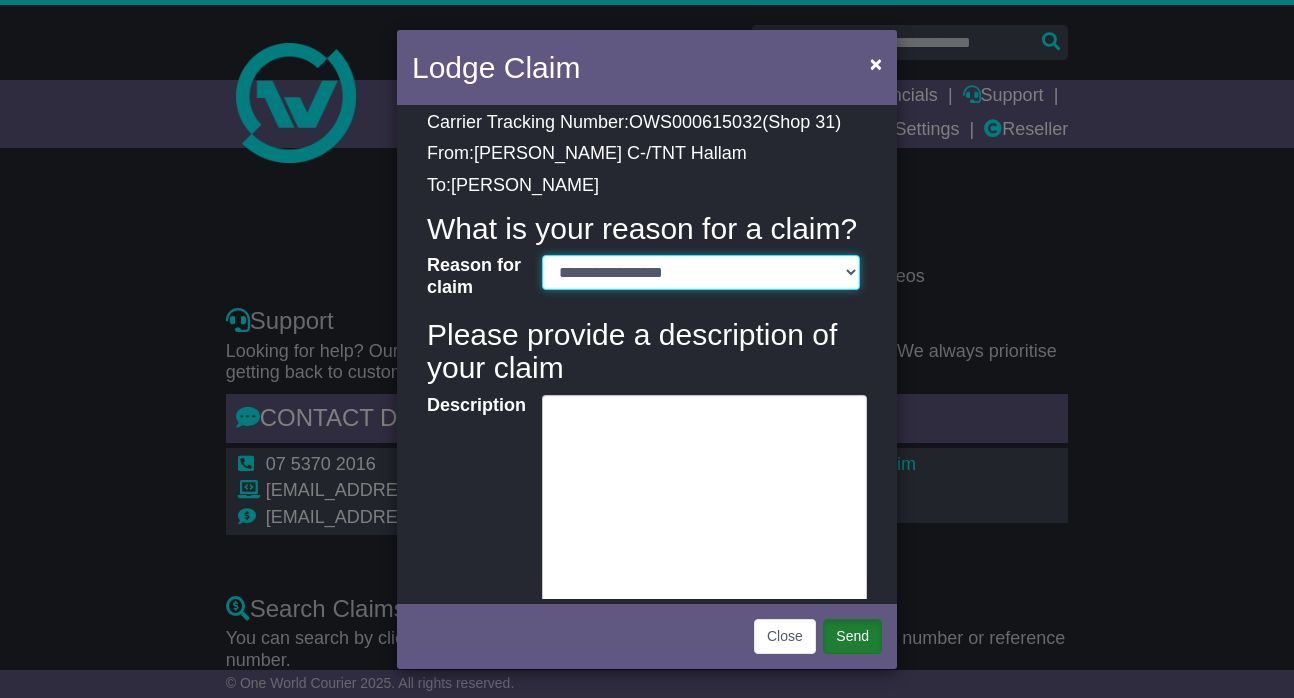 scroll, scrollTop: 212, scrollLeft: 0, axis: vertical 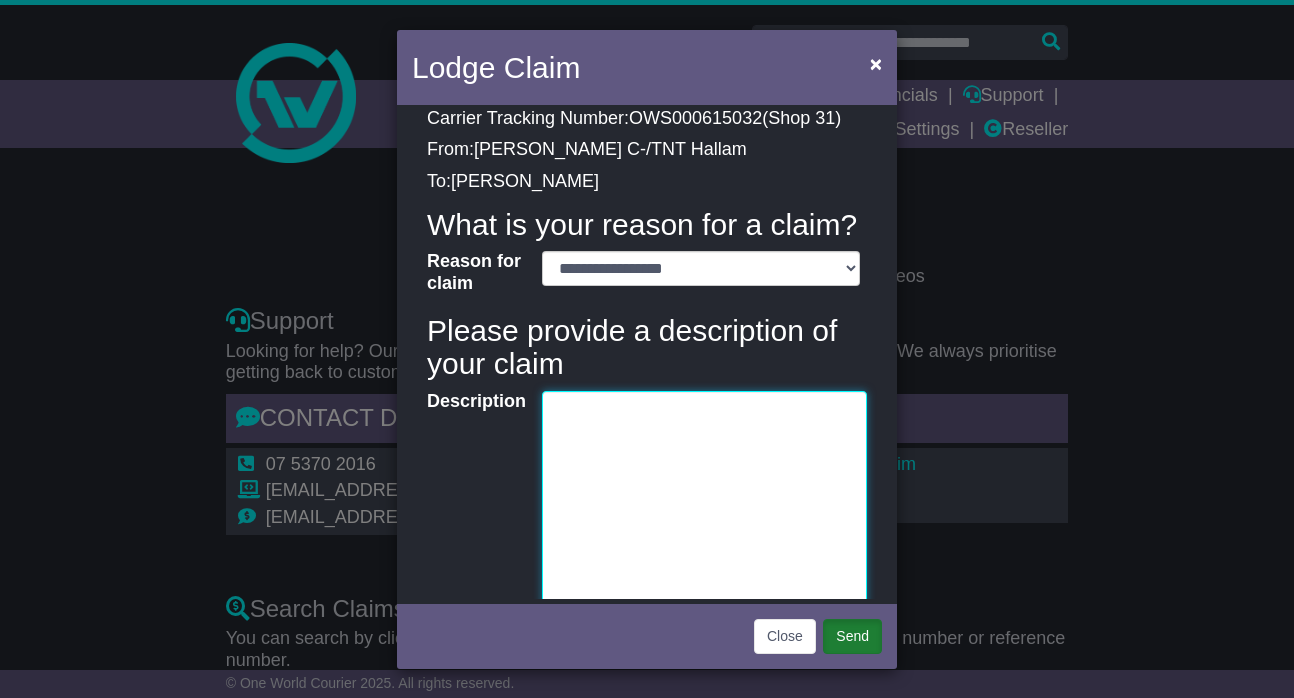 click on "Description" at bounding box center (704, 518) 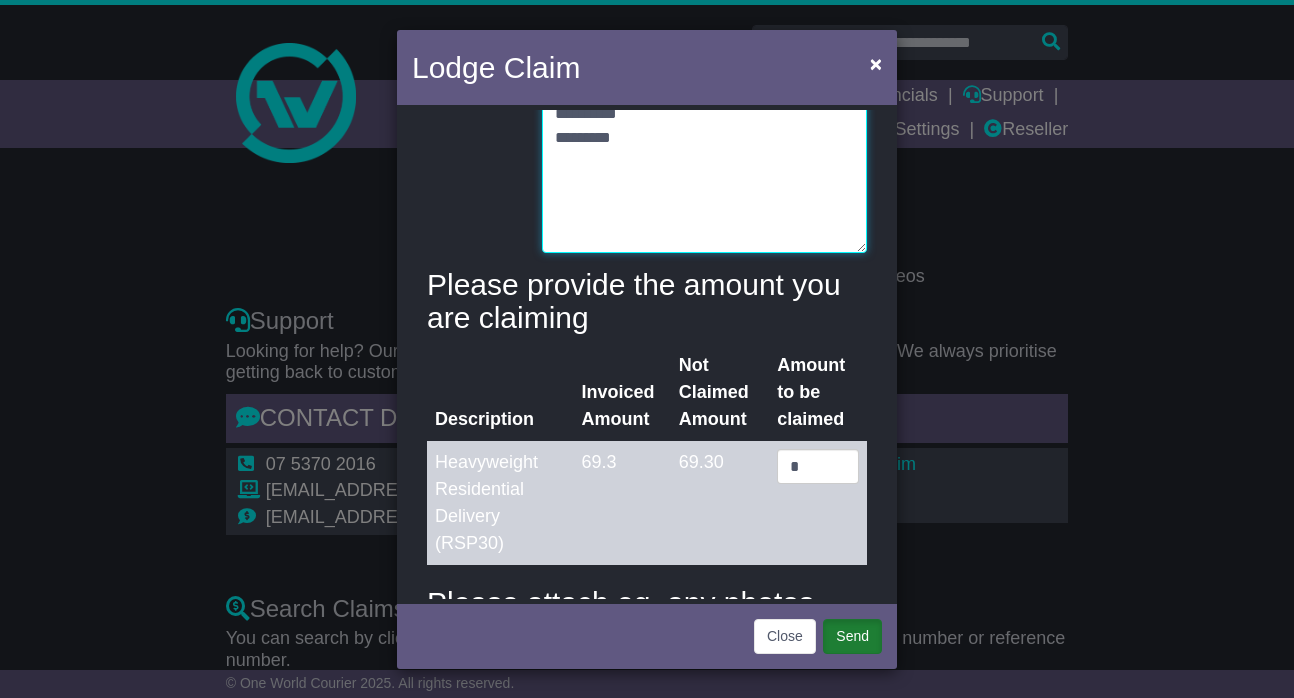scroll, scrollTop: 612, scrollLeft: 0, axis: vertical 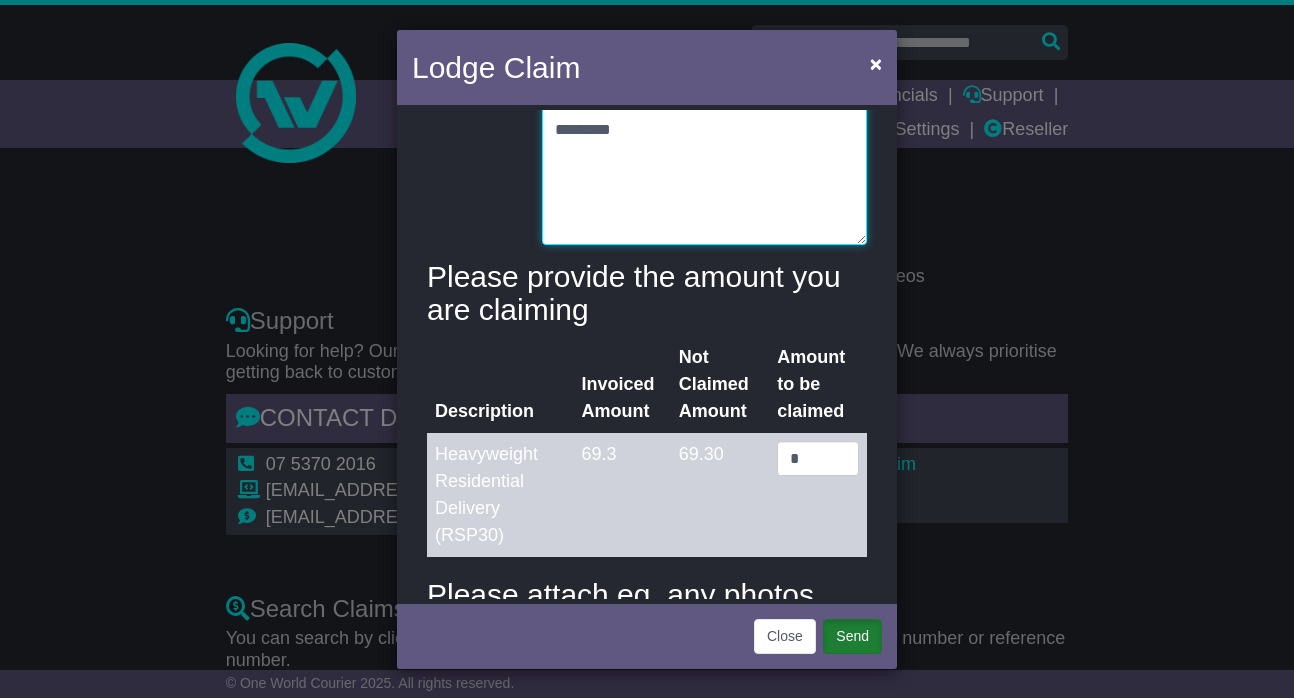 type on "**********" 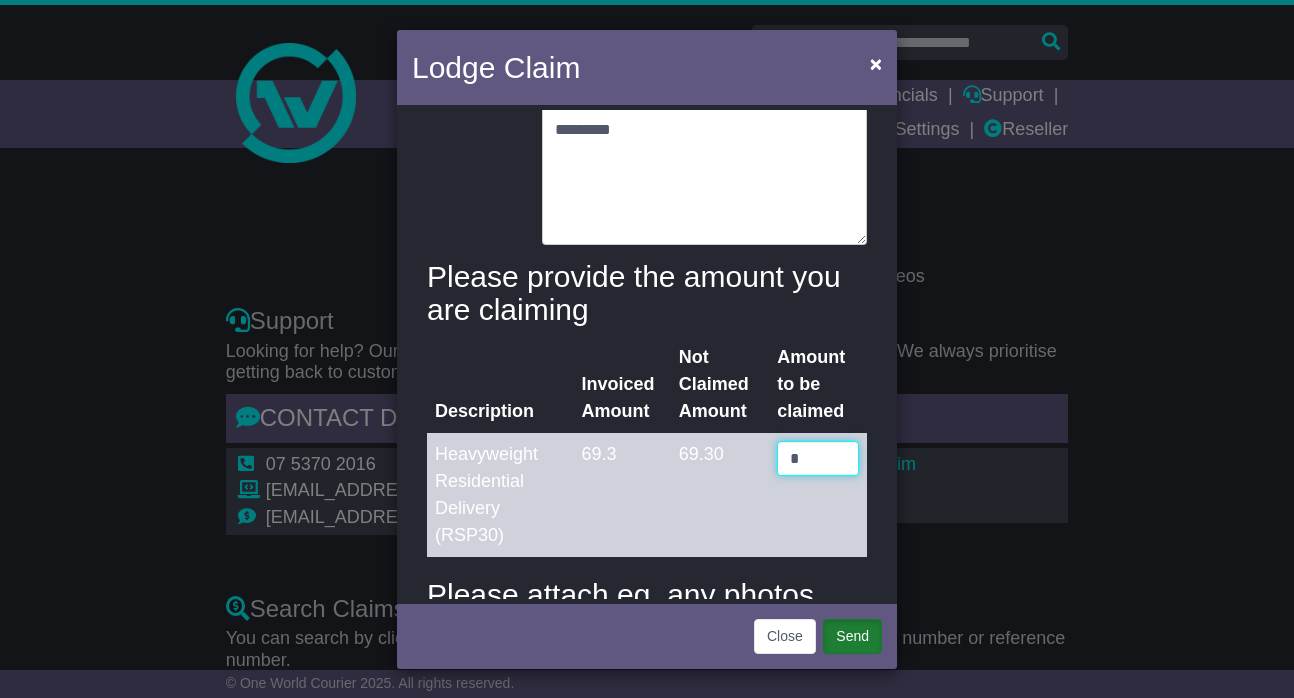 click on "*" at bounding box center (818, 458) 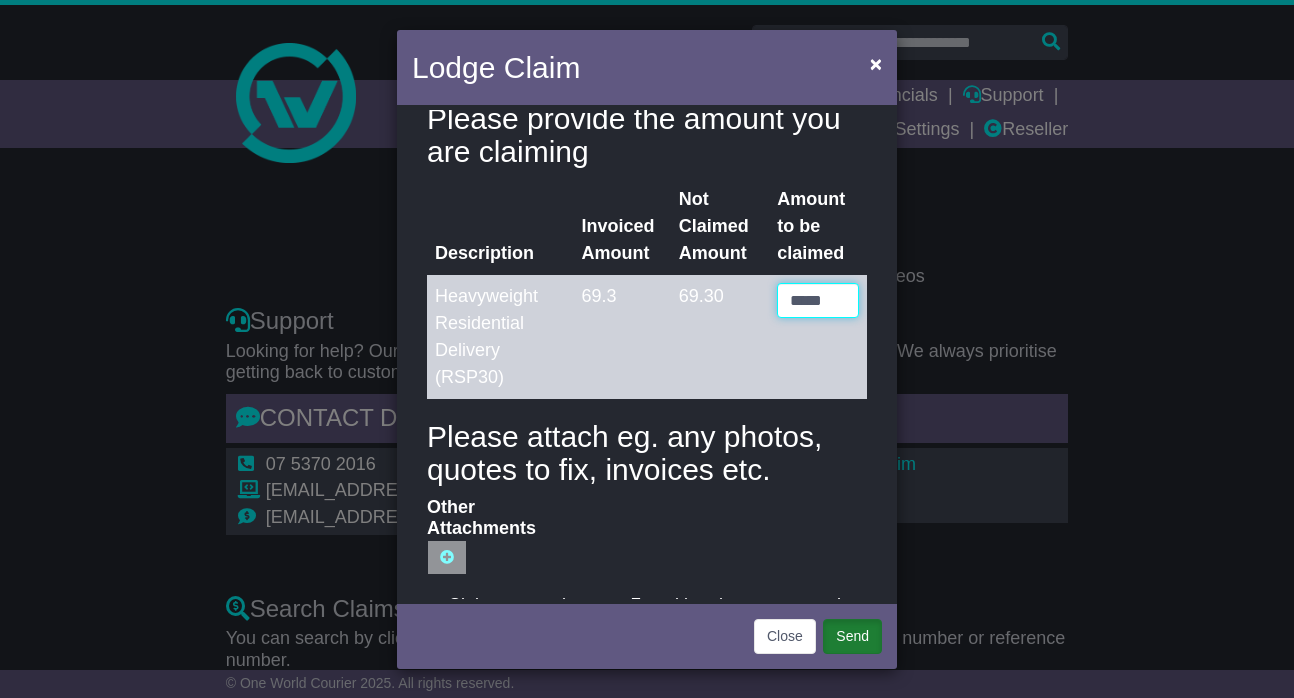 scroll, scrollTop: 769, scrollLeft: 0, axis: vertical 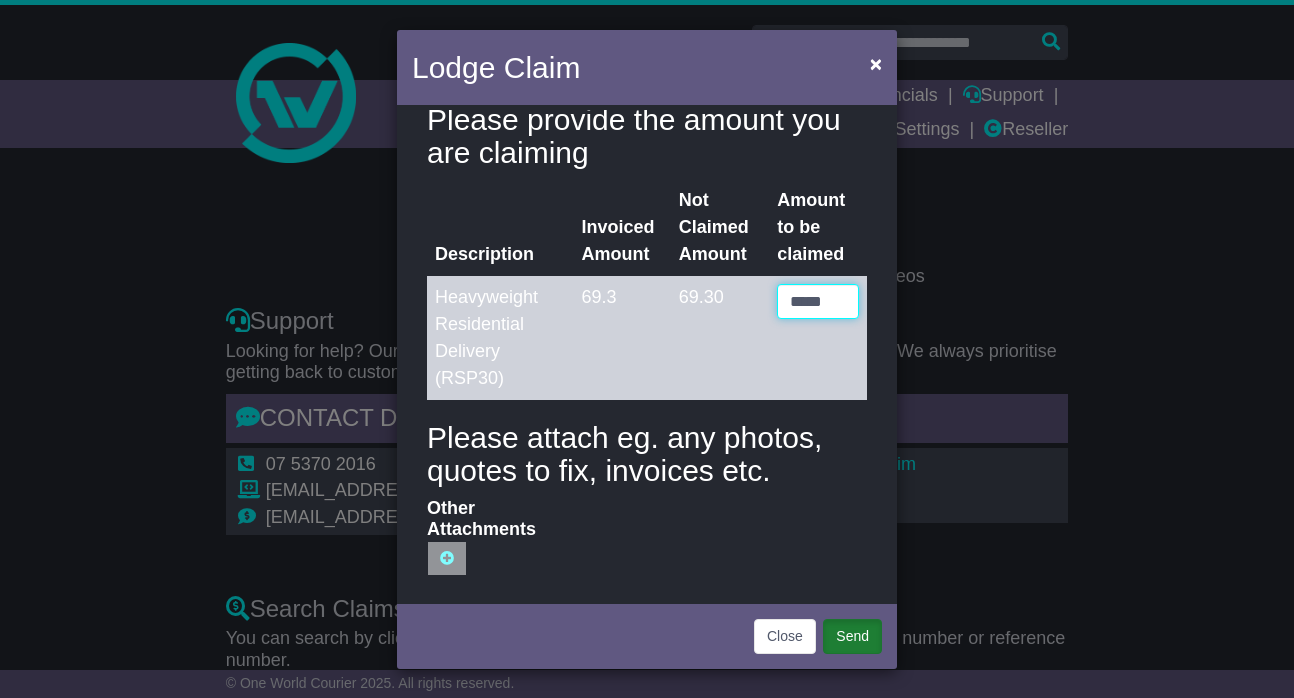 type on "*****" 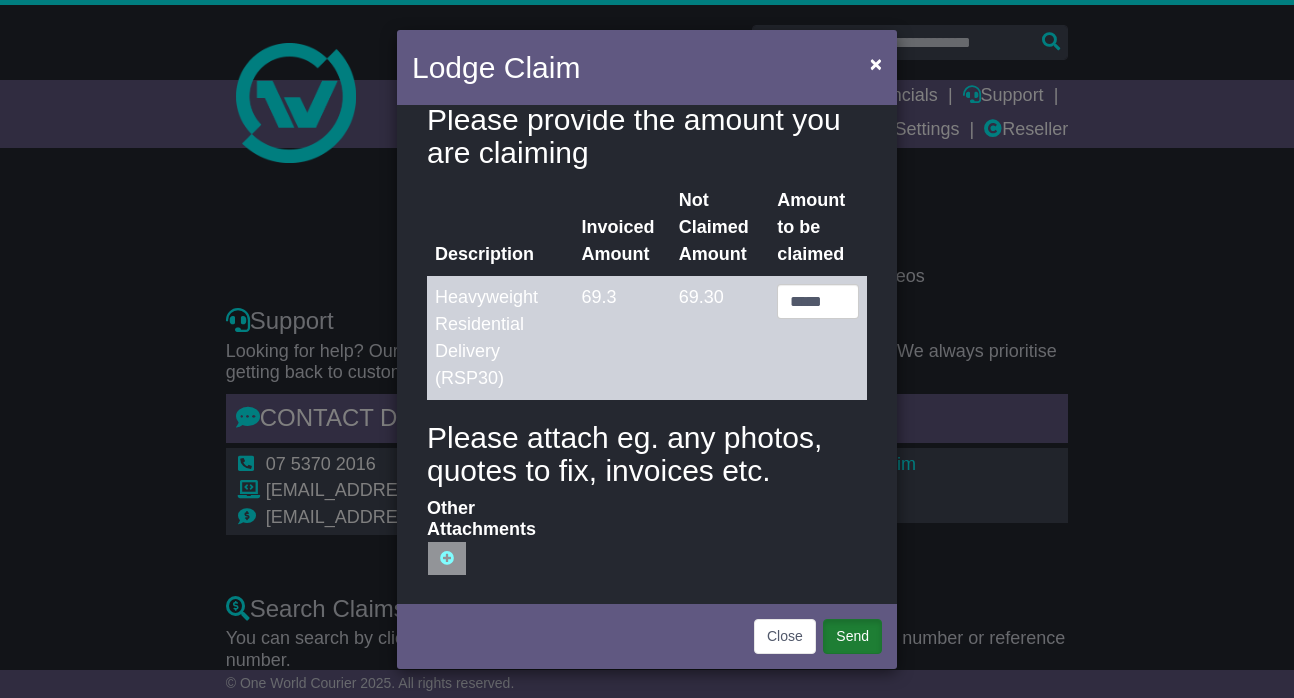 click on "69.3" at bounding box center [621, 338] 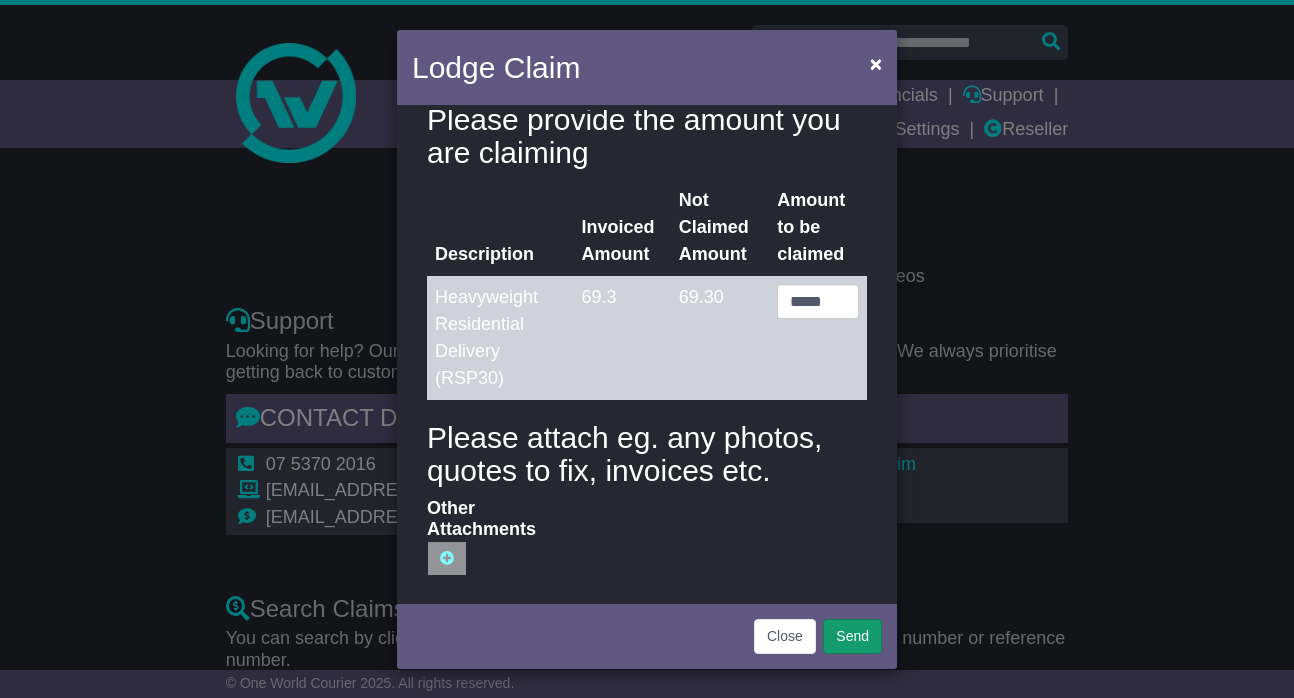 click on "Send" at bounding box center (852, 636) 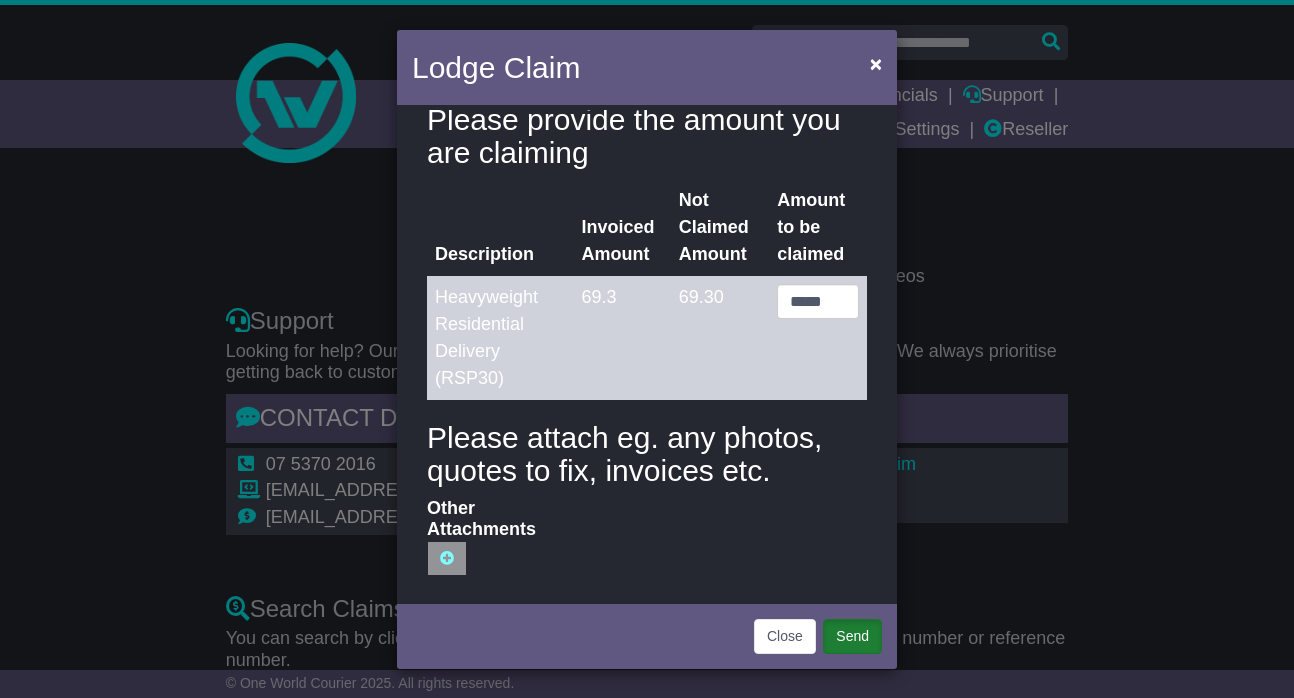 click on "Send" at bounding box center (852, 636) 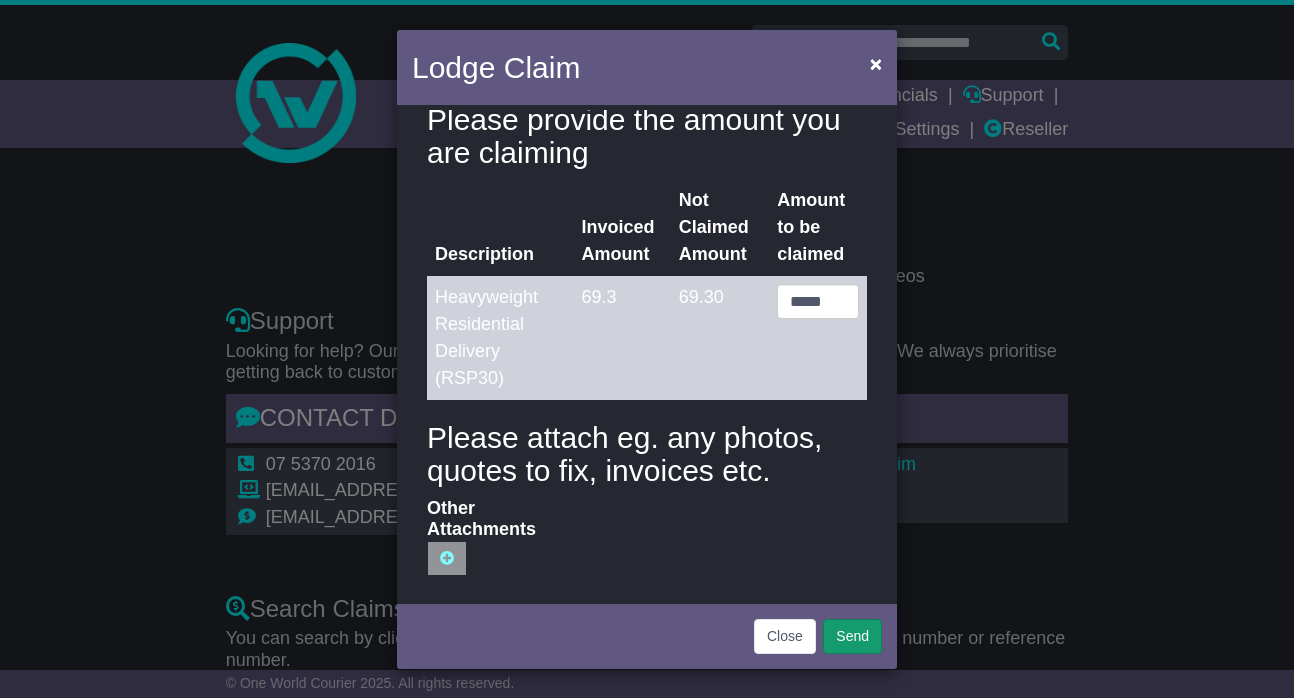 click on "Send" at bounding box center [852, 636] 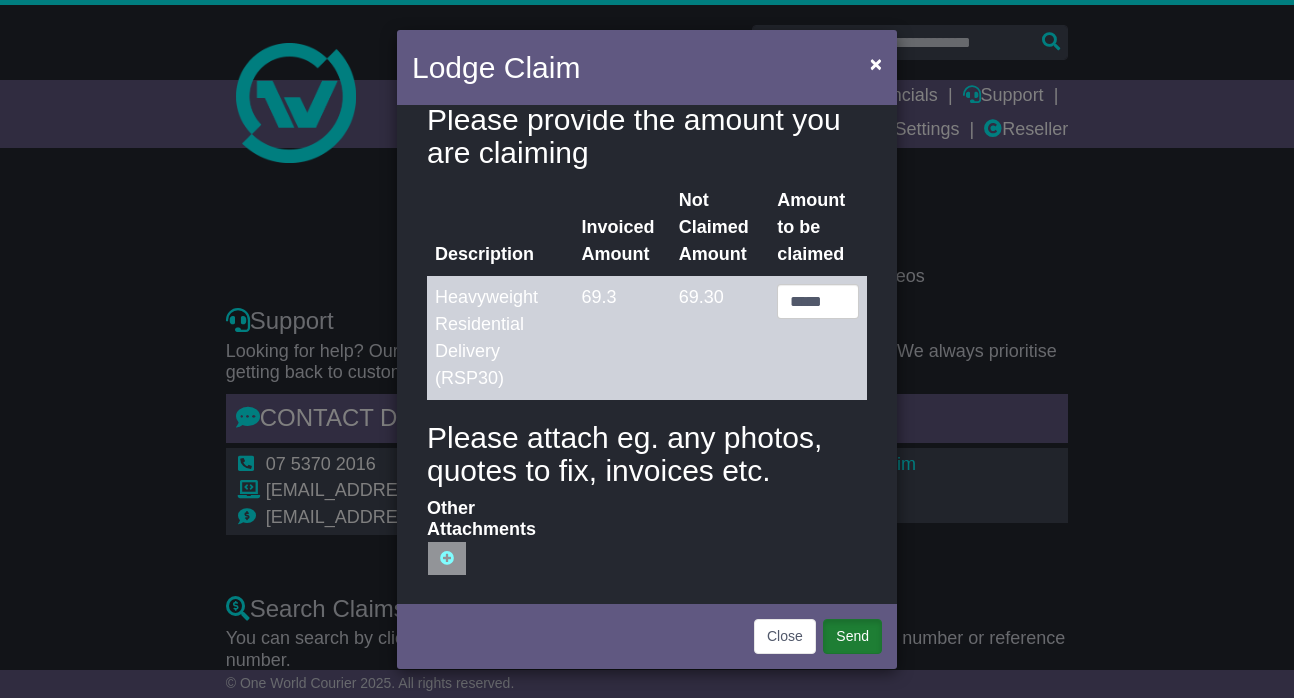 click on "Send" at bounding box center [852, 636] 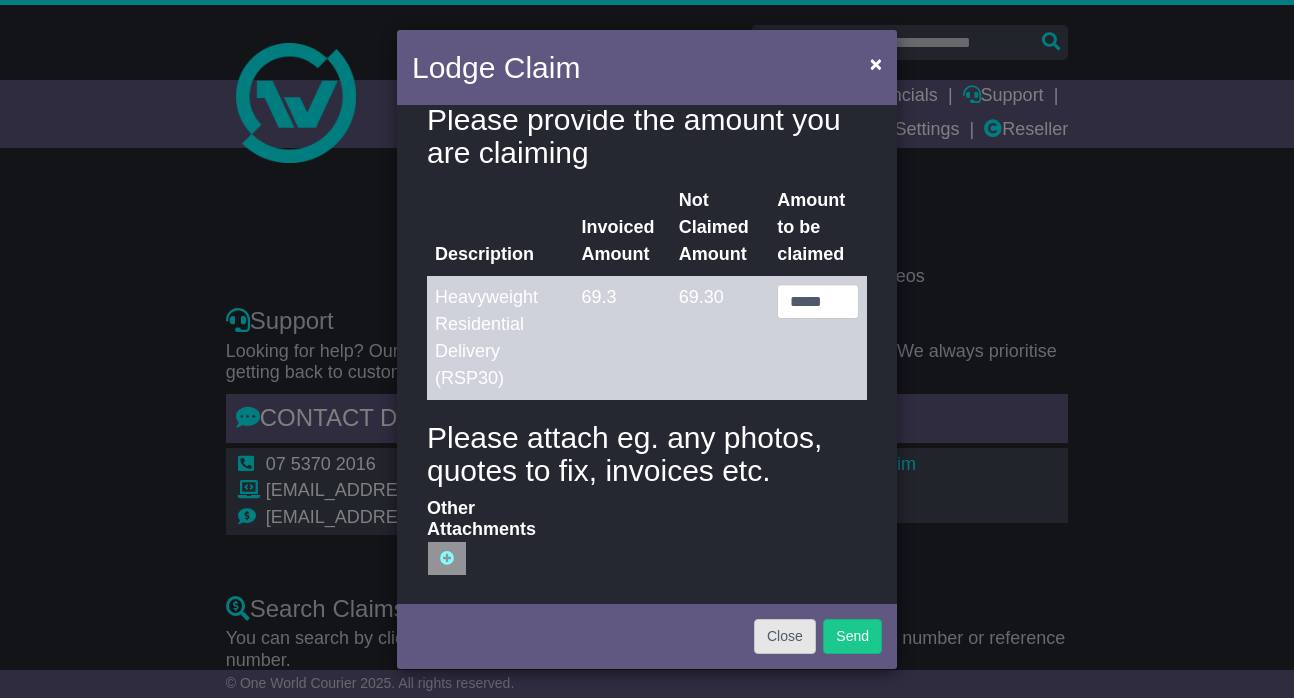 click on "Close" at bounding box center (785, 636) 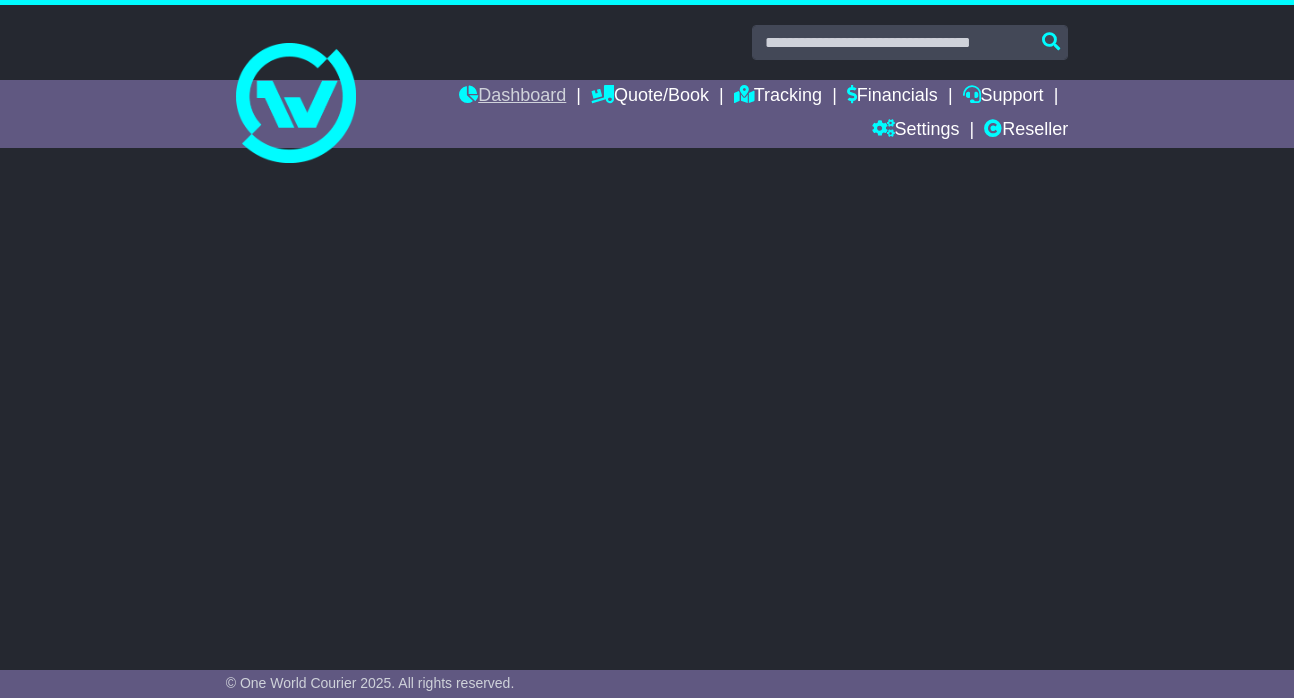 scroll, scrollTop: 0, scrollLeft: 0, axis: both 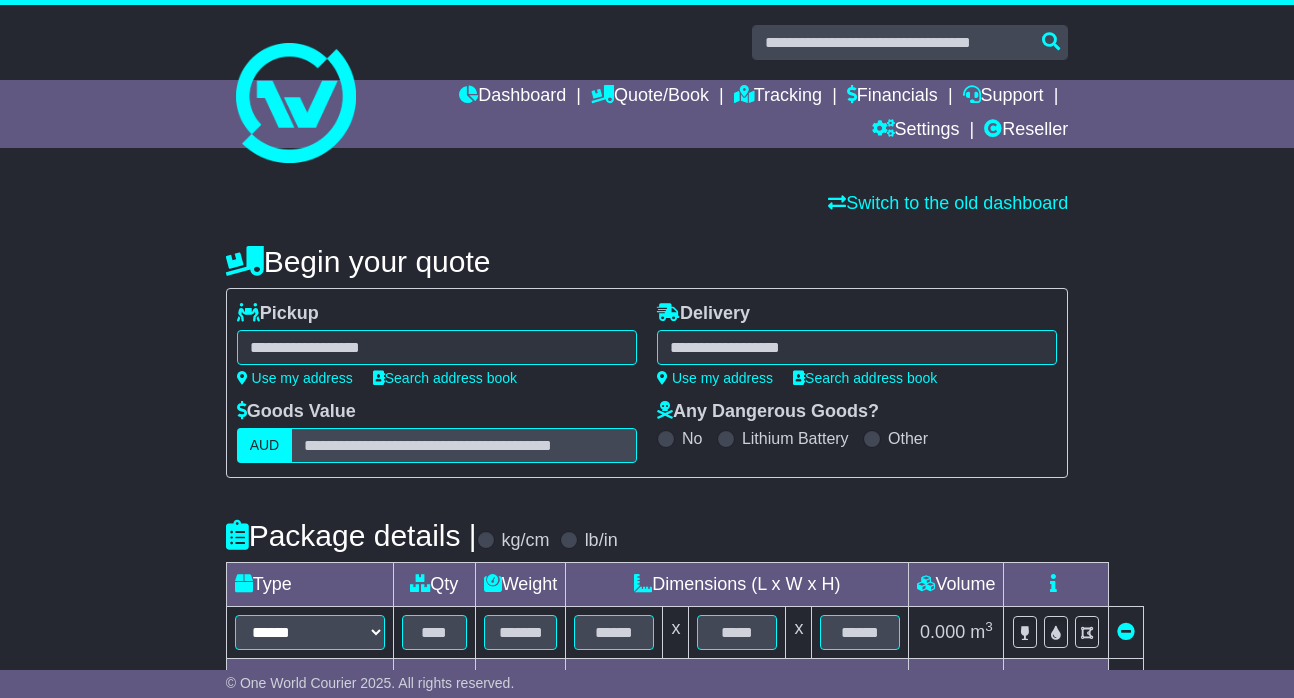 click at bounding box center (437, 347) 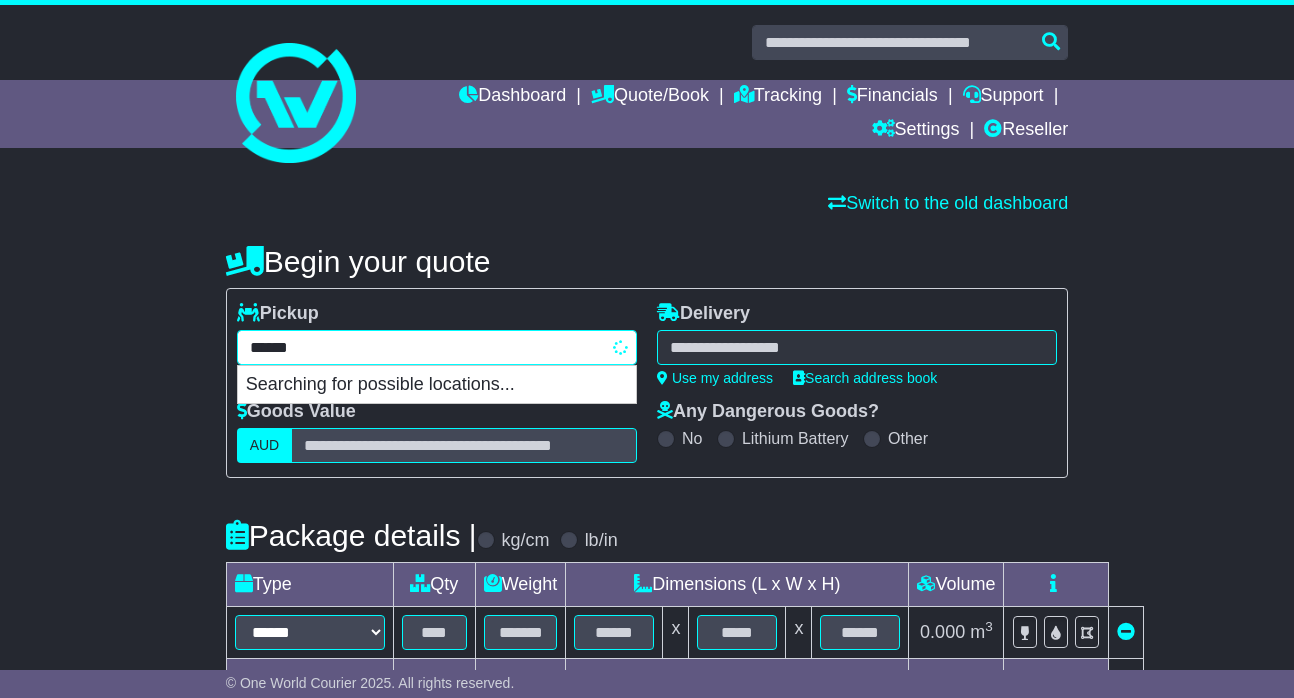type on "*******" 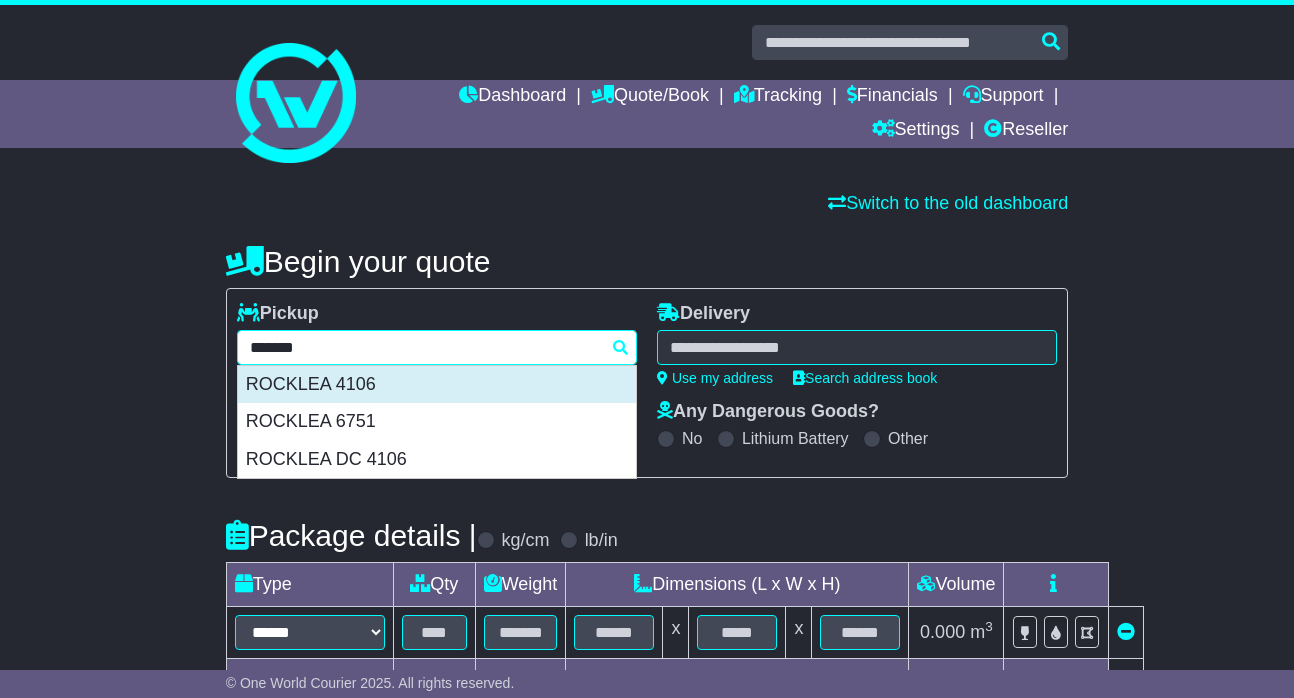 click on "ROCKLEA 4106" at bounding box center [437, 385] 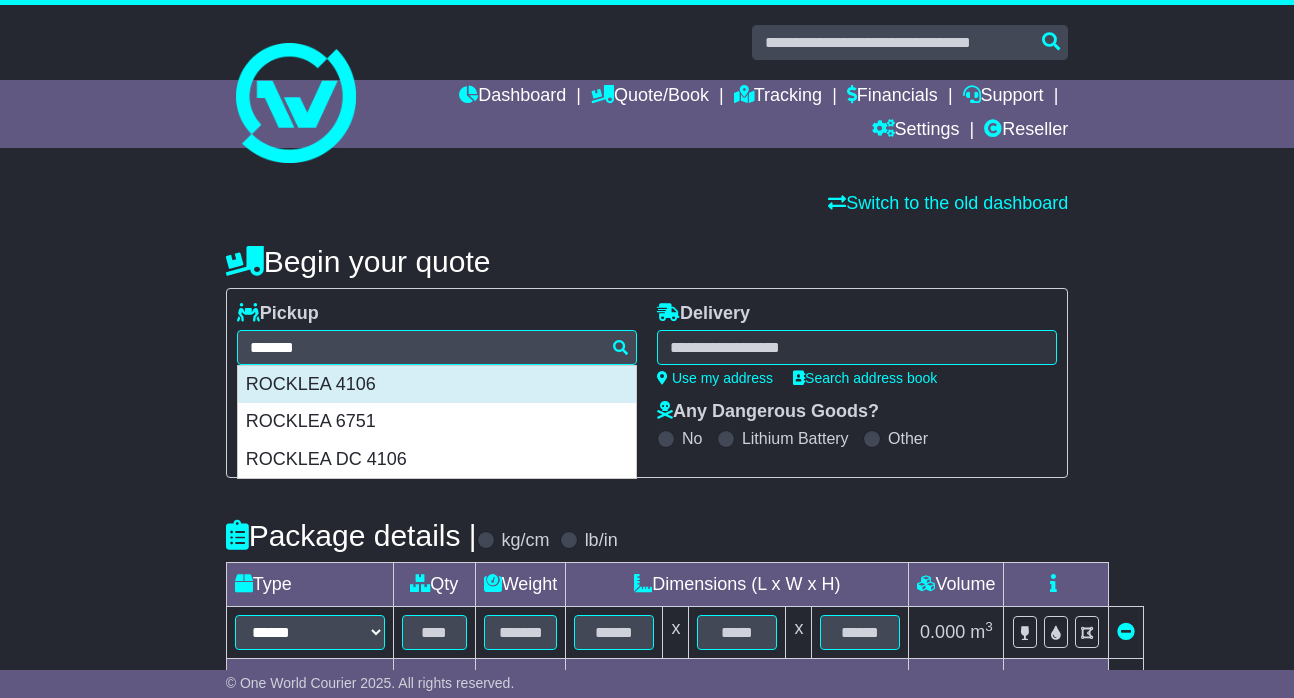 type on "**********" 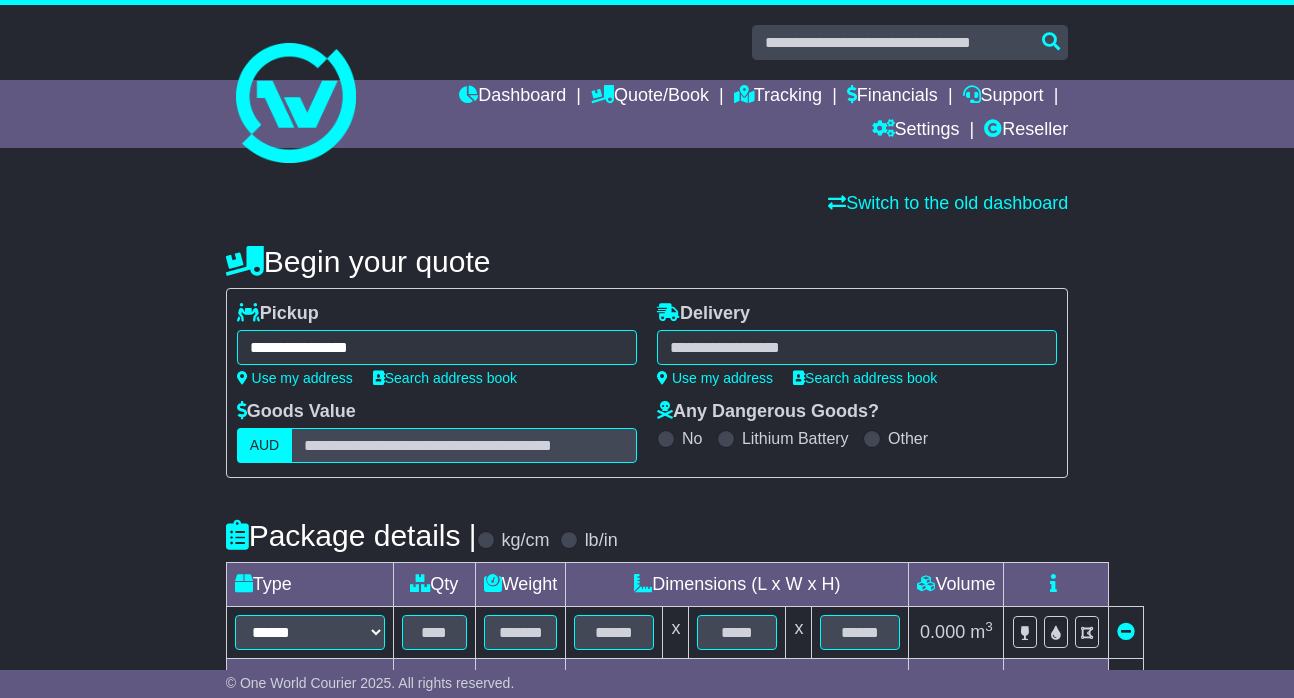 click at bounding box center (857, 347) 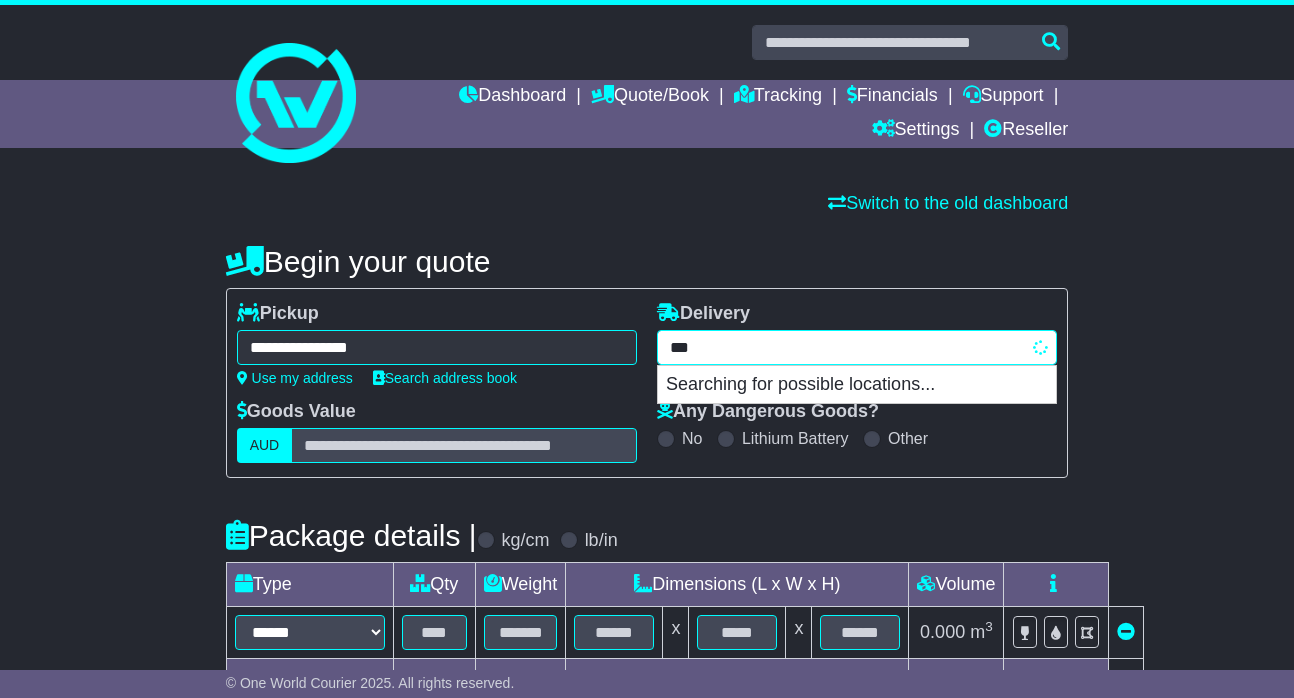 type on "****" 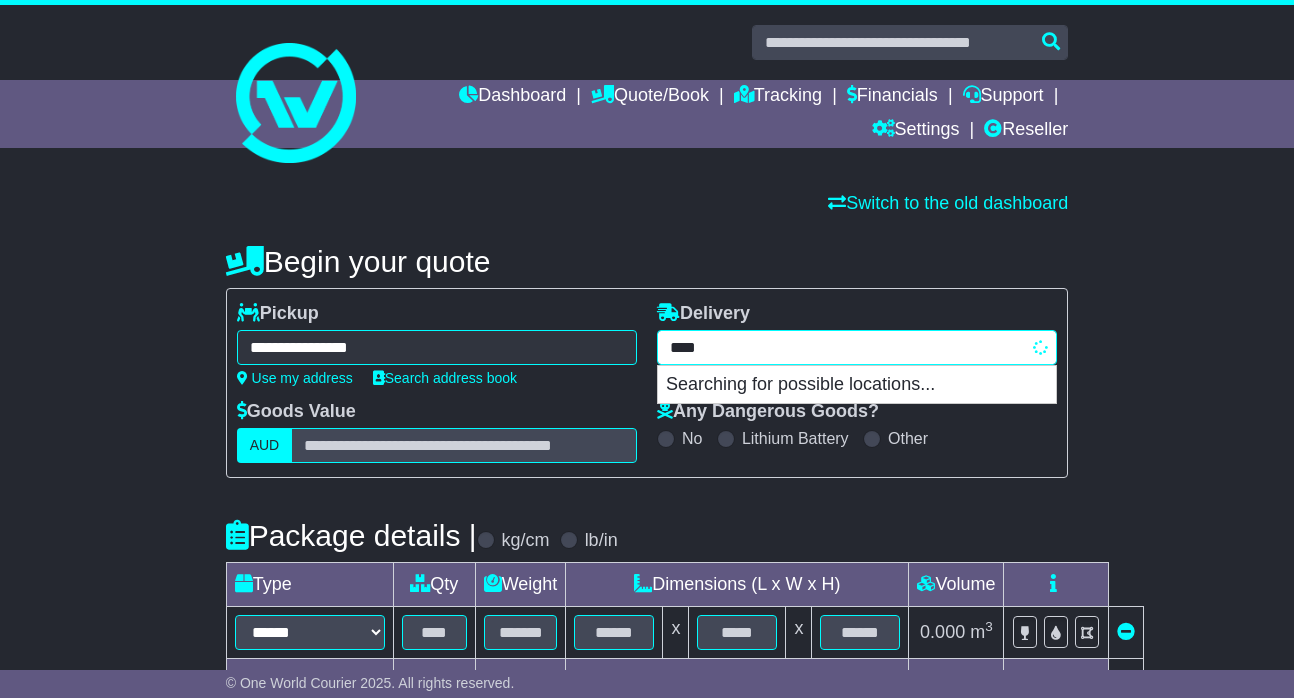 type on "*********" 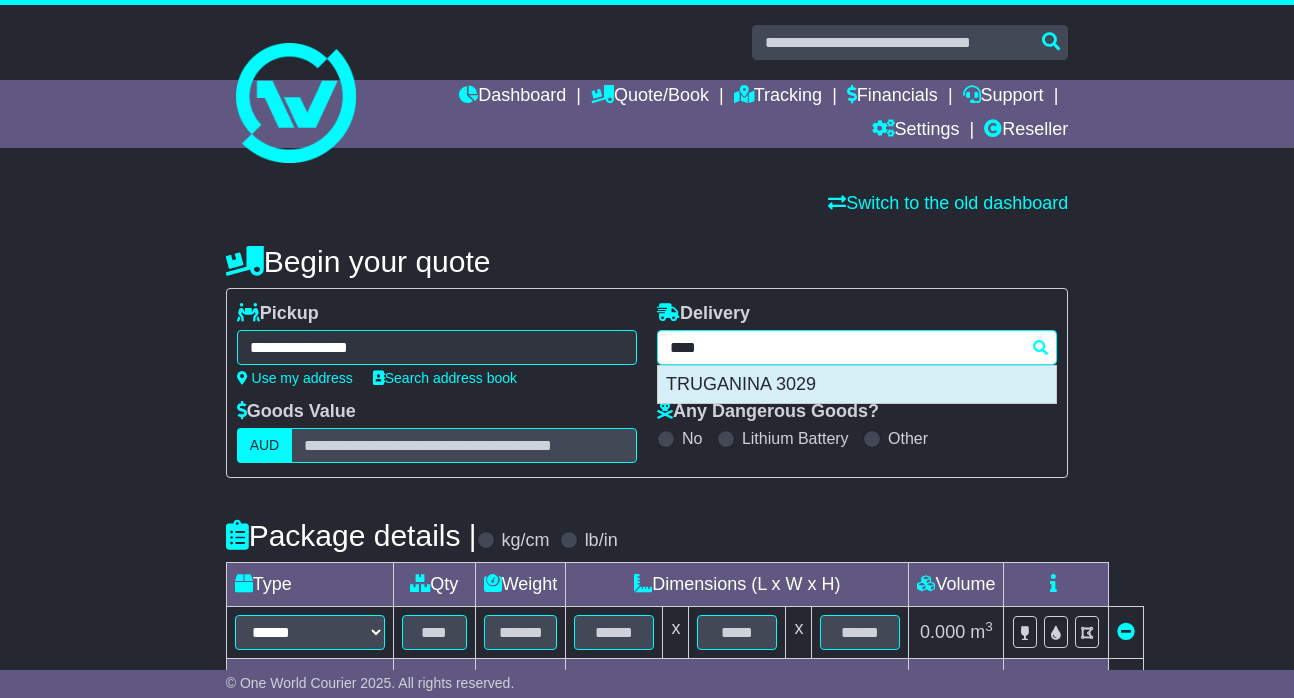 click on "TRUGANINA 3029" at bounding box center (857, 385) 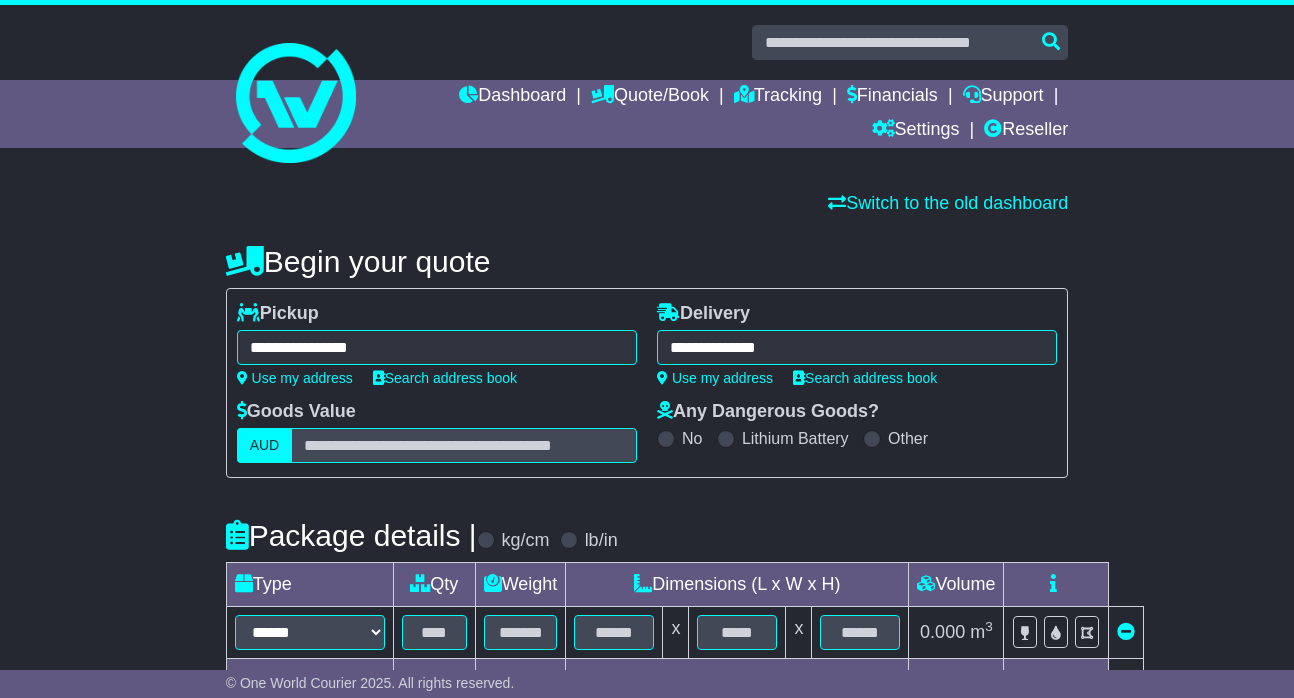 type on "**********" 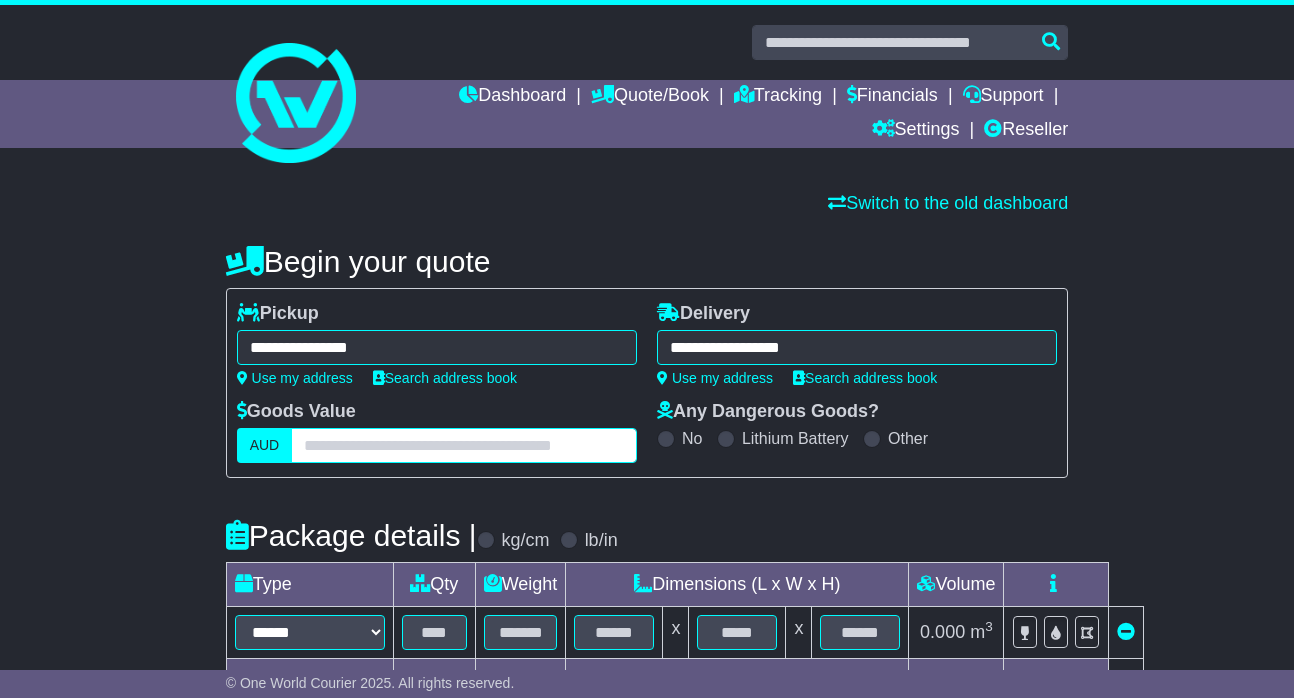 click at bounding box center [464, 445] 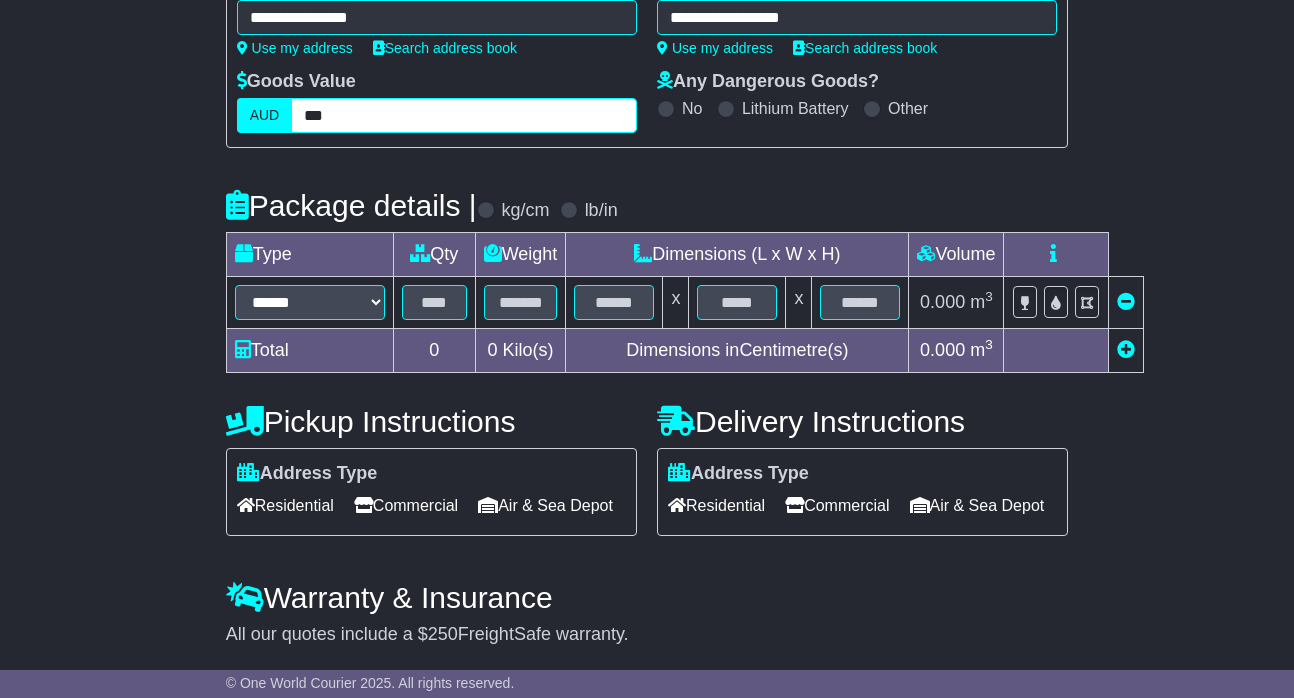 scroll, scrollTop: 332, scrollLeft: 0, axis: vertical 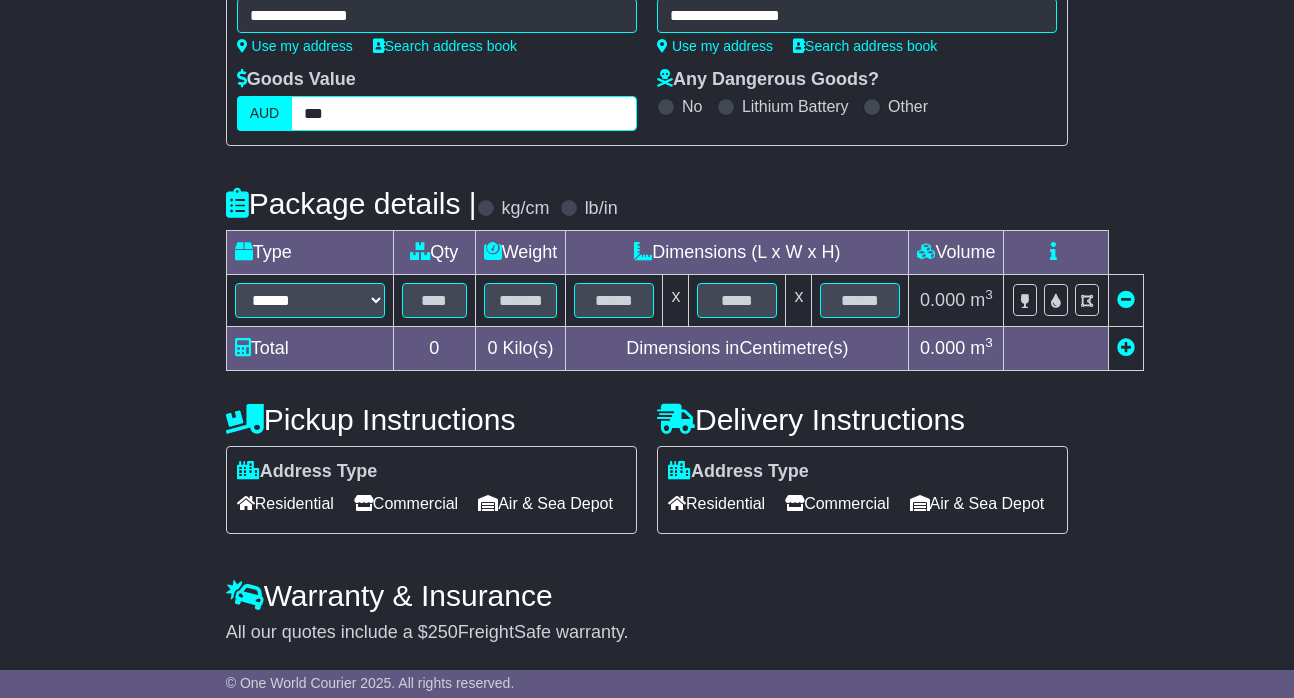 type on "***" 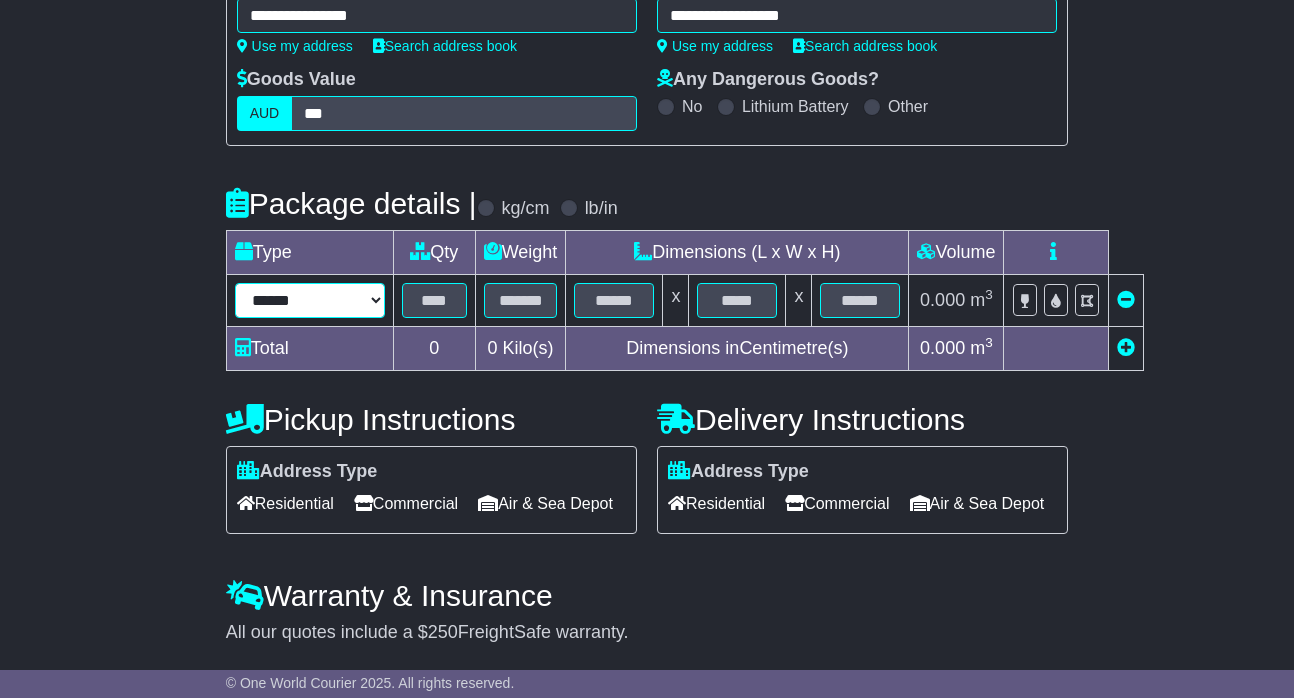 click on "****** ****** *** ******** ***** **** **** ****** *** *******" at bounding box center (310, 300) 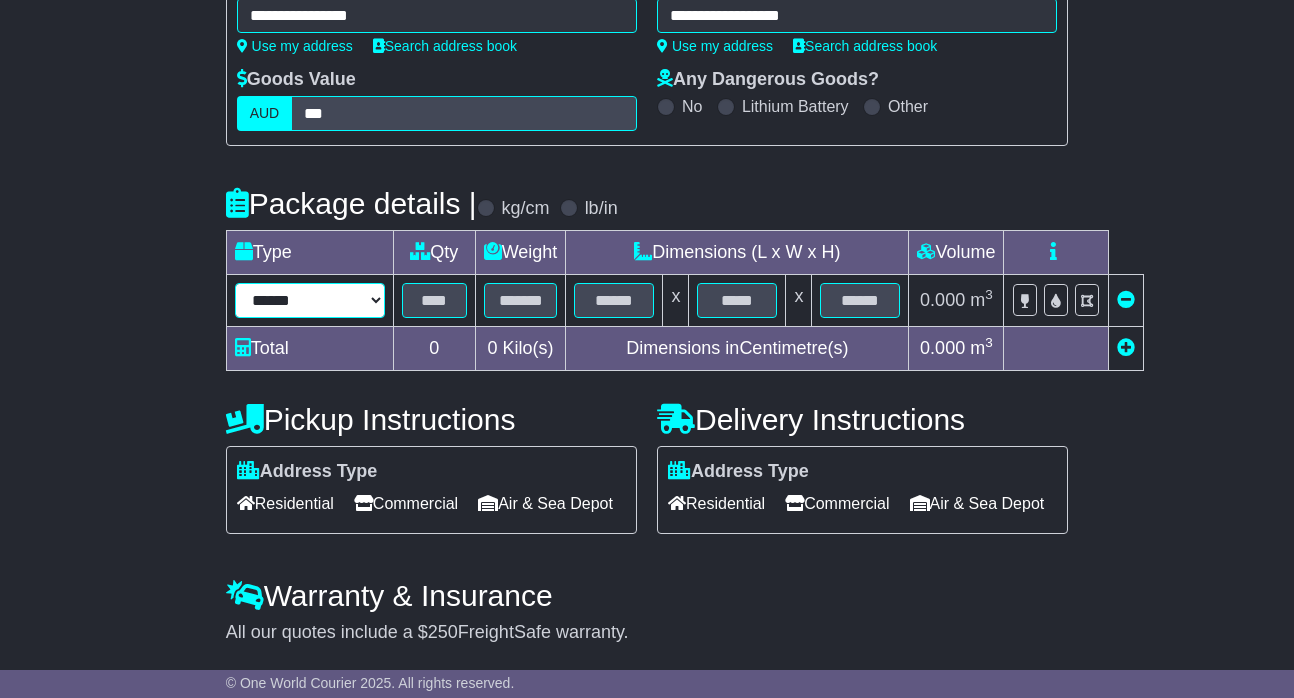 select on "****" 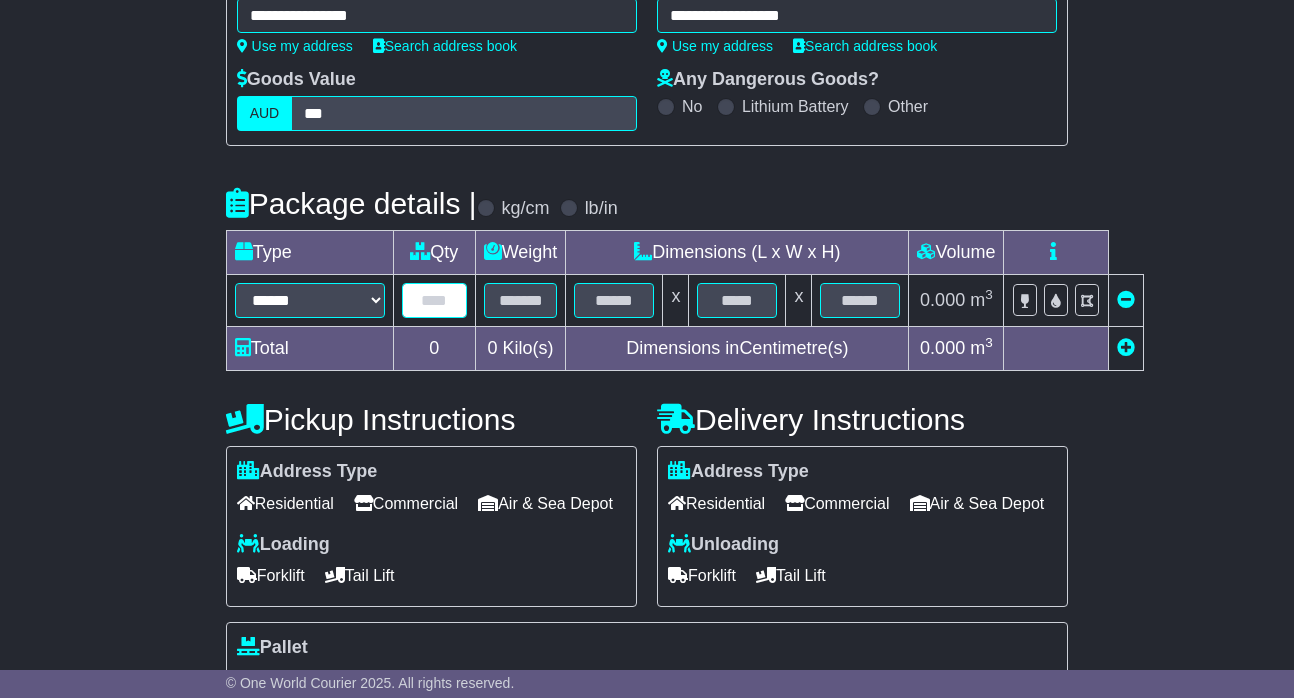 click at bounding box center [434, 300] 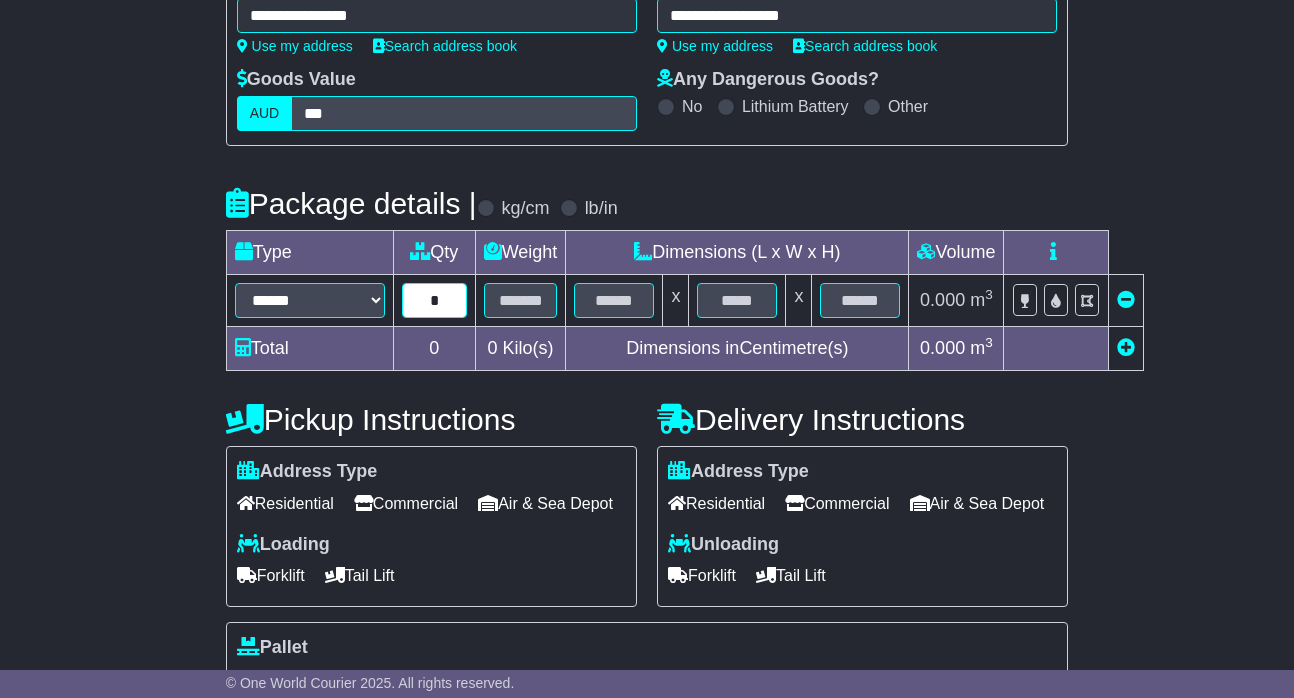 type on "*" 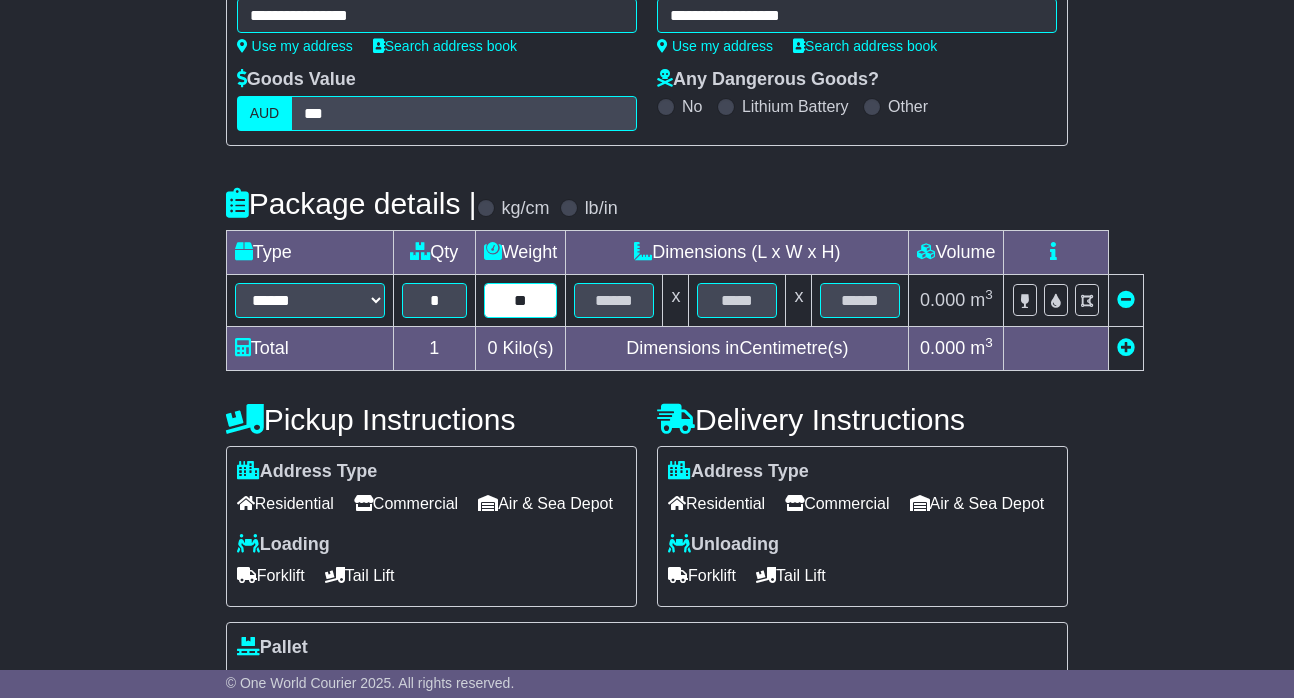 type on "**" 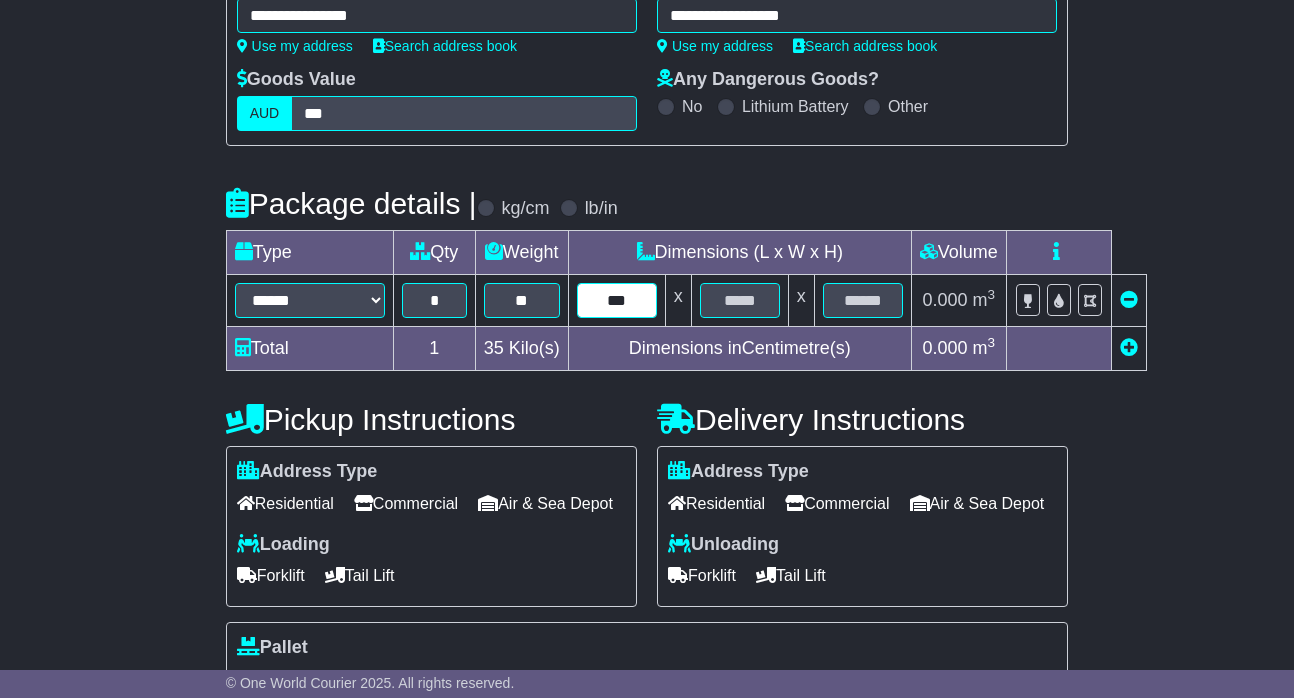 type on "***" 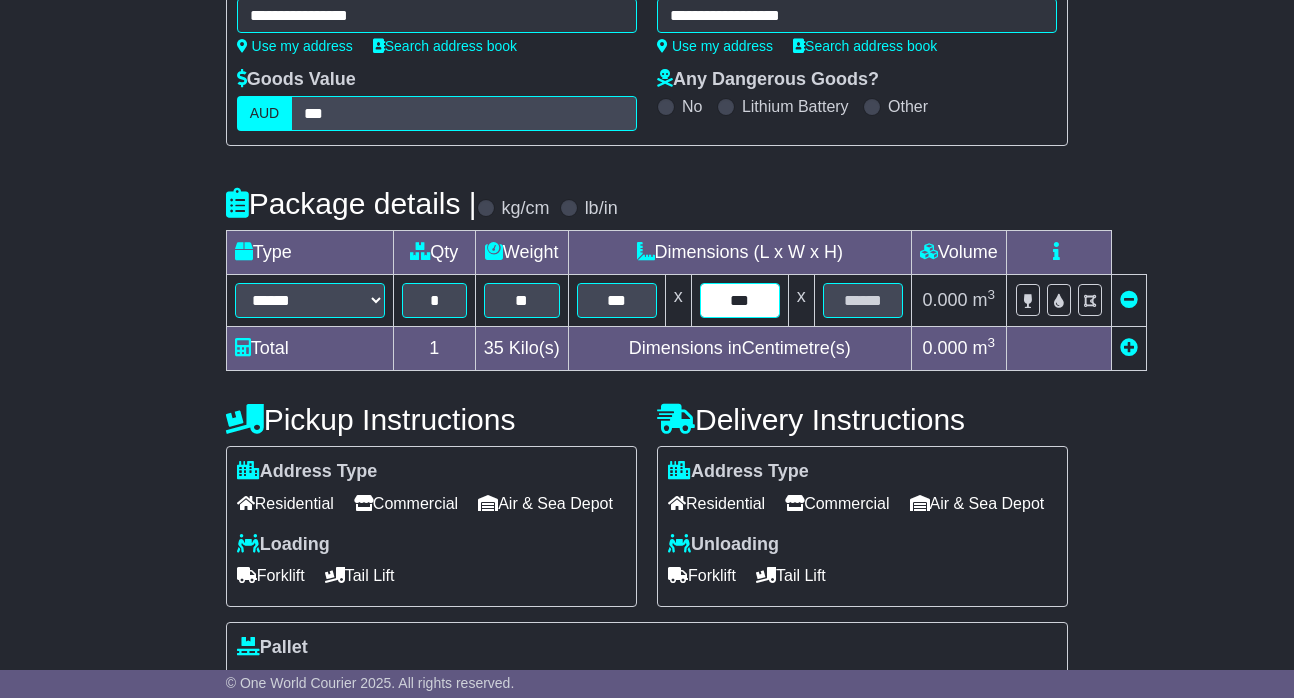 type on "***" 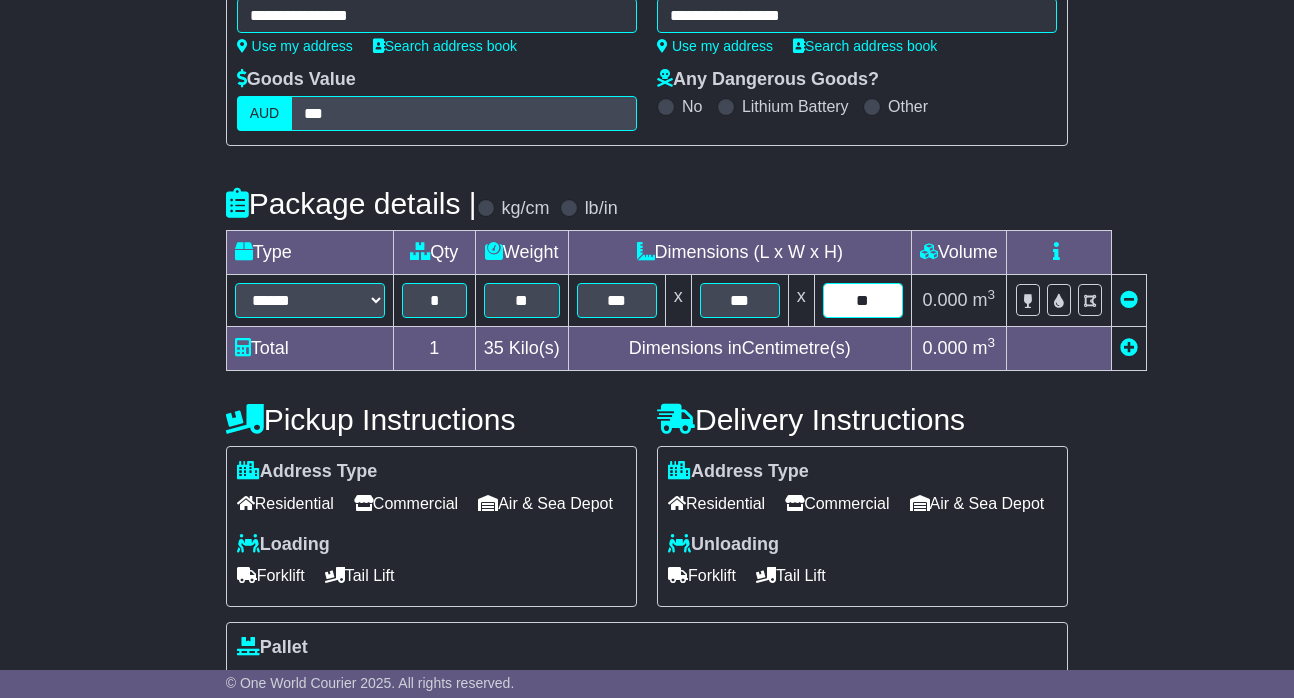type on "**" 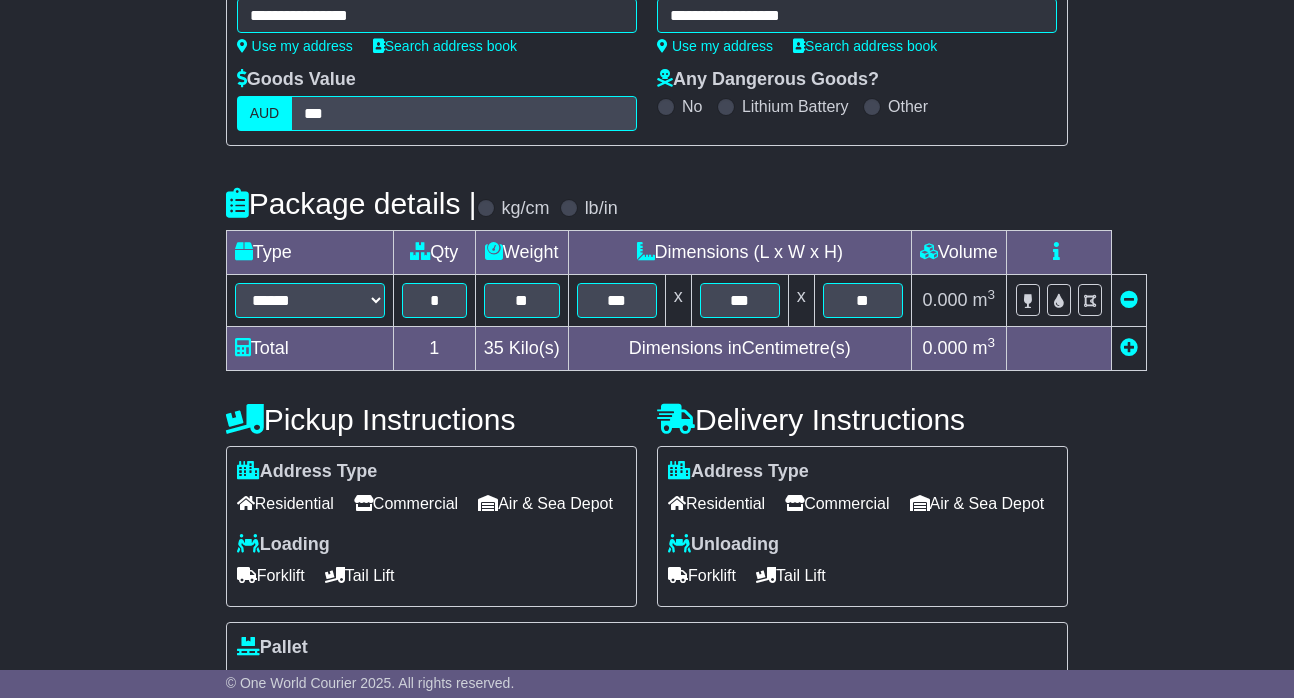 click on "Commercial" at bounding box center (406, 503) 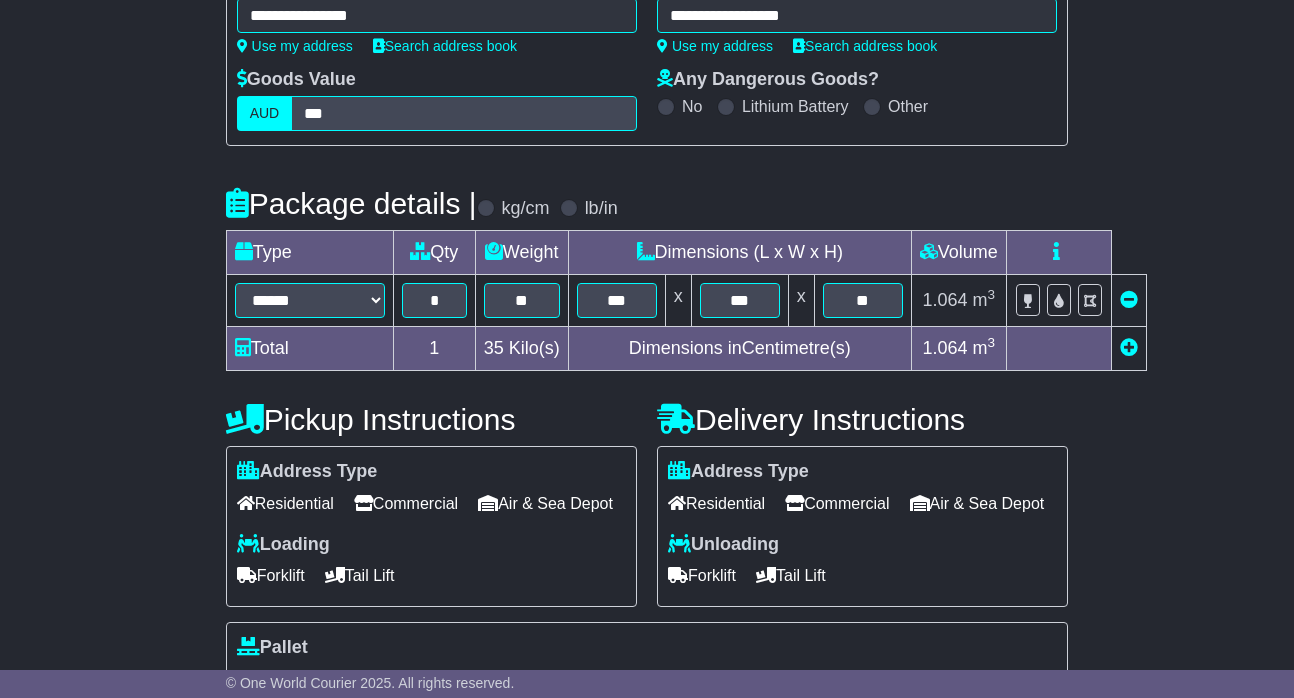 click on "Commercial" at bounding box center (837, 503) 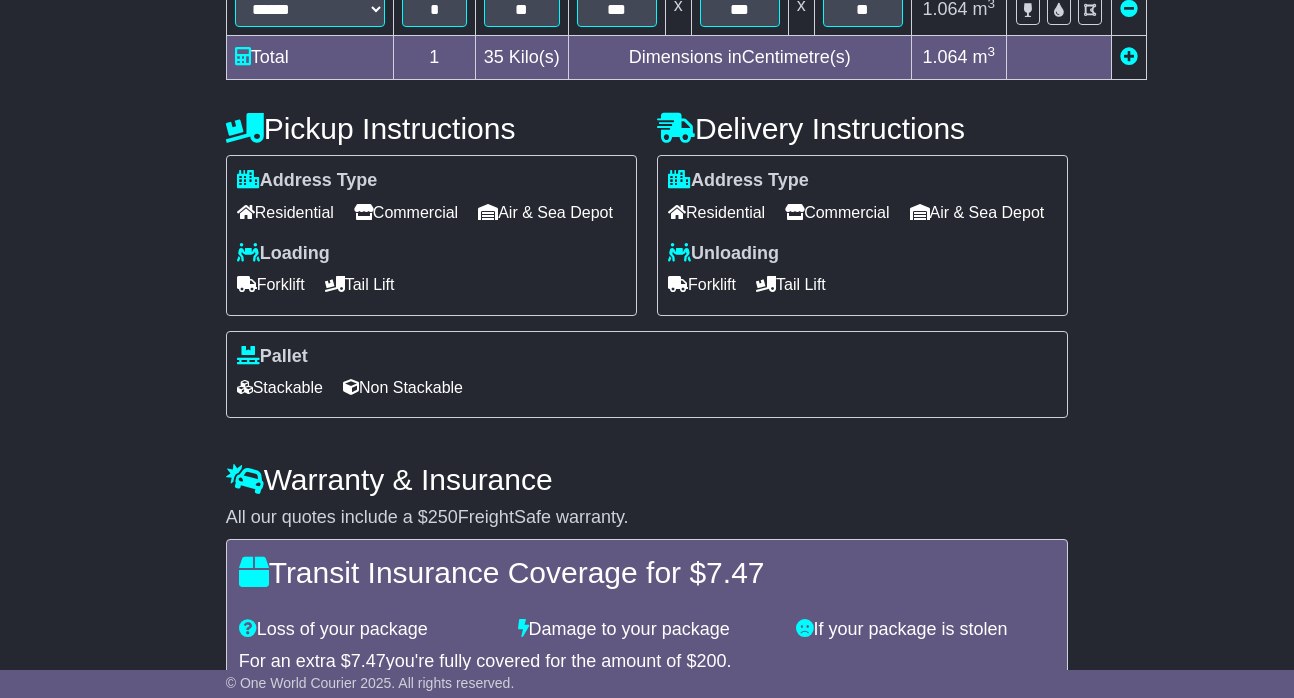 scroll, scrollTop: 634, scrollLeft: 0, axis: vertical 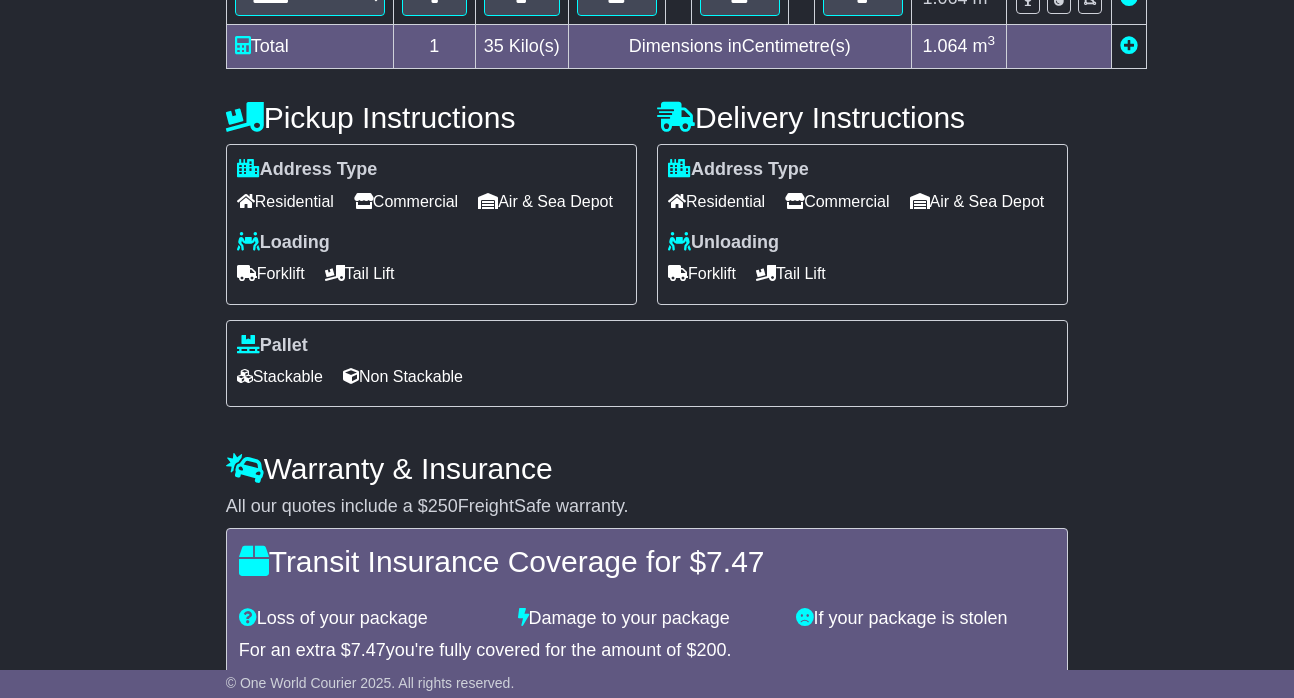 click on "Non Stackable" at bounding box center [403, 376] 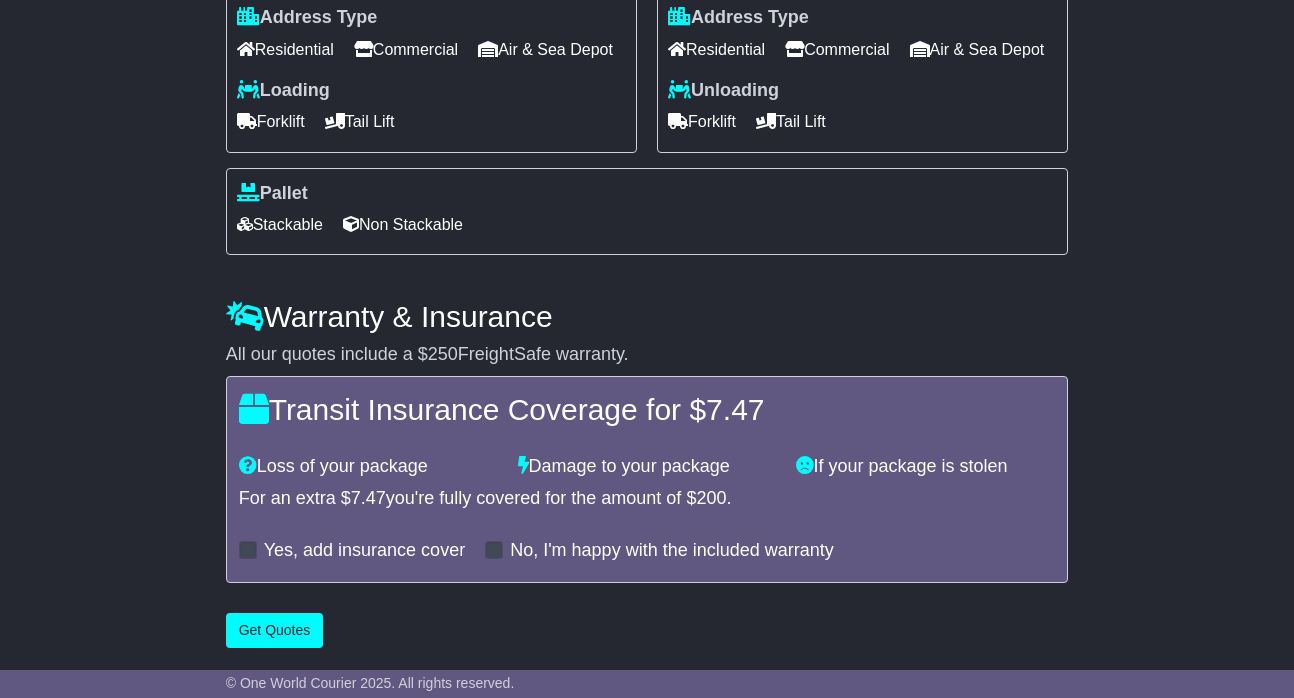 scroll, scrollTop: 817, scrollLeft: 0, axis: vertical 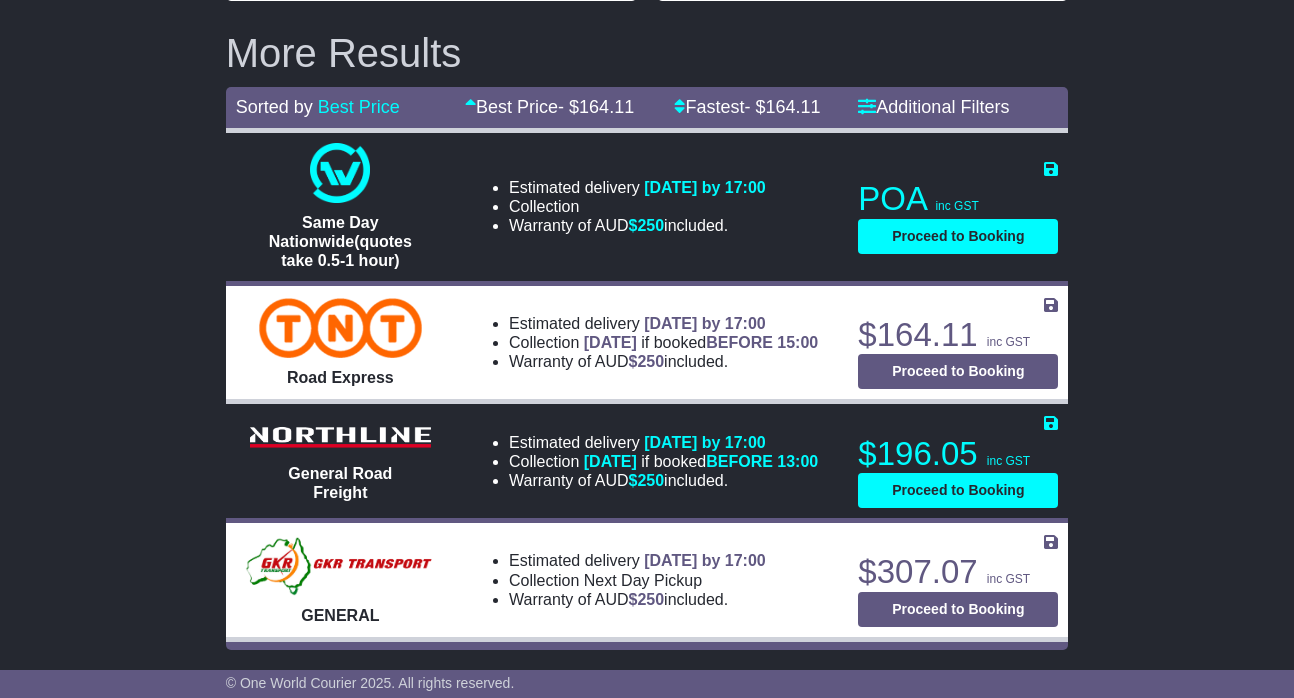click on "Proceed to Booking" at bounding box center (958, 371) 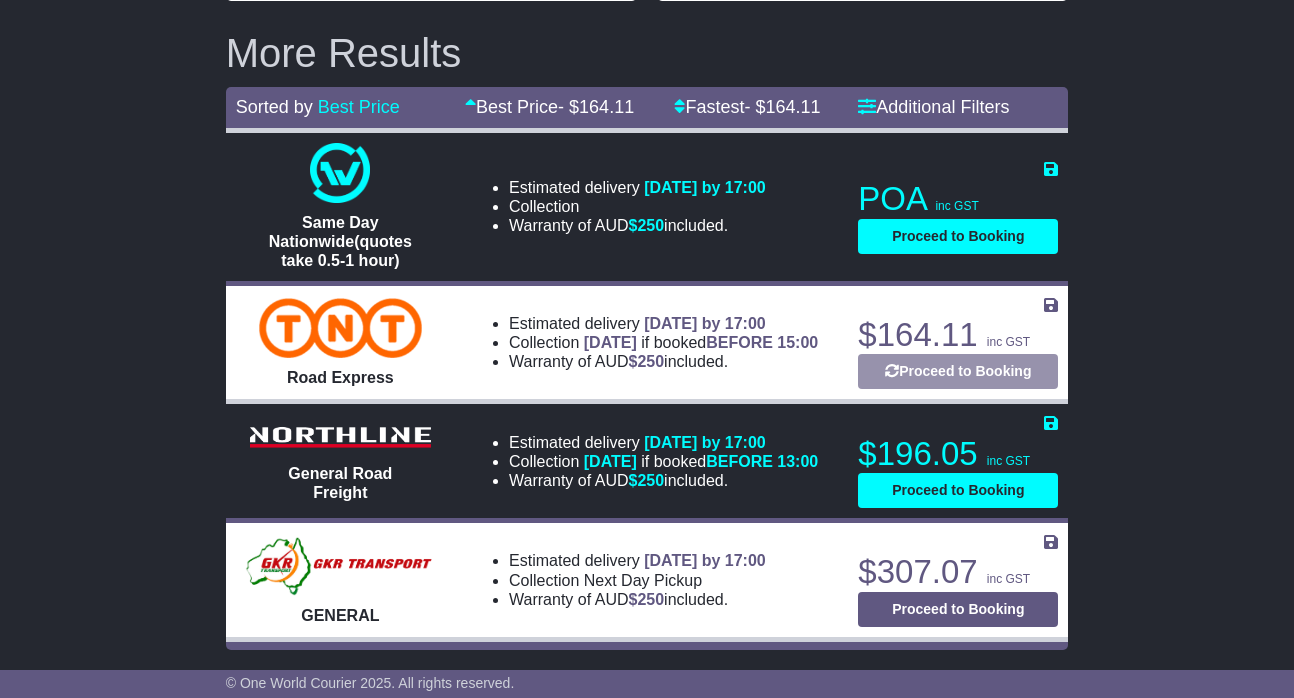 select on "****" 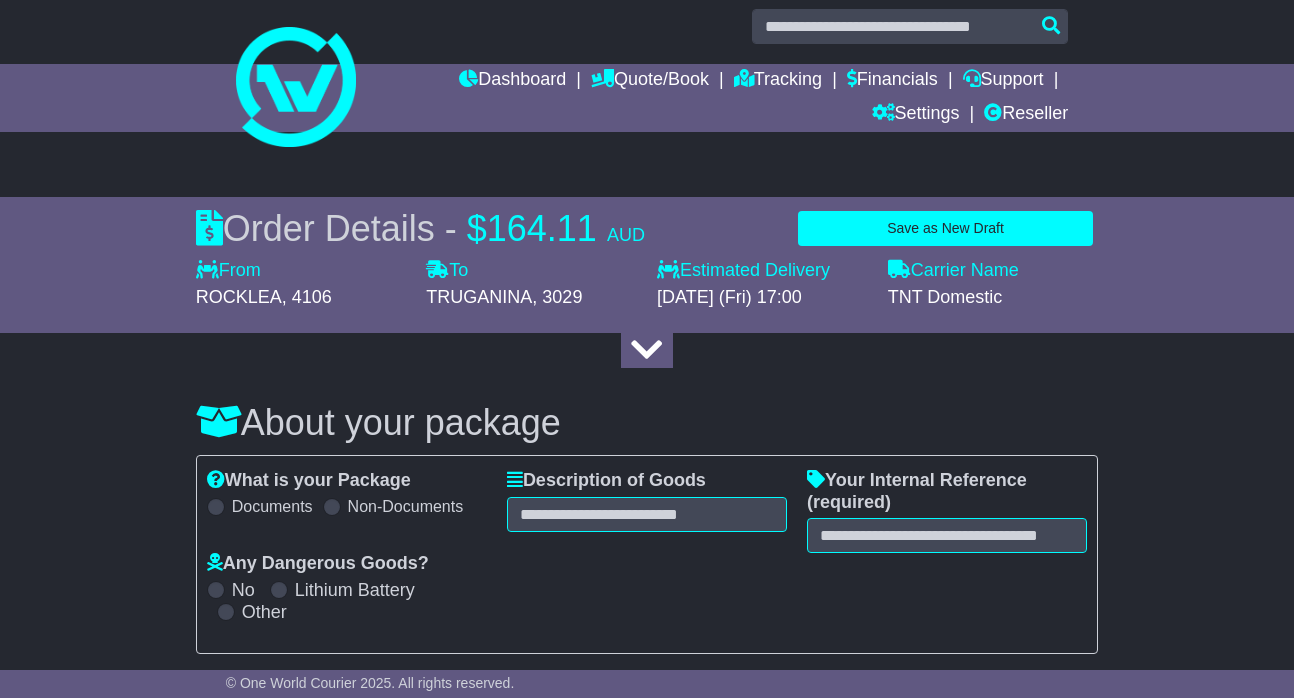 scroll, scrollTop: 13, scrollLeft: 0, axis: vertical 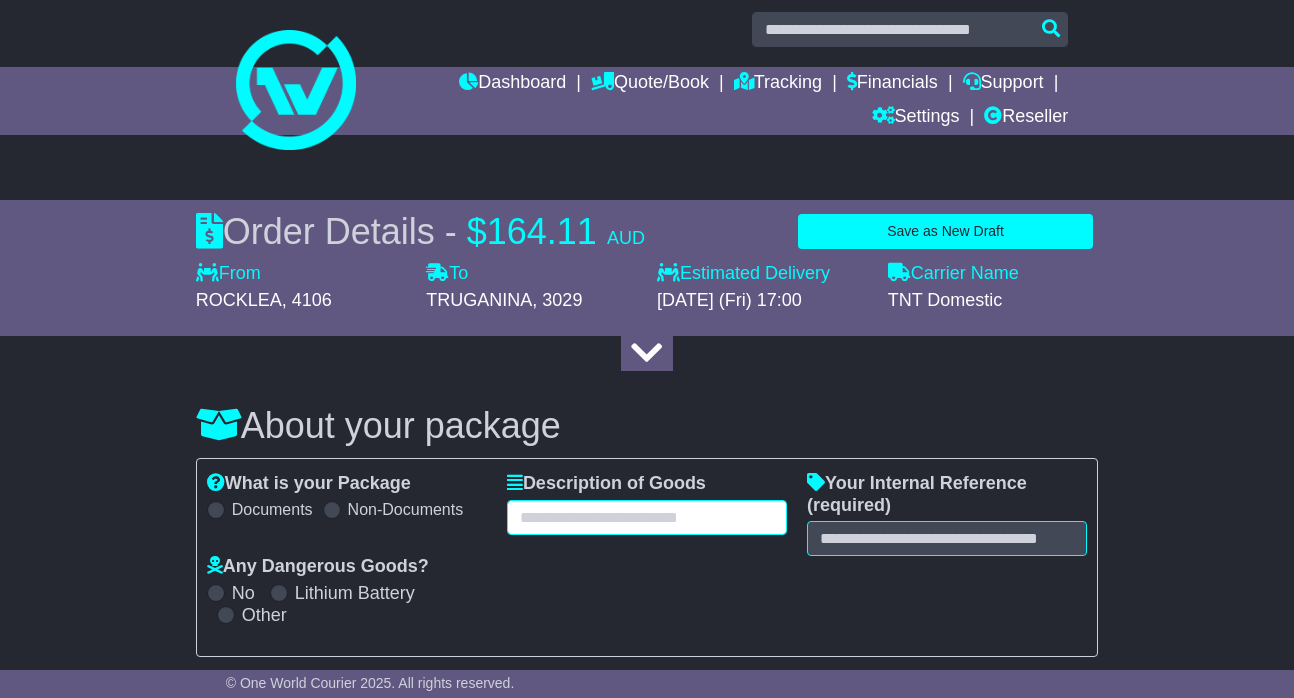click at bounding box center [647, 517] 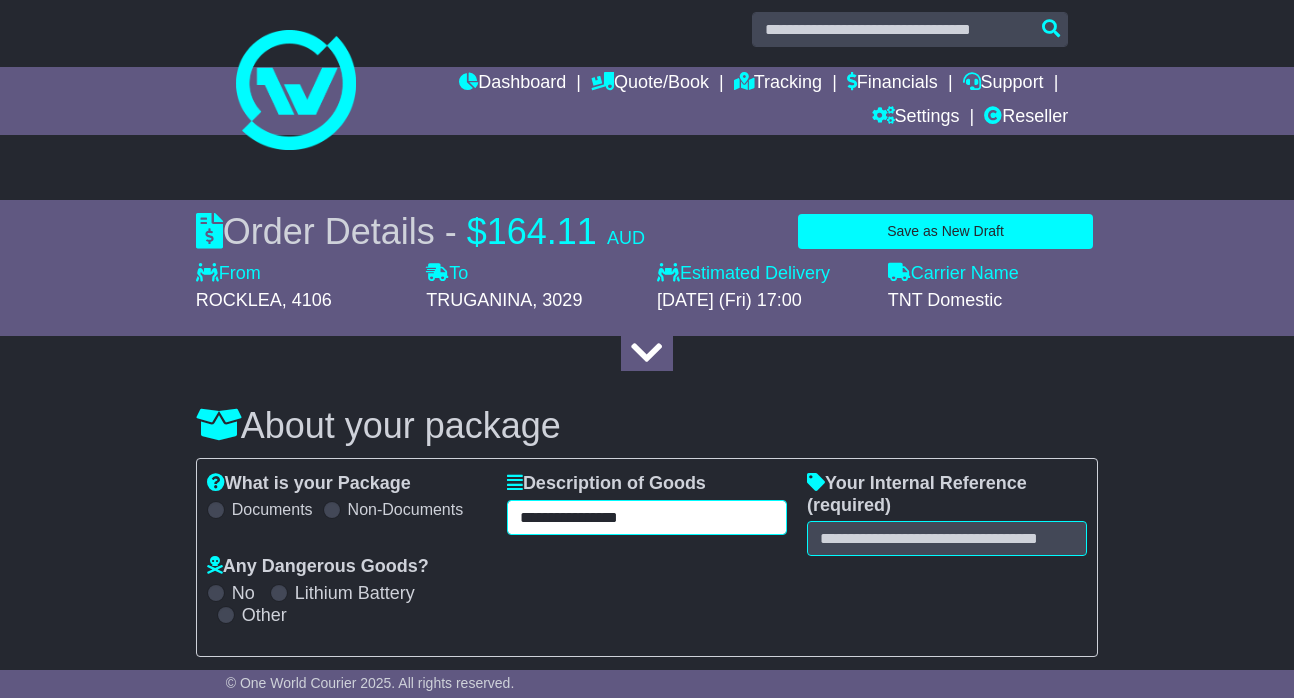 type on "**********" 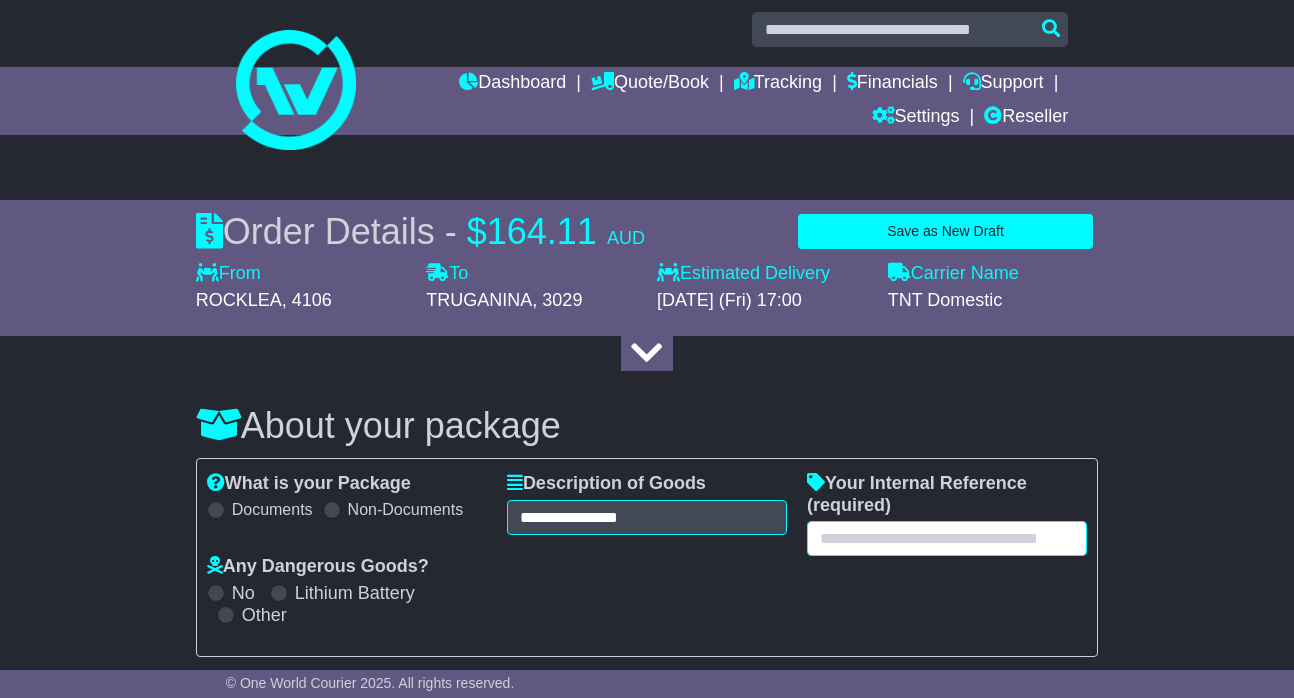 click at bounding box center (947, 538) 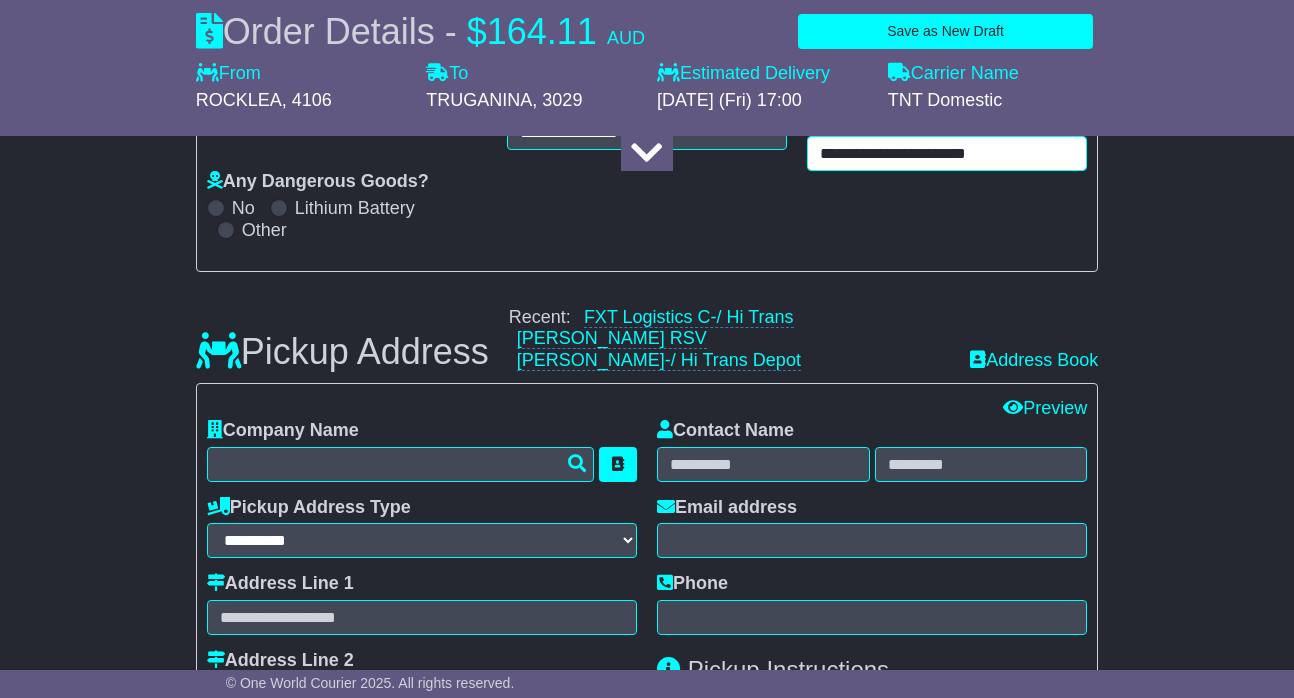 scroll, scrollTop: 400, scrollLeft: 0, axis: vertical 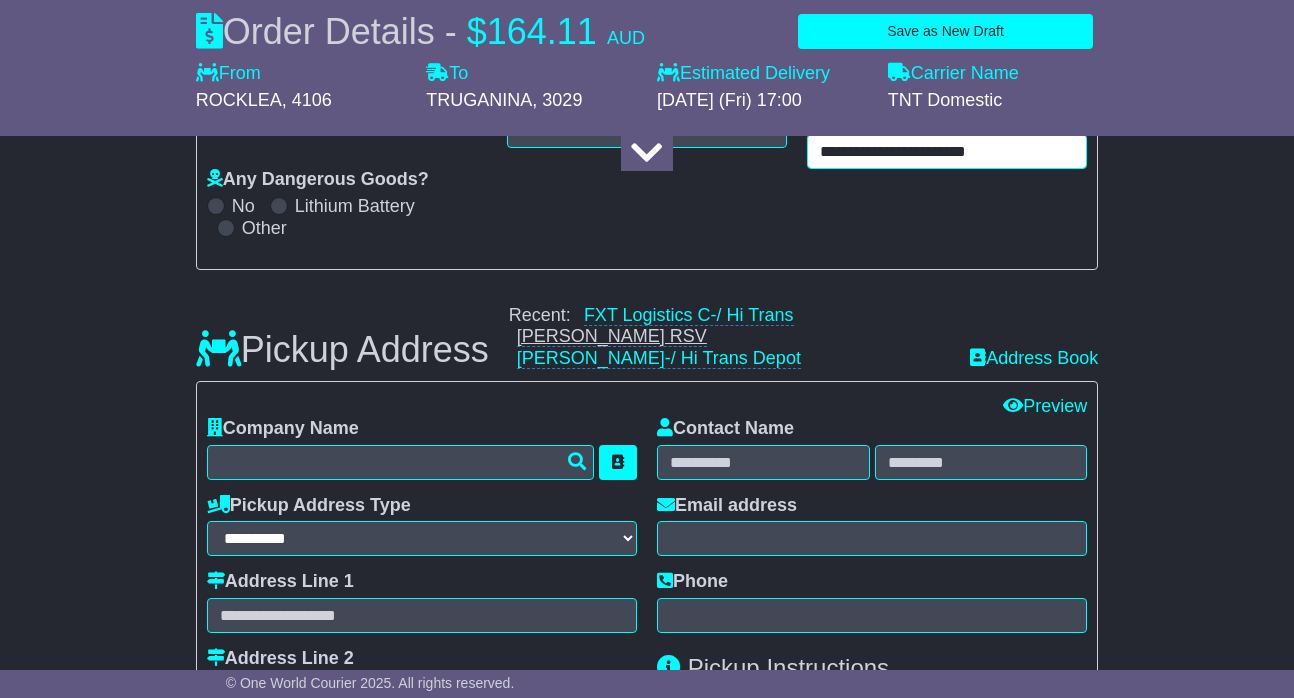 type on "**********" 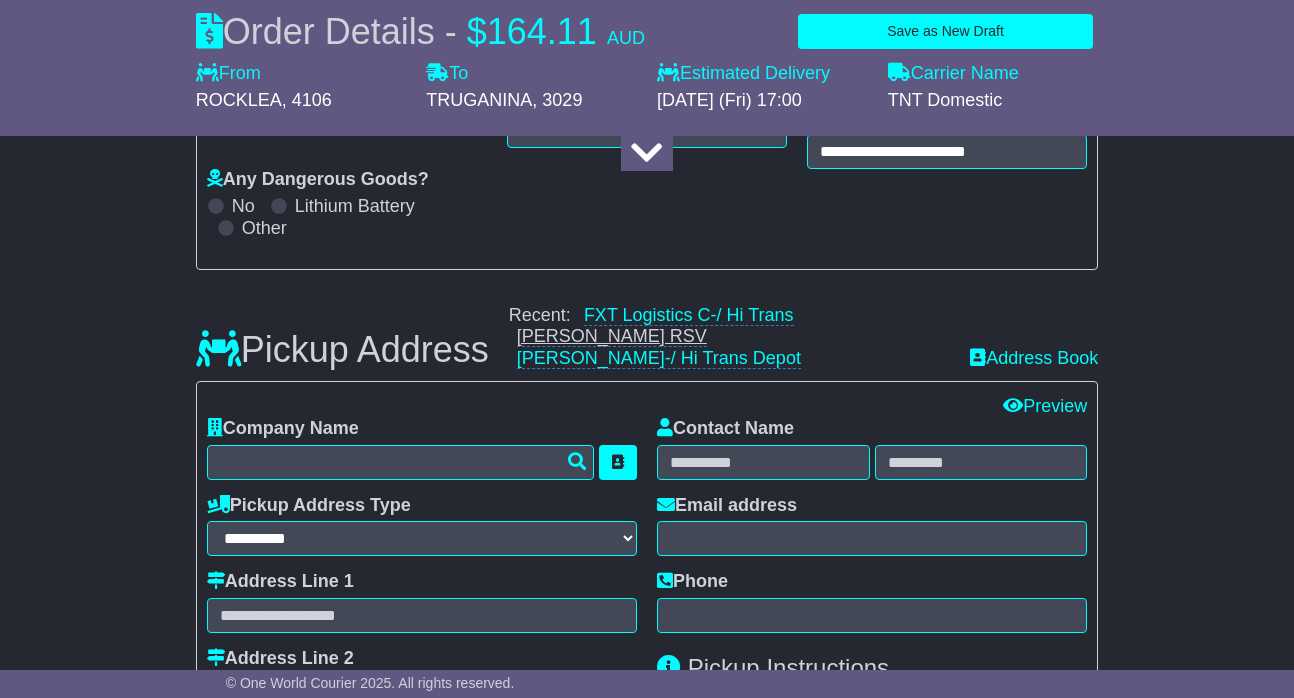 click on "[PERSON_NAME] RSV" at bounding box center (612, 336) 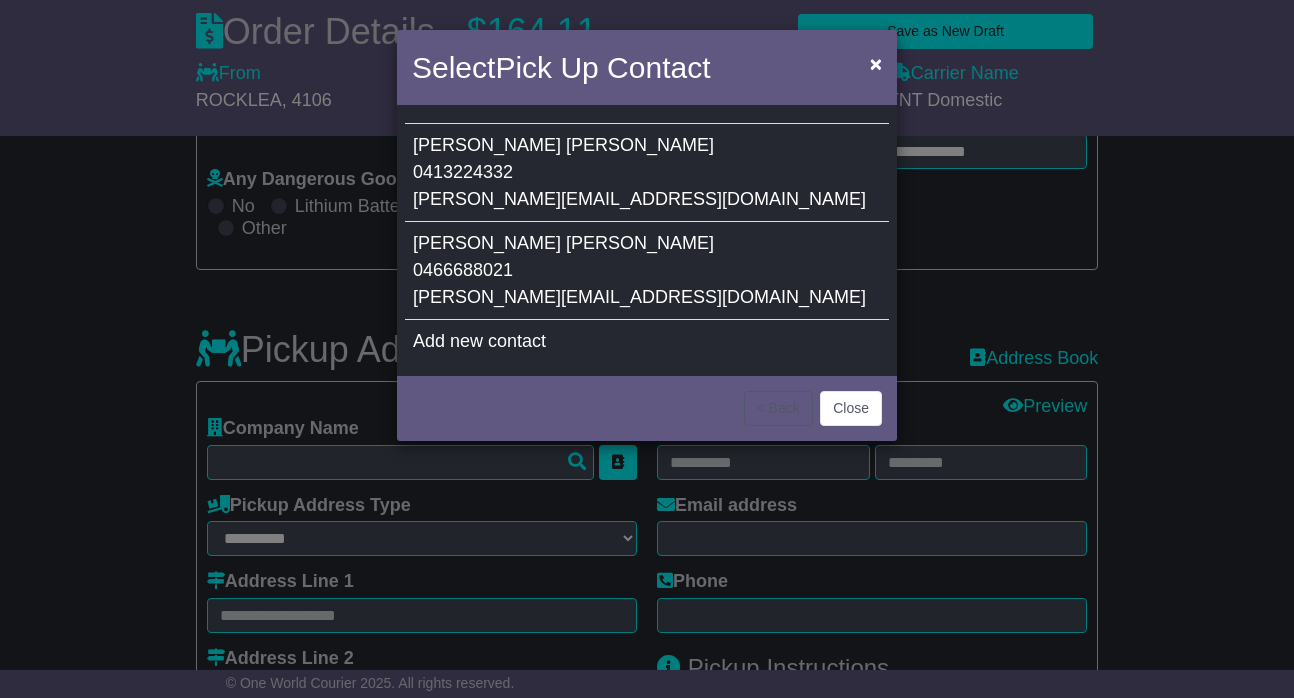 click on "[PERSON_NAME][EMAIL_ADDRESS][DOMAIN_NAME]" at bounding box center [639, 199] 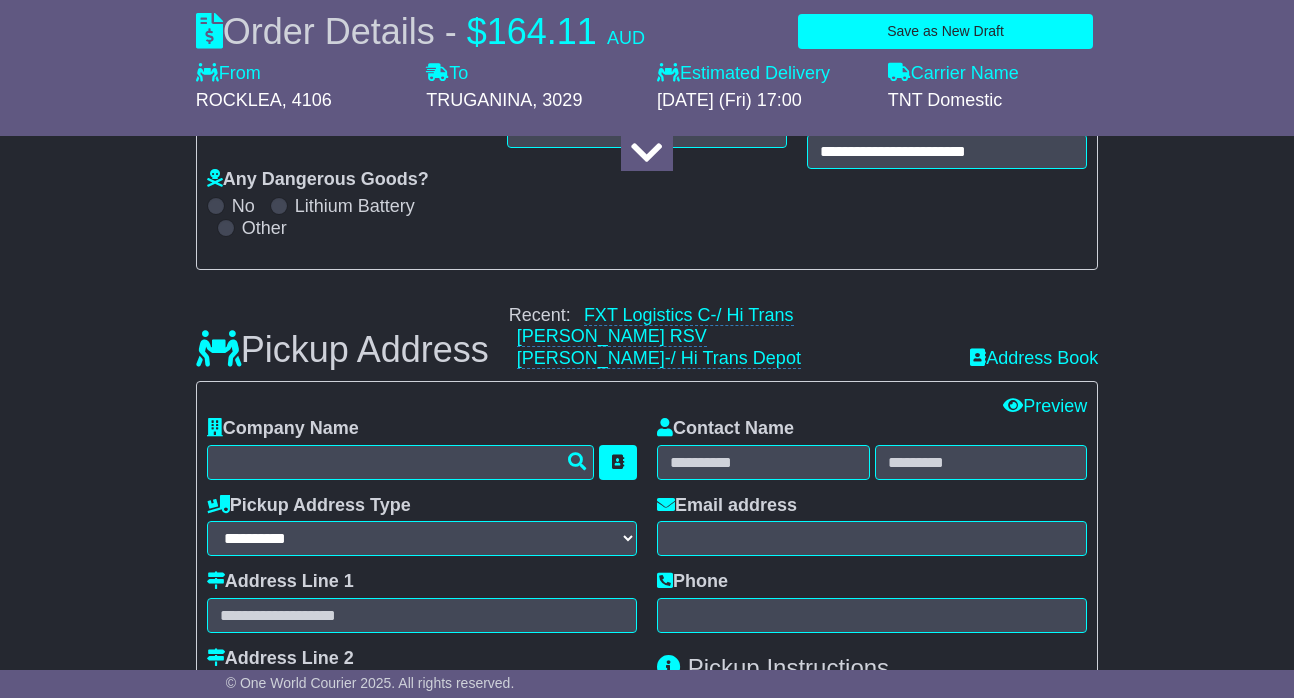 type on "**********" 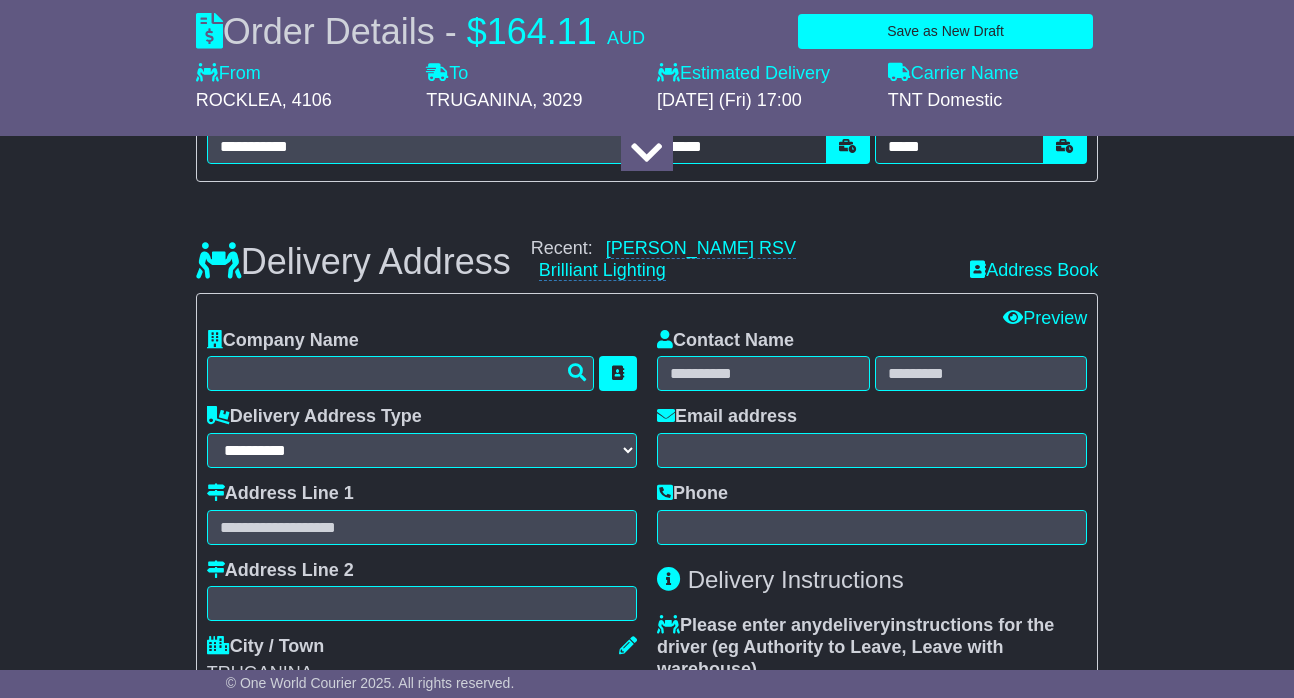 scroll, scrollTop: 1361, scrollLeft: 0, axis: vertical 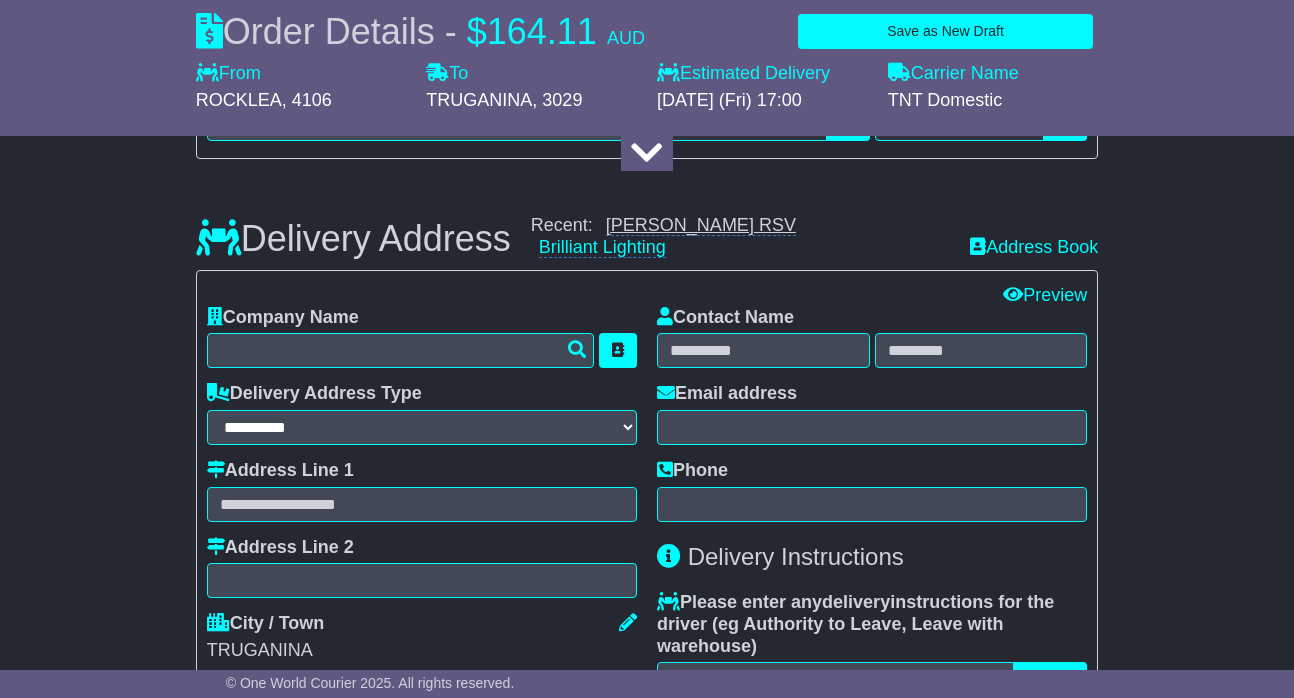 click on "[PERSON_NAME] RSV" at bounding box center [701, 225] 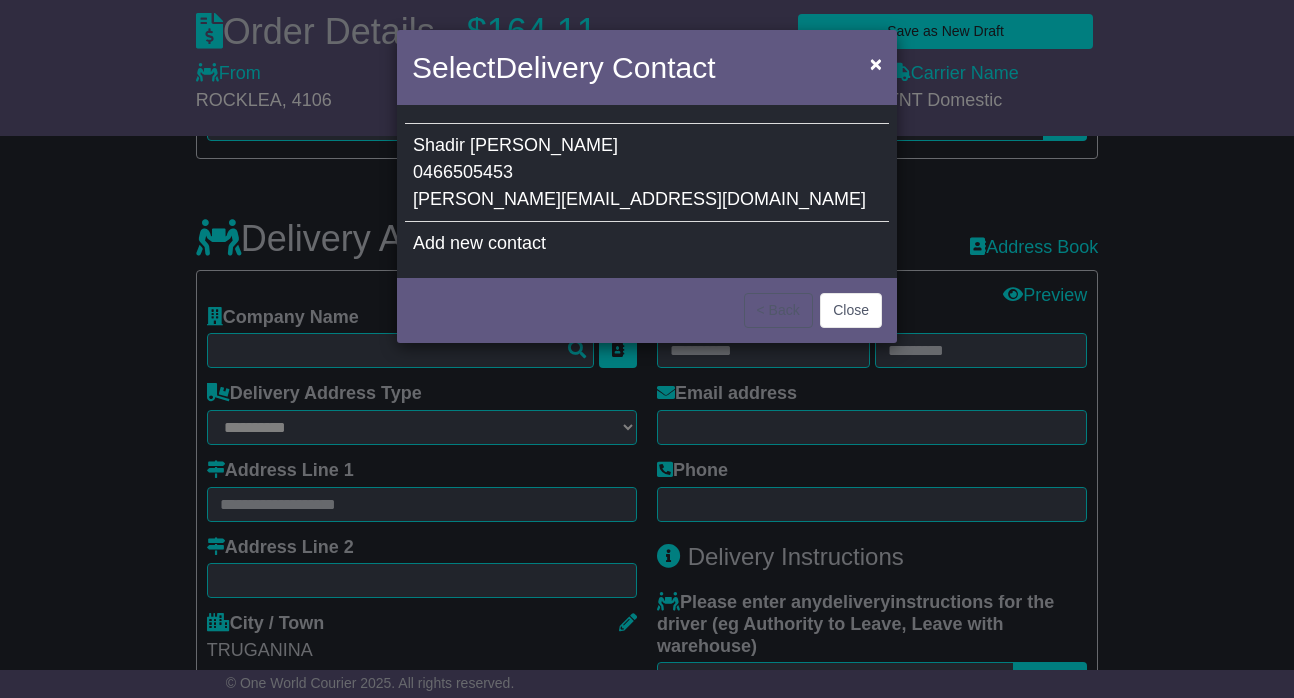 click on "[PERSON_NAME][EMAIL_ADDRESS][DOMAIN_NAME]" at bounding box center [639, 199] 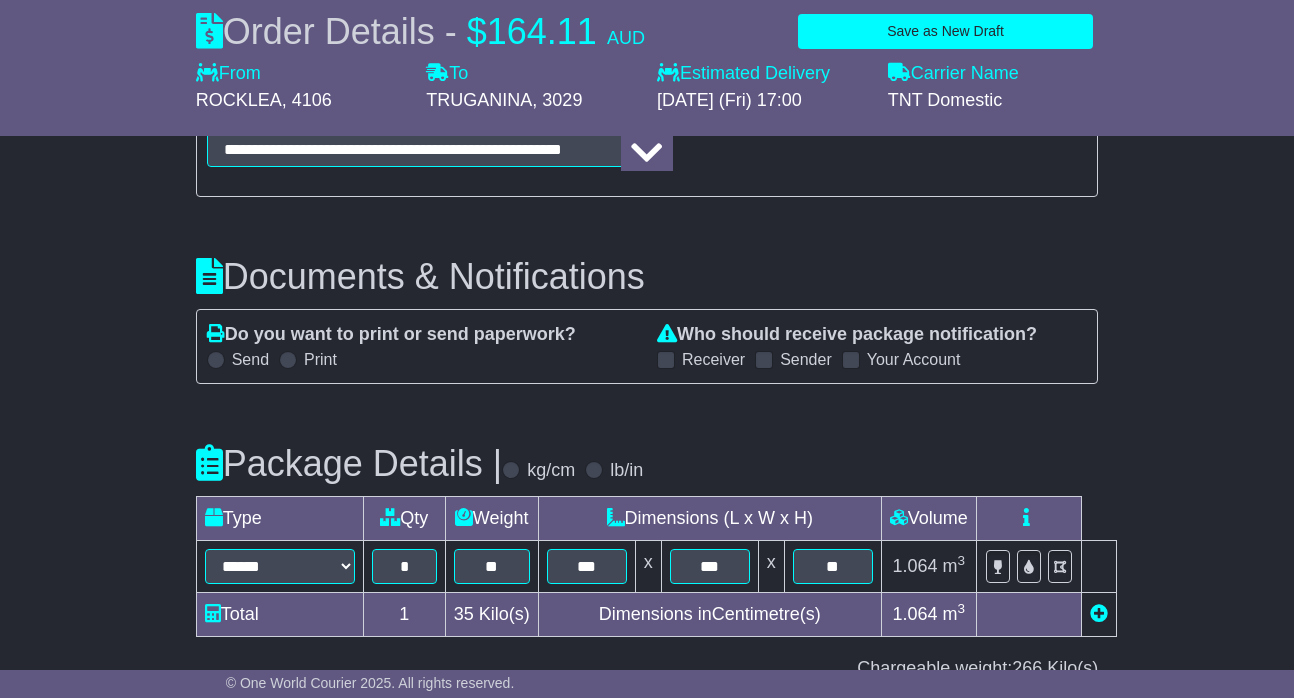 scroll, scrollTop: 2186, scrollLeft: 0, axis: vertical 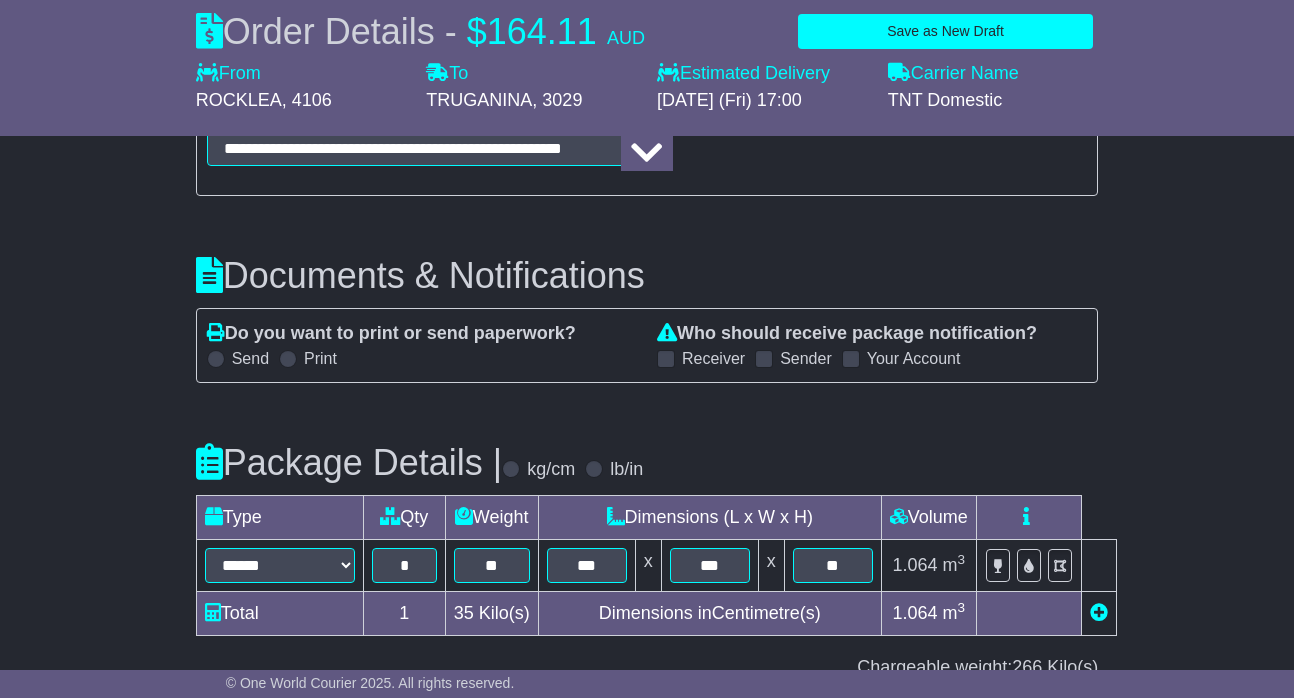 click at bounding box center (216, 359) 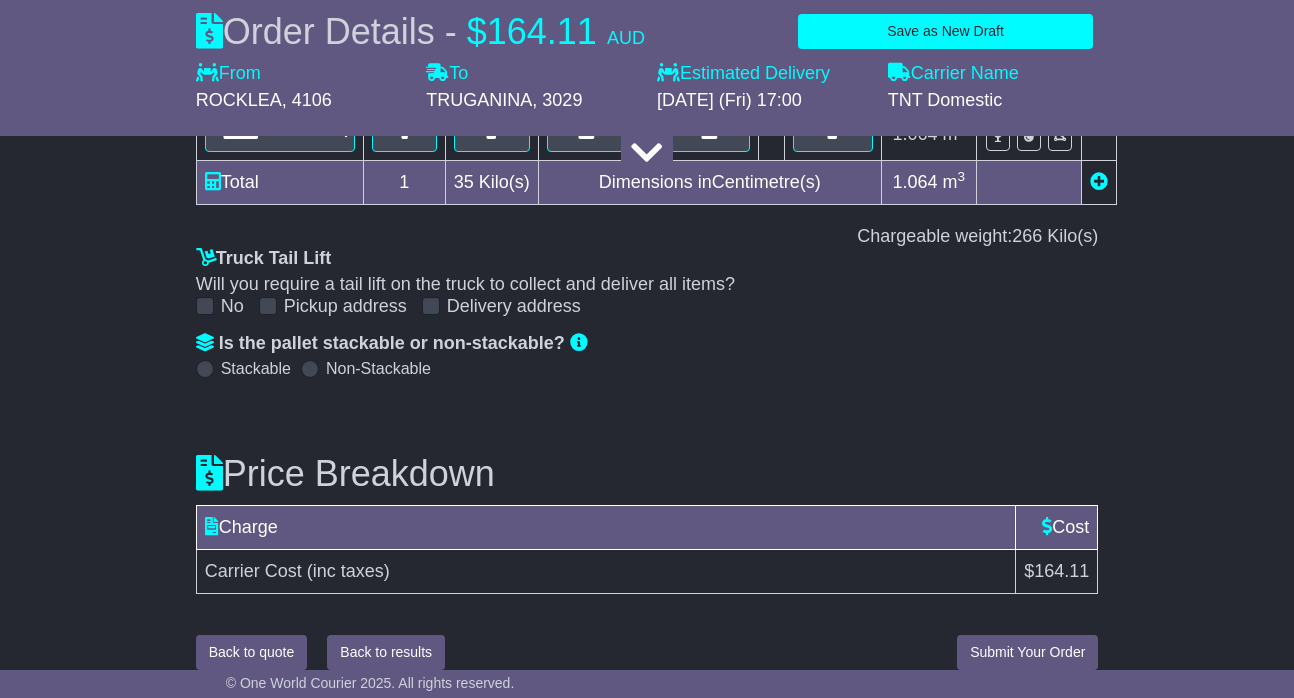 scroll, scrollTop: 2616, scrollLeft: 0, axis: vertical 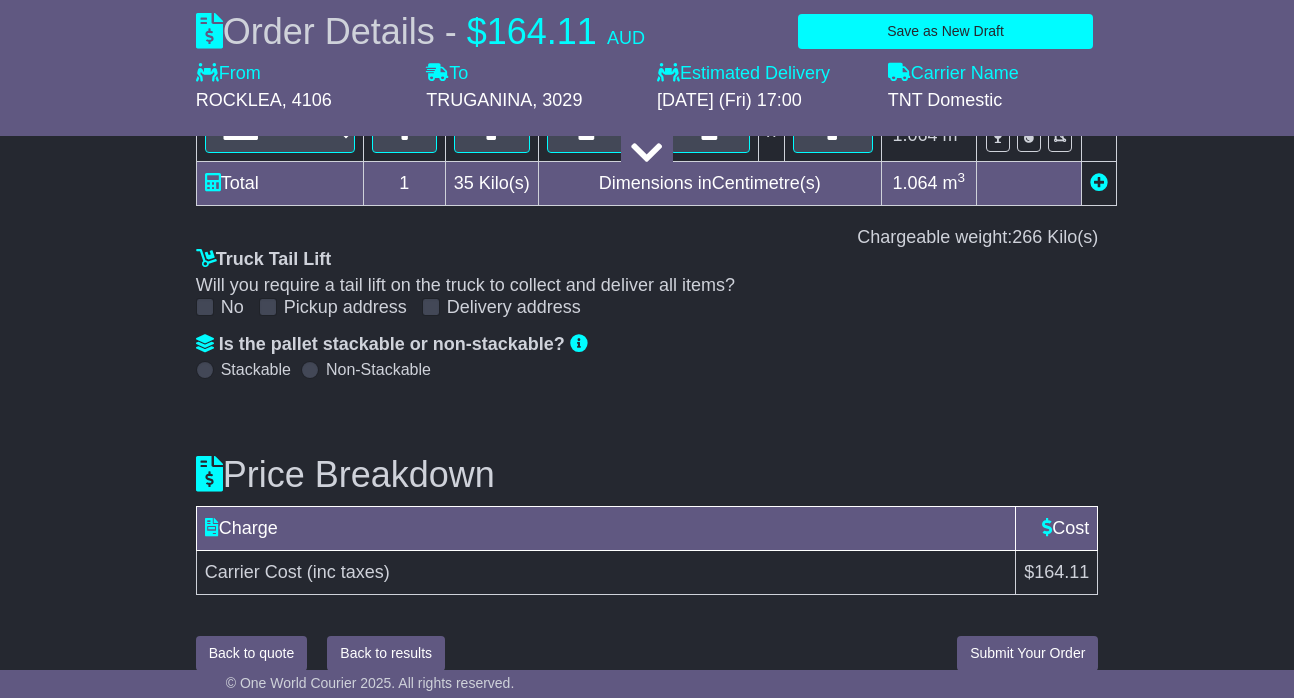 click on "Submit Your Order" at bounding box center (1027, 653) 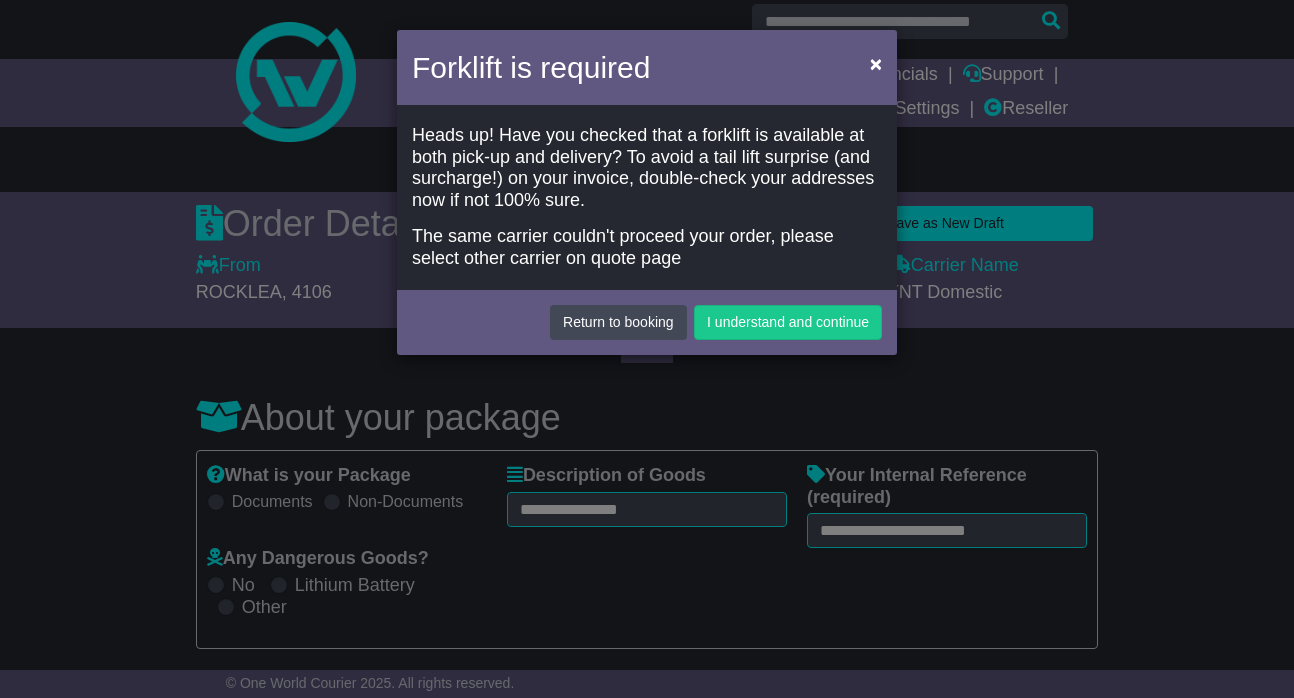 scroll, scrollTop: 0, scrollLeft: 0, axis: both 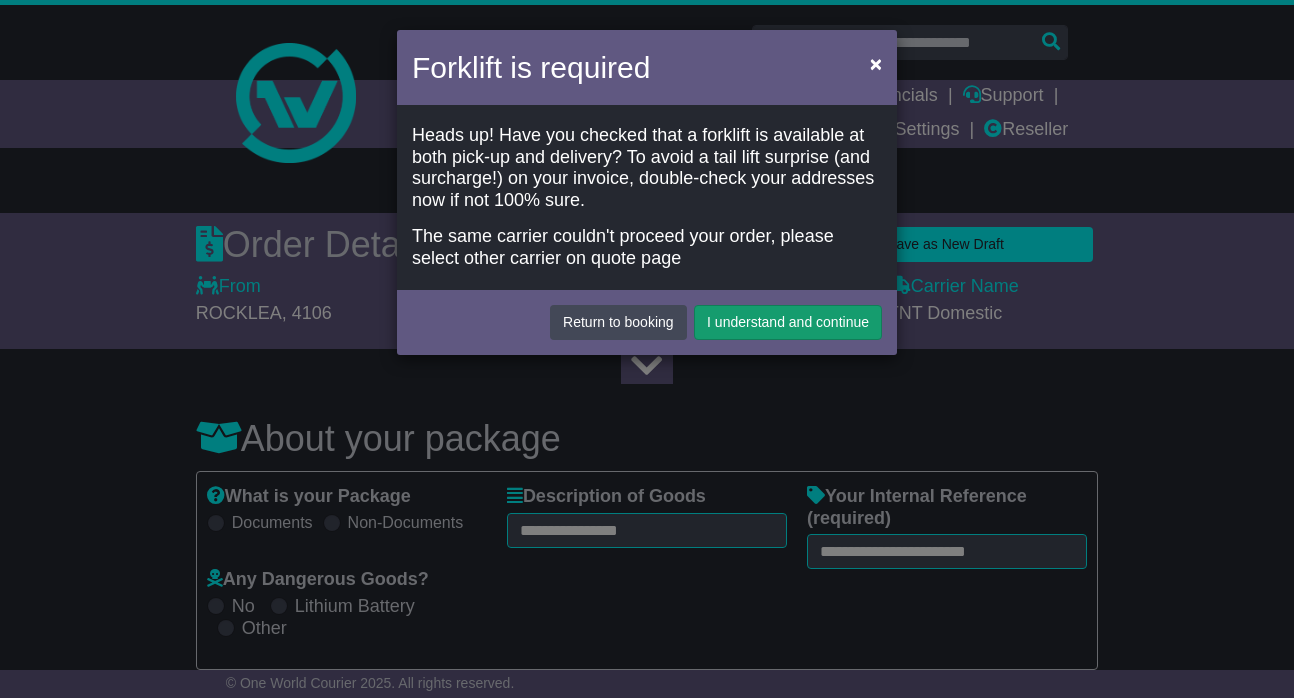 click on "I understand and continue" at bounding box center (788, 322) 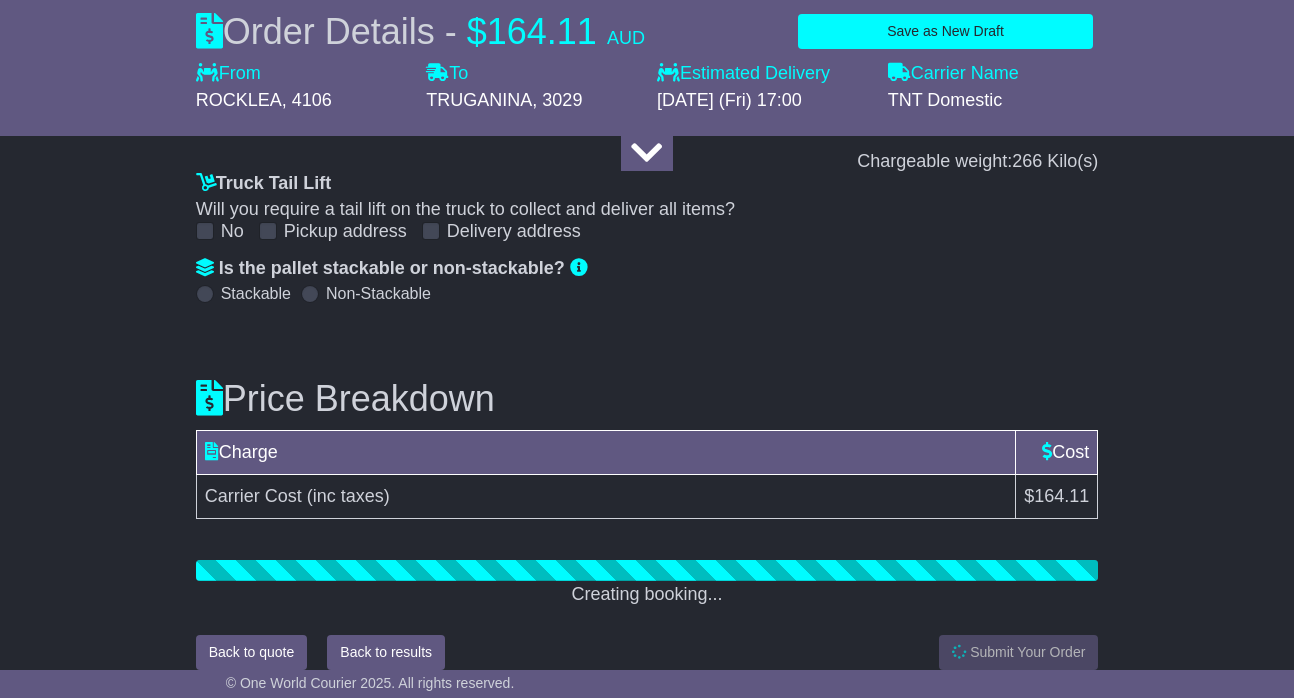 scroll, scrollTop: 2691, scrollLeft: 0, axis: vertical 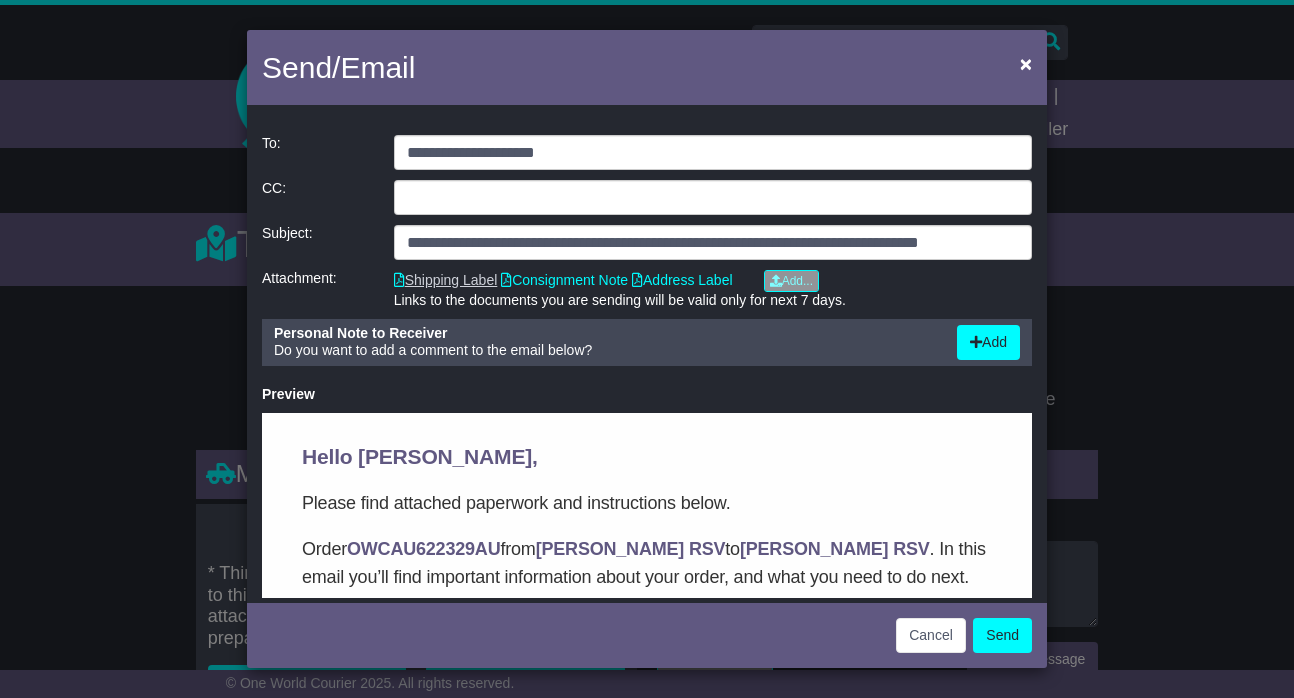 click on "Shipping Label" 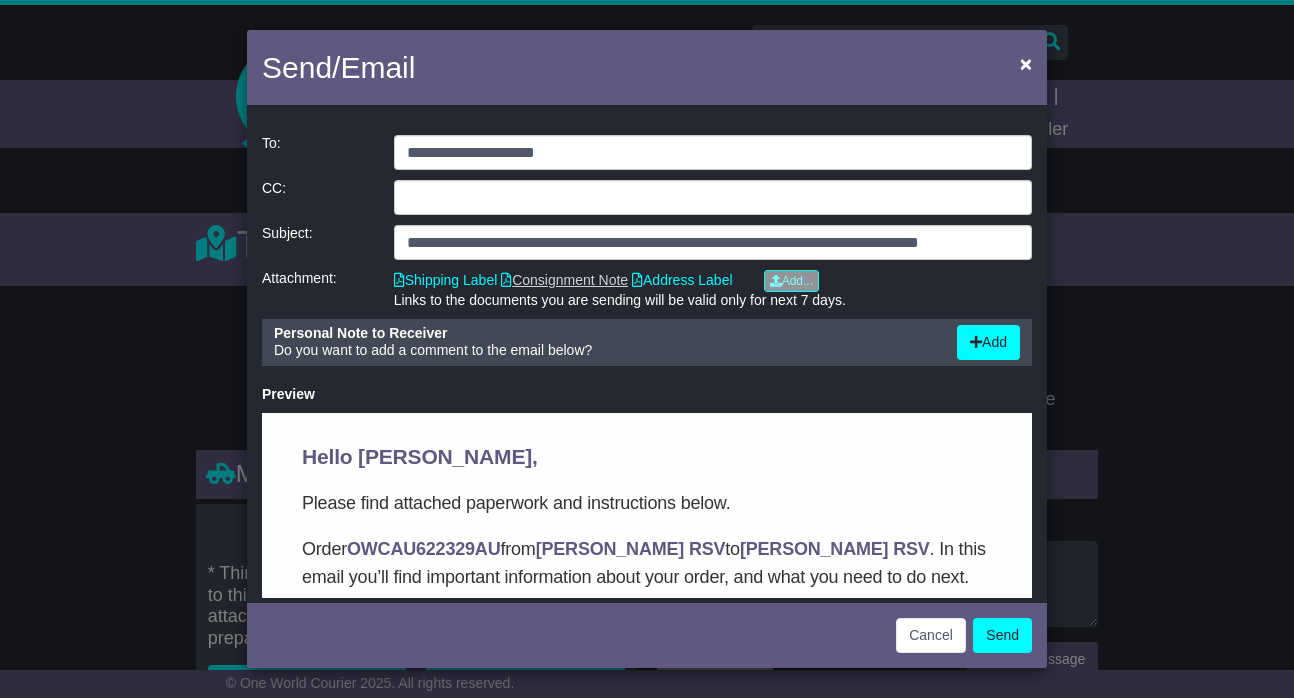 click on "Consignment Note" 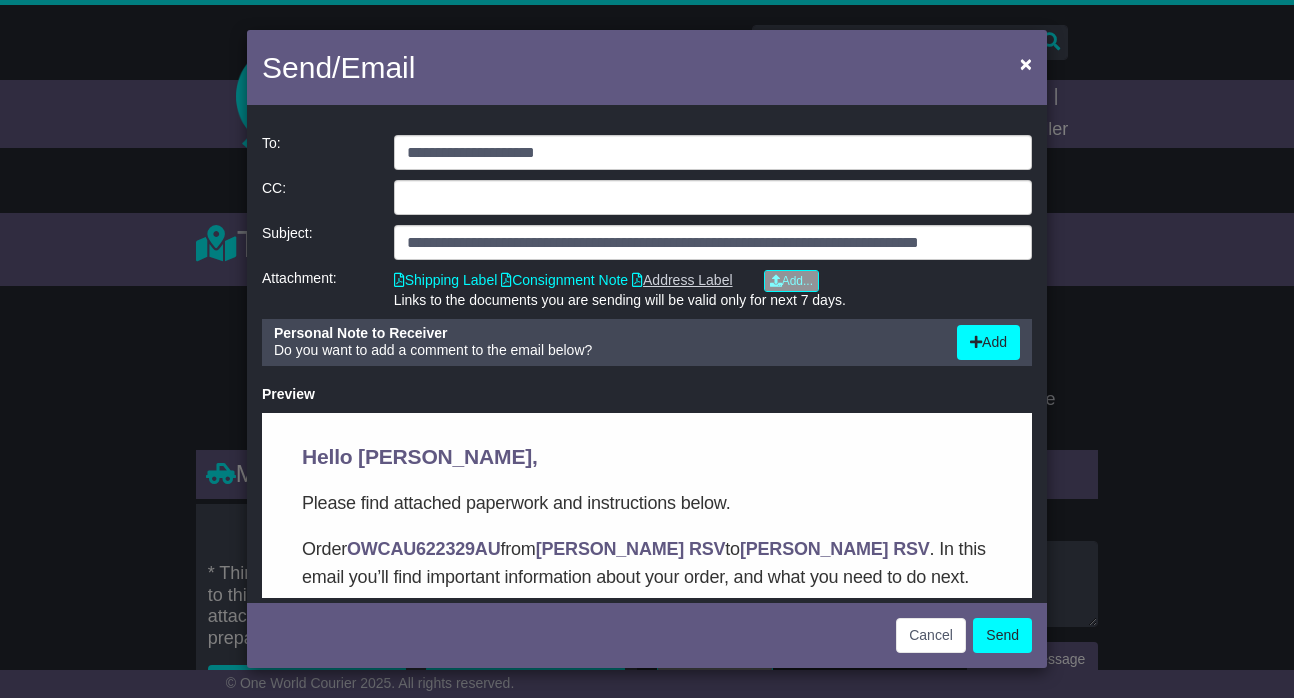 click on "Address Label" 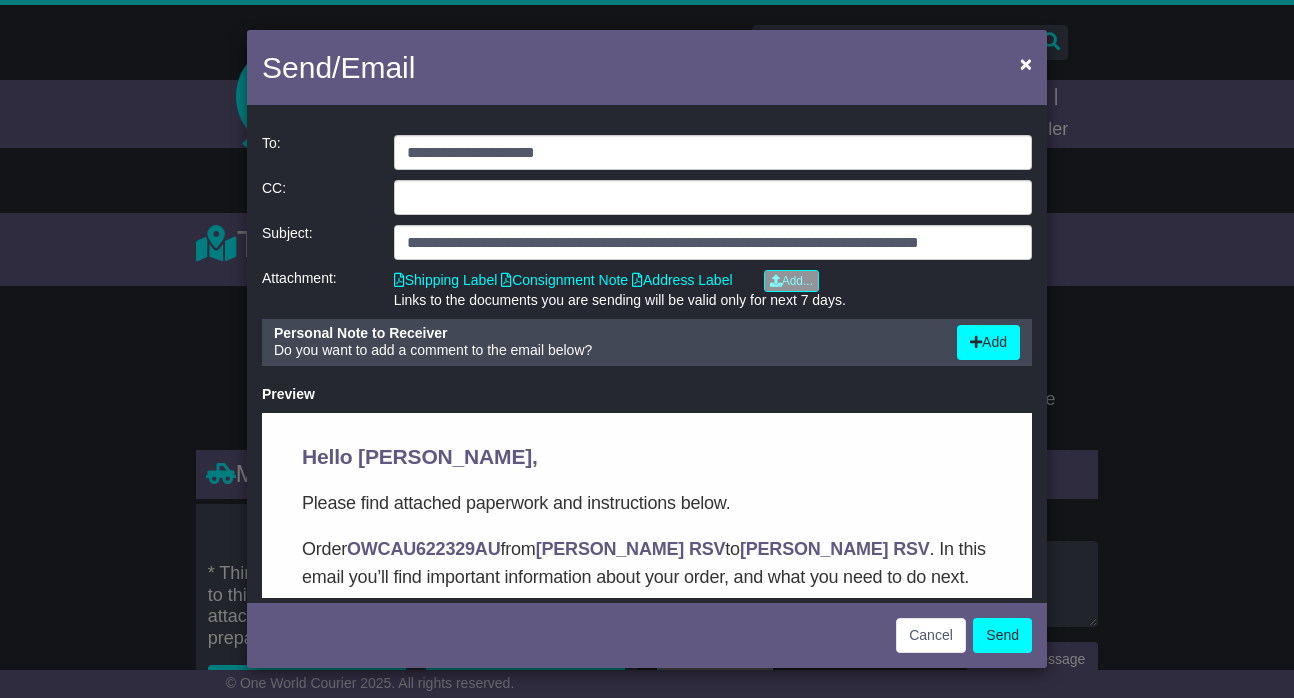 click on "Send" 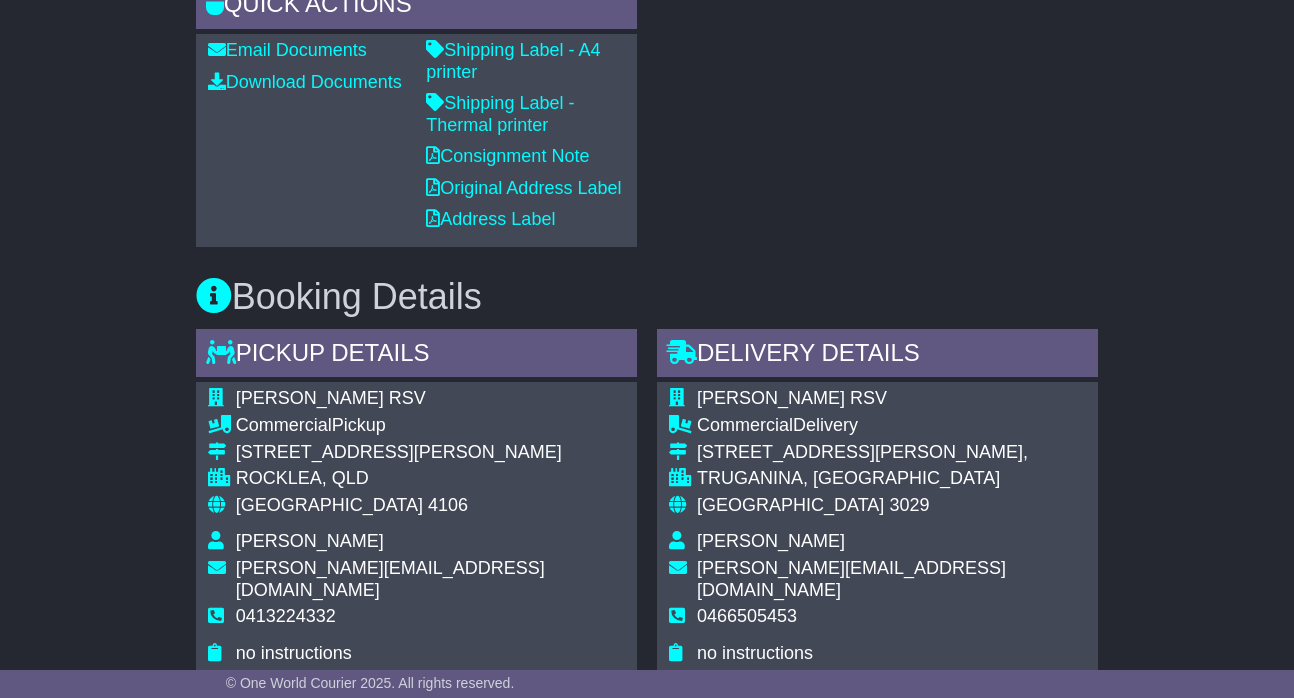 scroll, scrollTop: 1026, scrollLeft: 0, axis: vertical 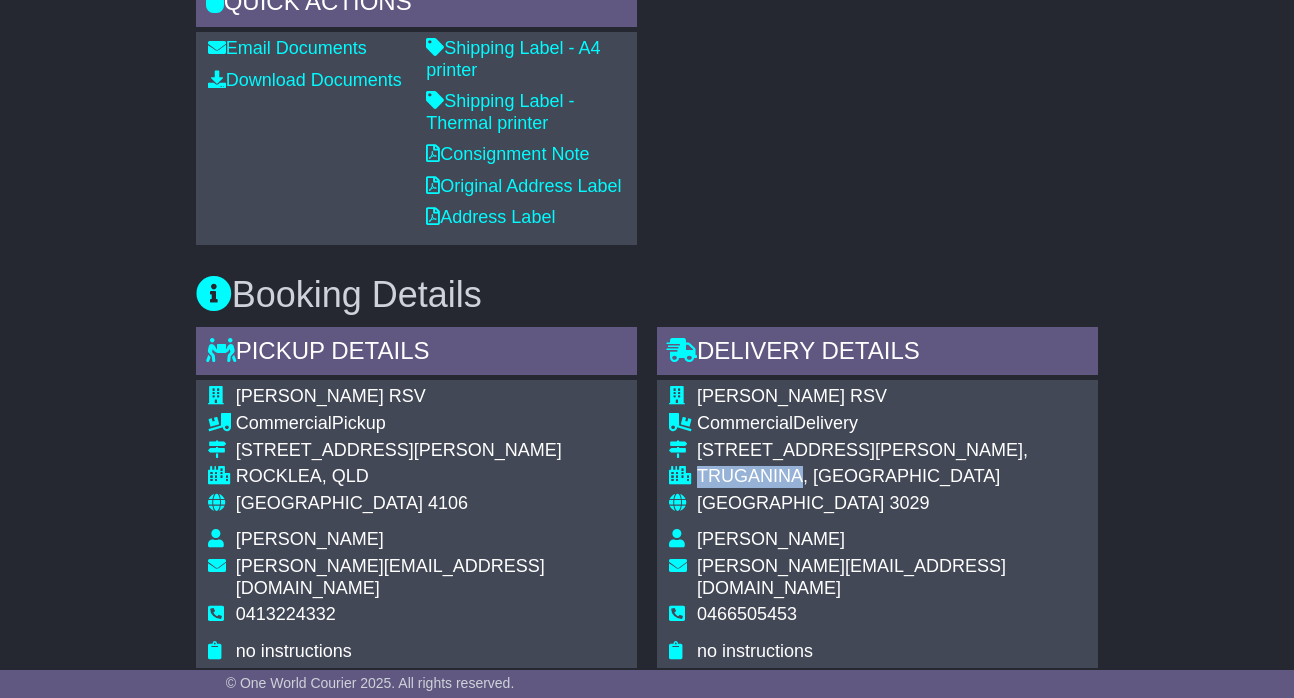 drag, startPoint x: 699, startPoint y: 458, endPoint x: 792, endPoint y: 461, distance: 93.04838 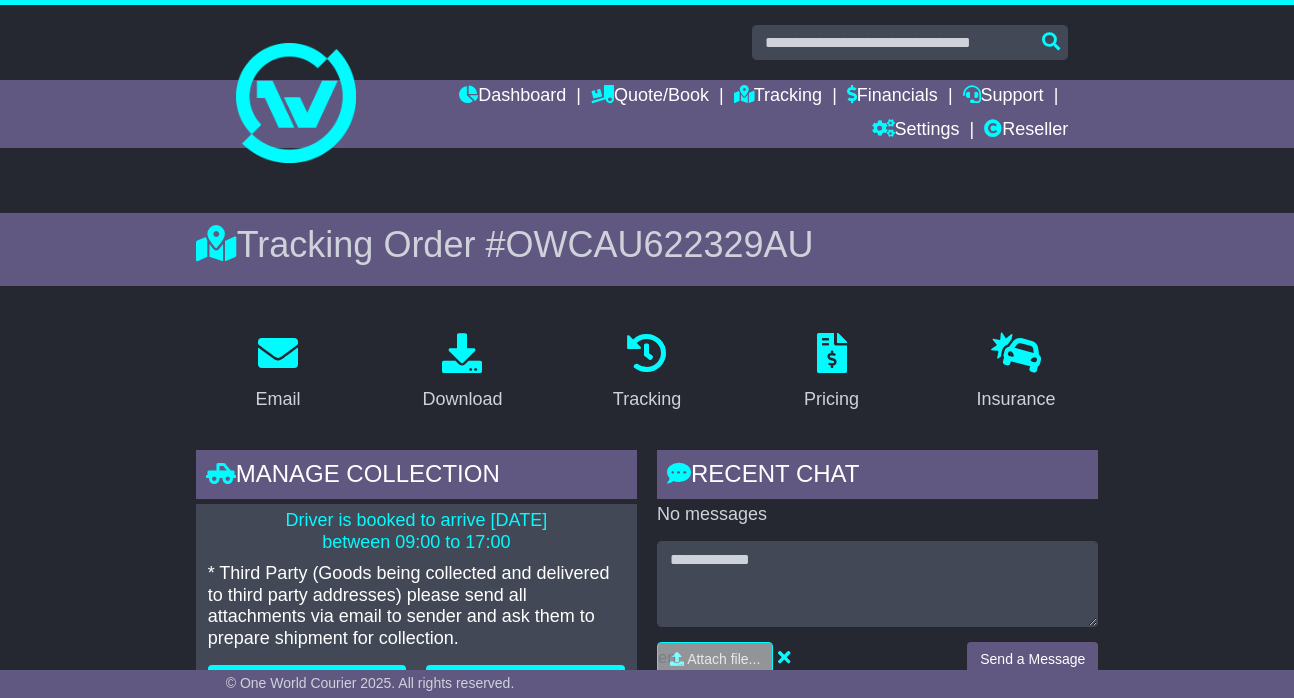 scroll, scrollTop: 0, scrollLeft: 0, axis: both 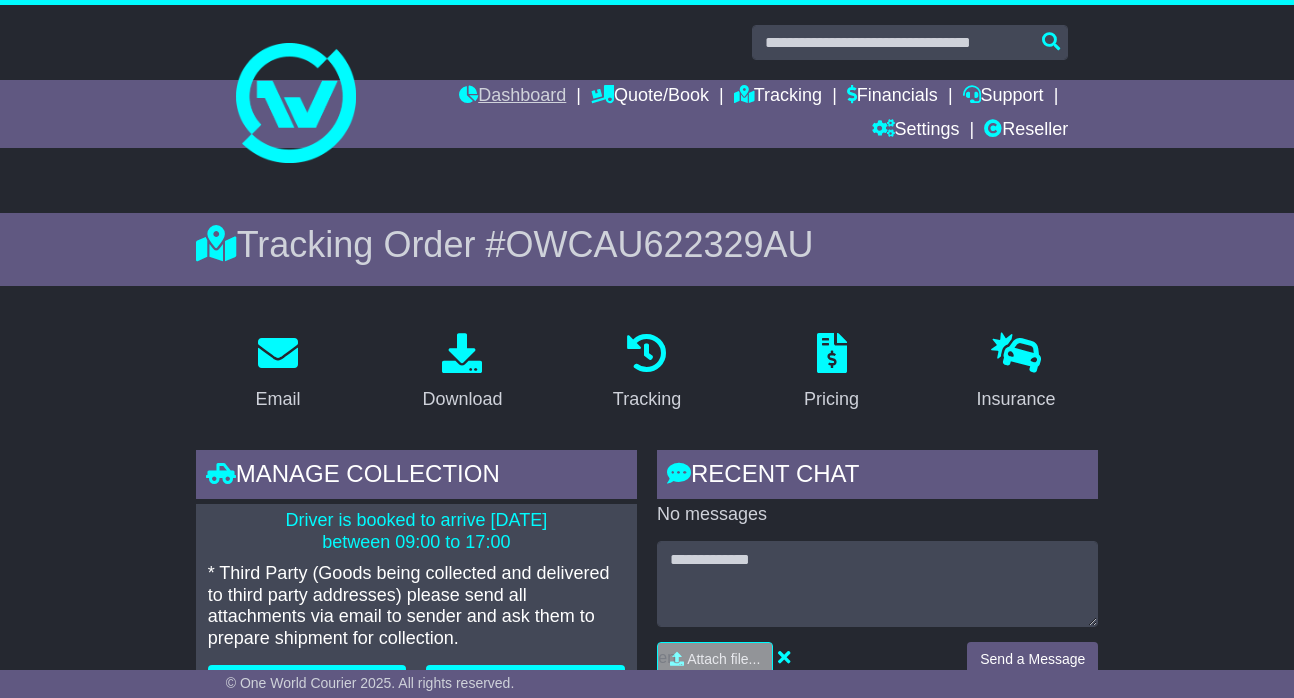 click on "Dashboard" at bounding box center (512, 97) 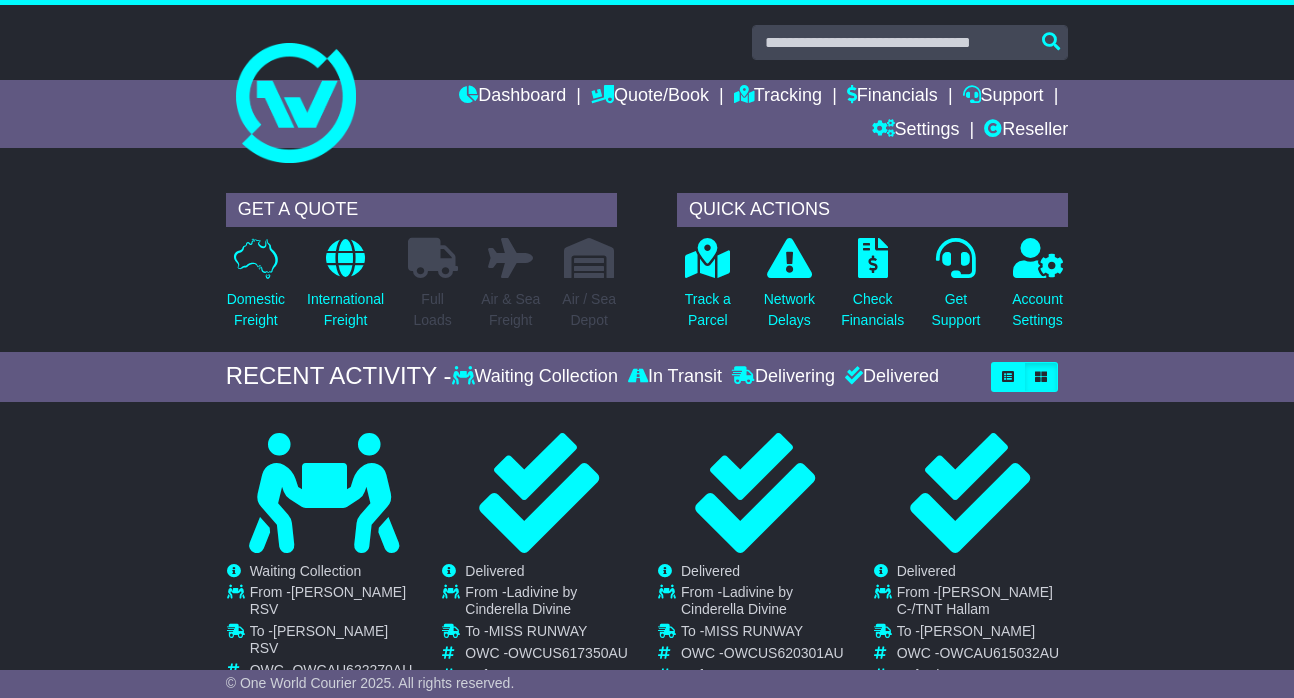 scroll, scrollTop: 0, scrollLeft: 0, axis: both 